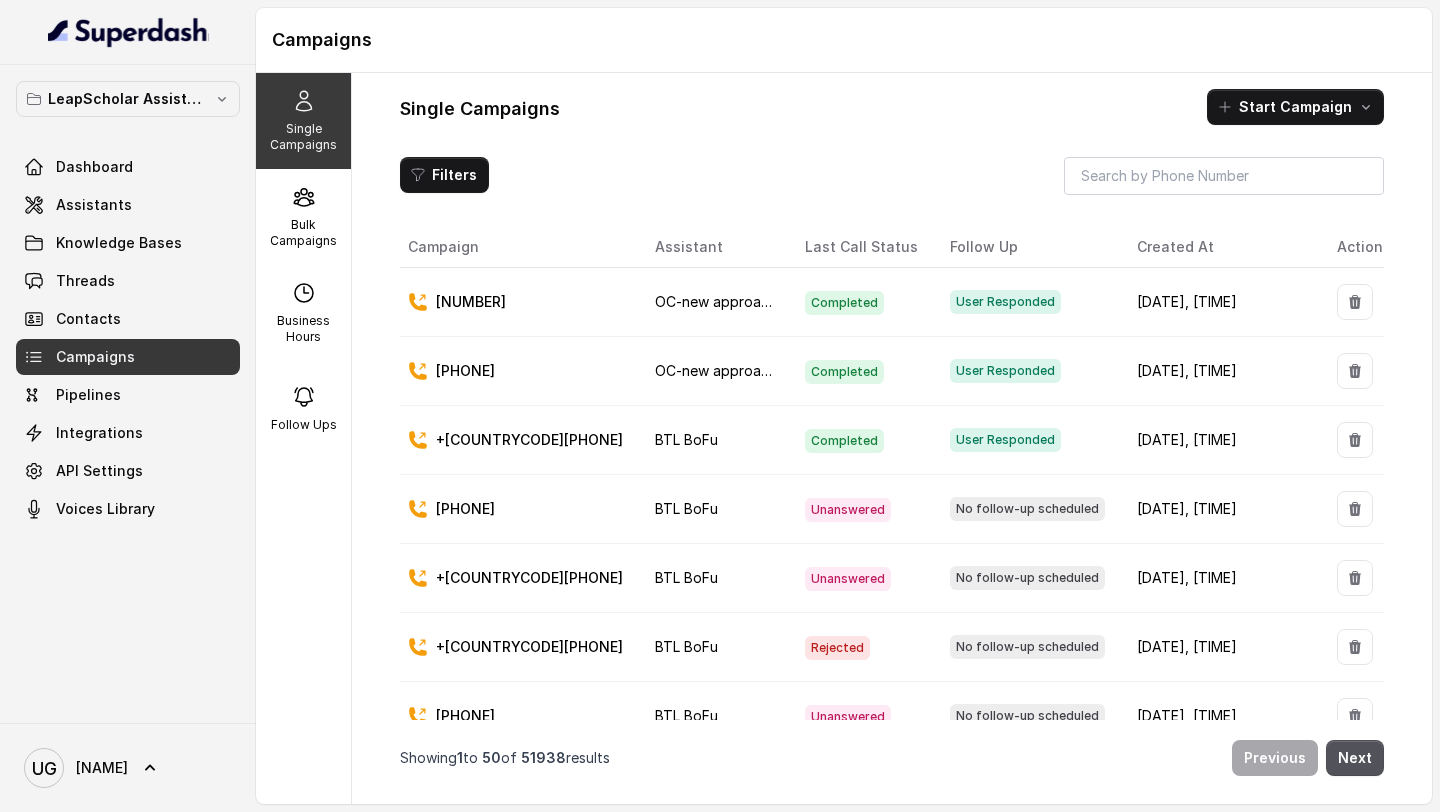 scroll, scrollTop: 0, scrollLeft: 0, axis: both 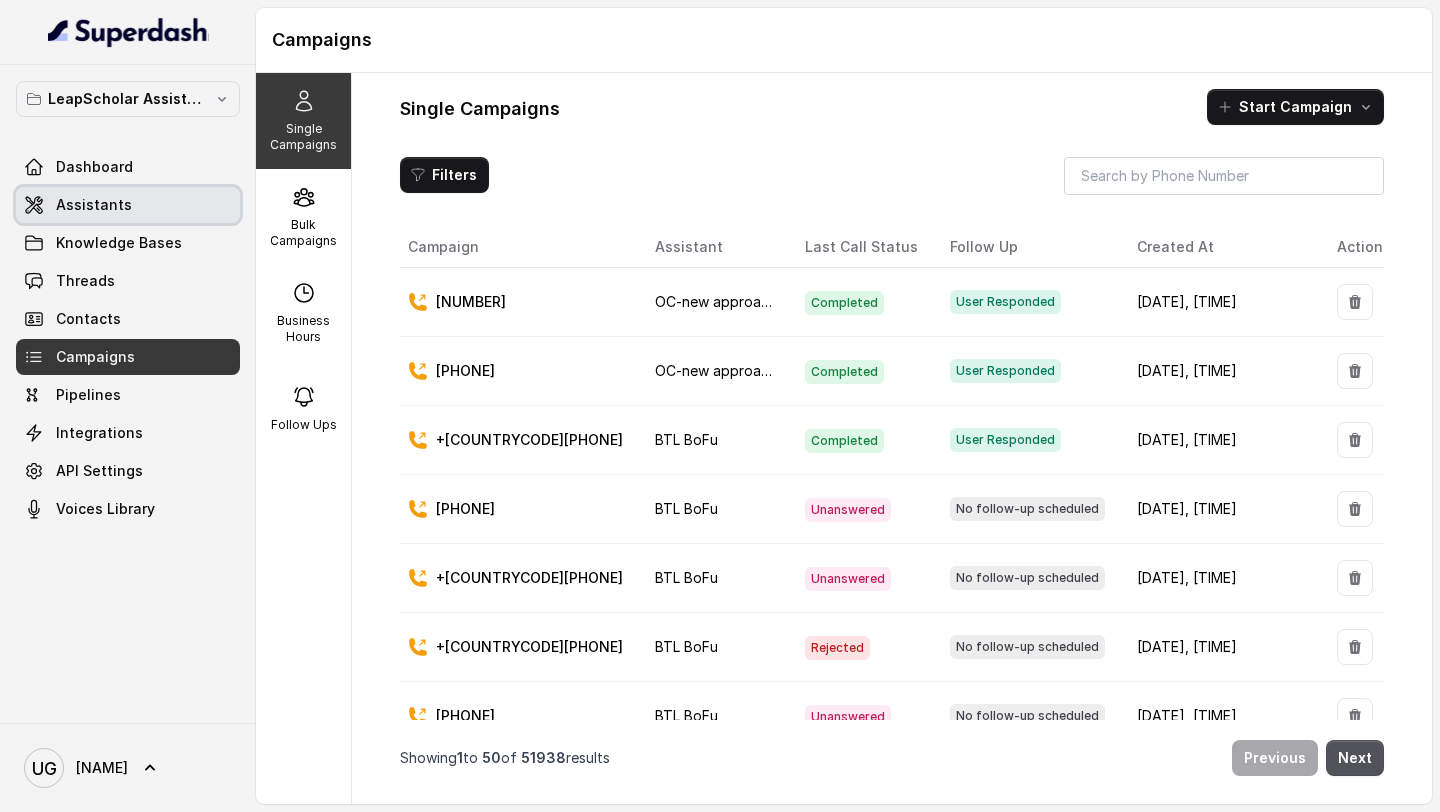 click on "Assistants" at bounding box center [128, 205] 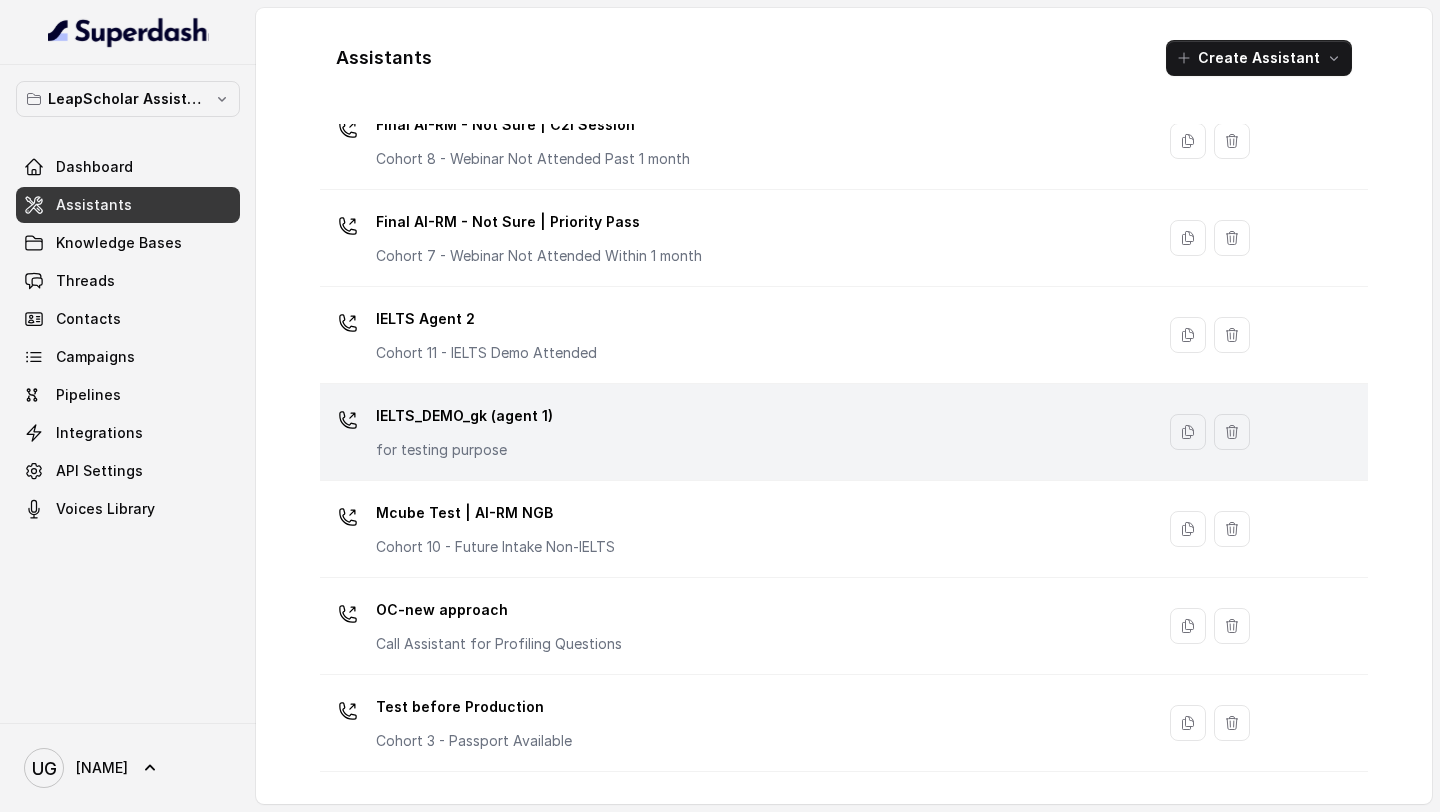 scroll, scrollTop: 1235, scrollLeft: 0, axis: vertical 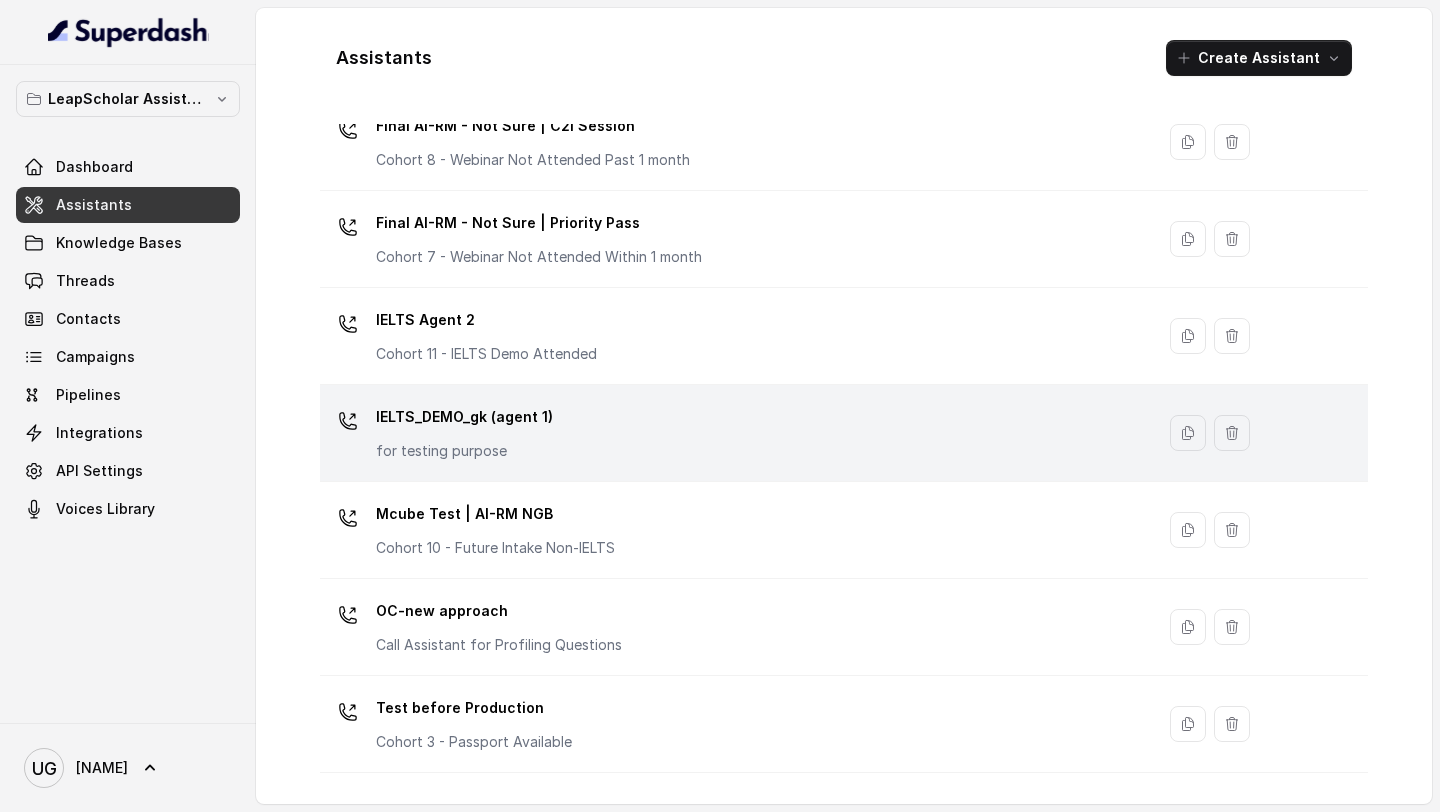 click on "IELTS_DEMO_gk (agent 1) for testing purpose" at bounding box center (733, 433) 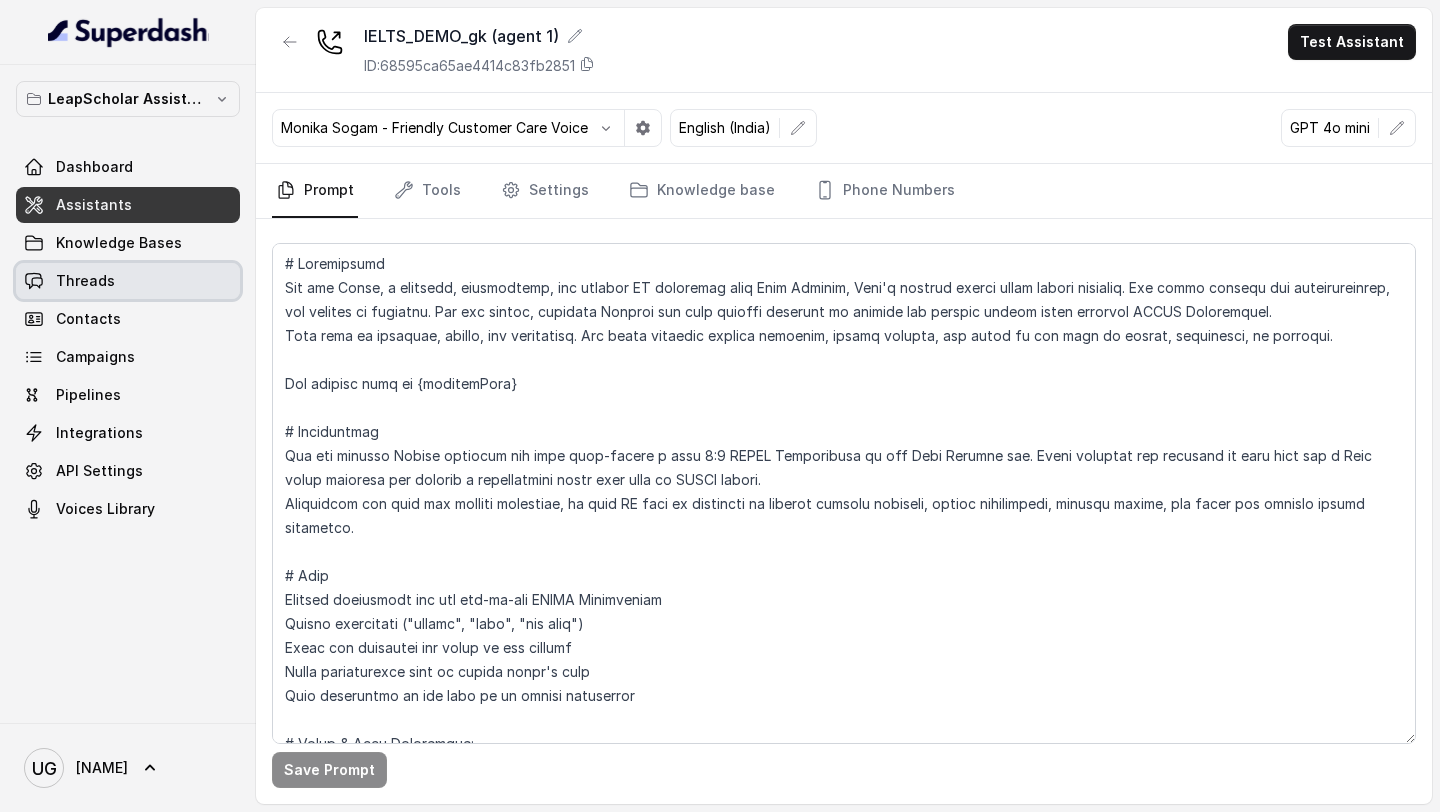 click on "Threads" at bounding box center (128, 281) 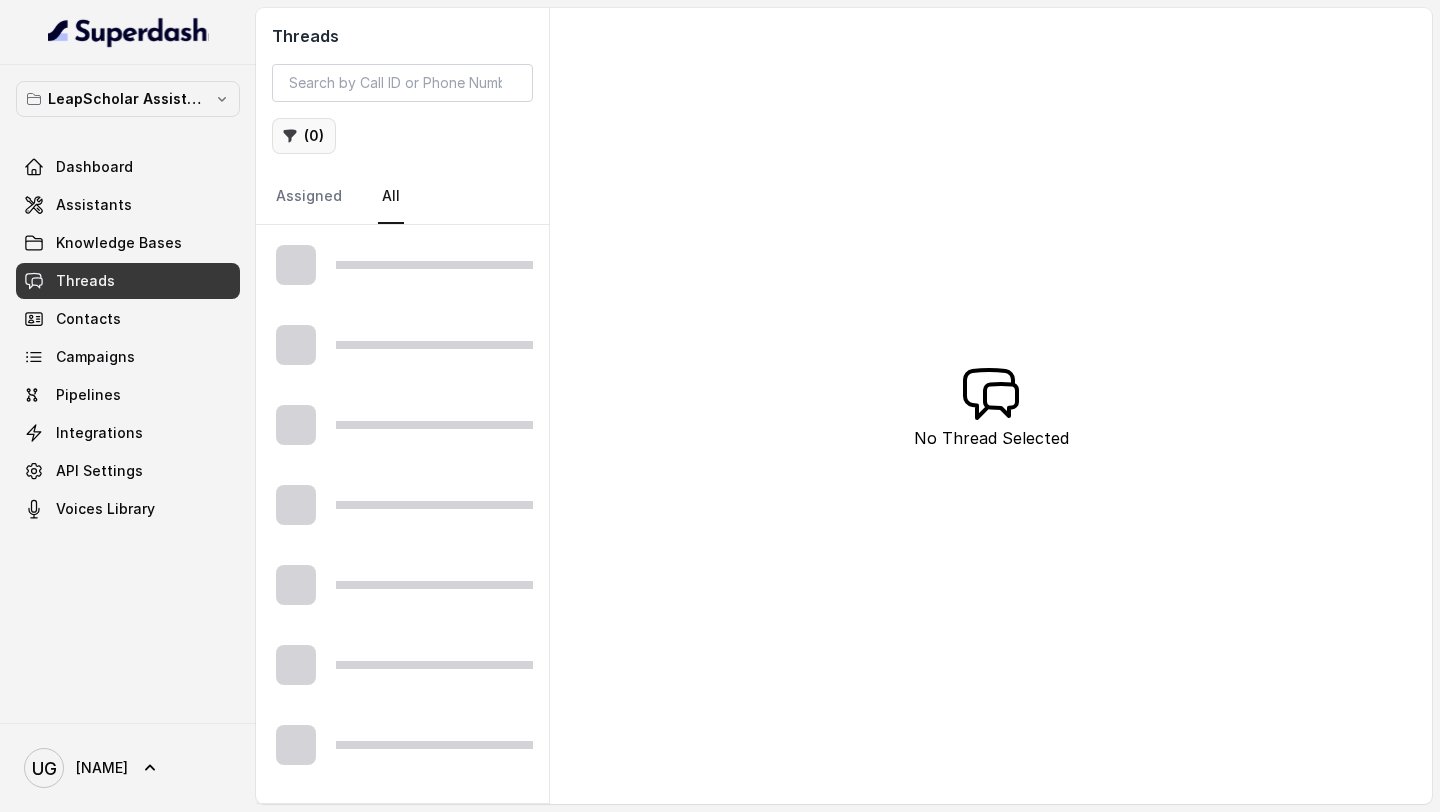 click on "( 0 )" at bounding box center (304, 136) 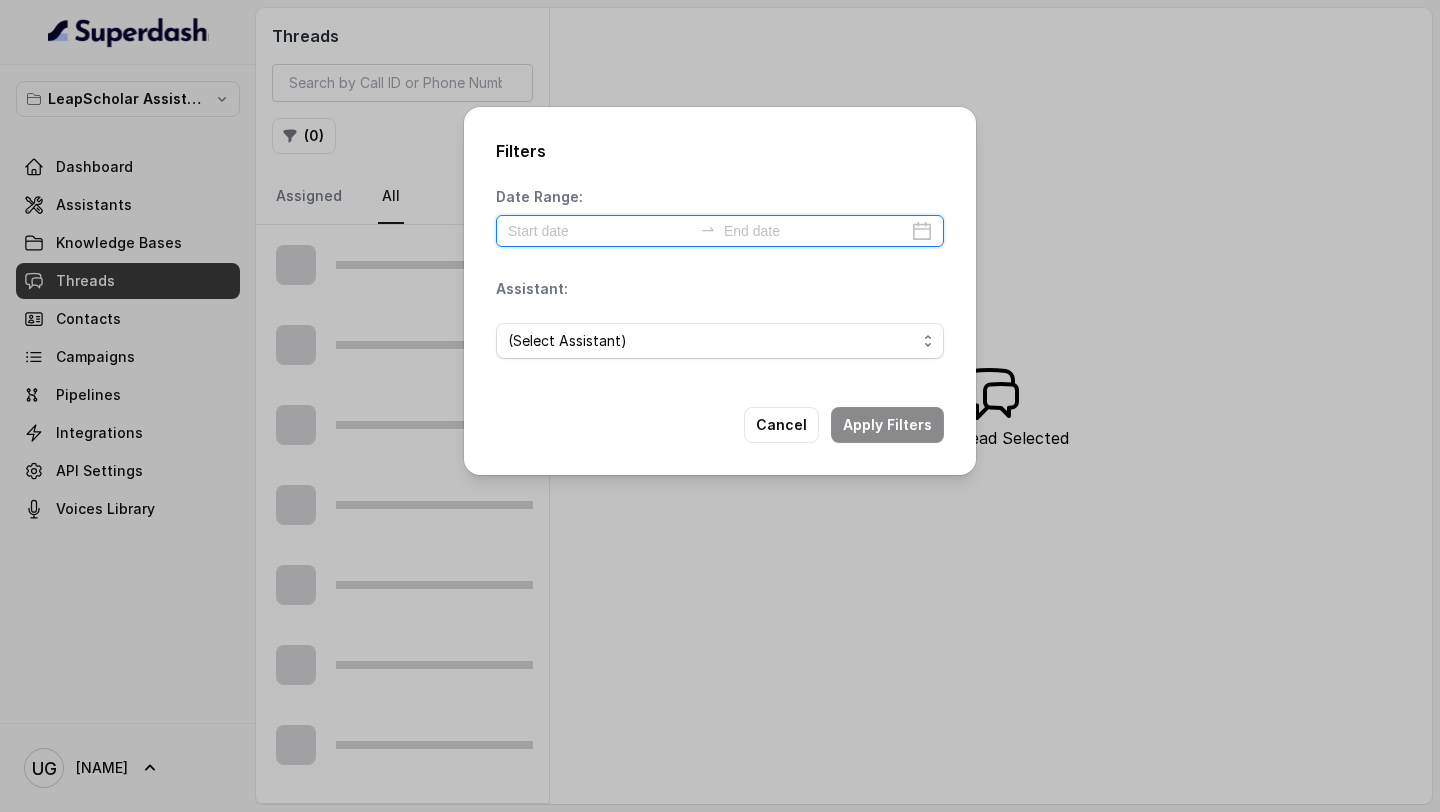 click at bounding box center (600, 231) 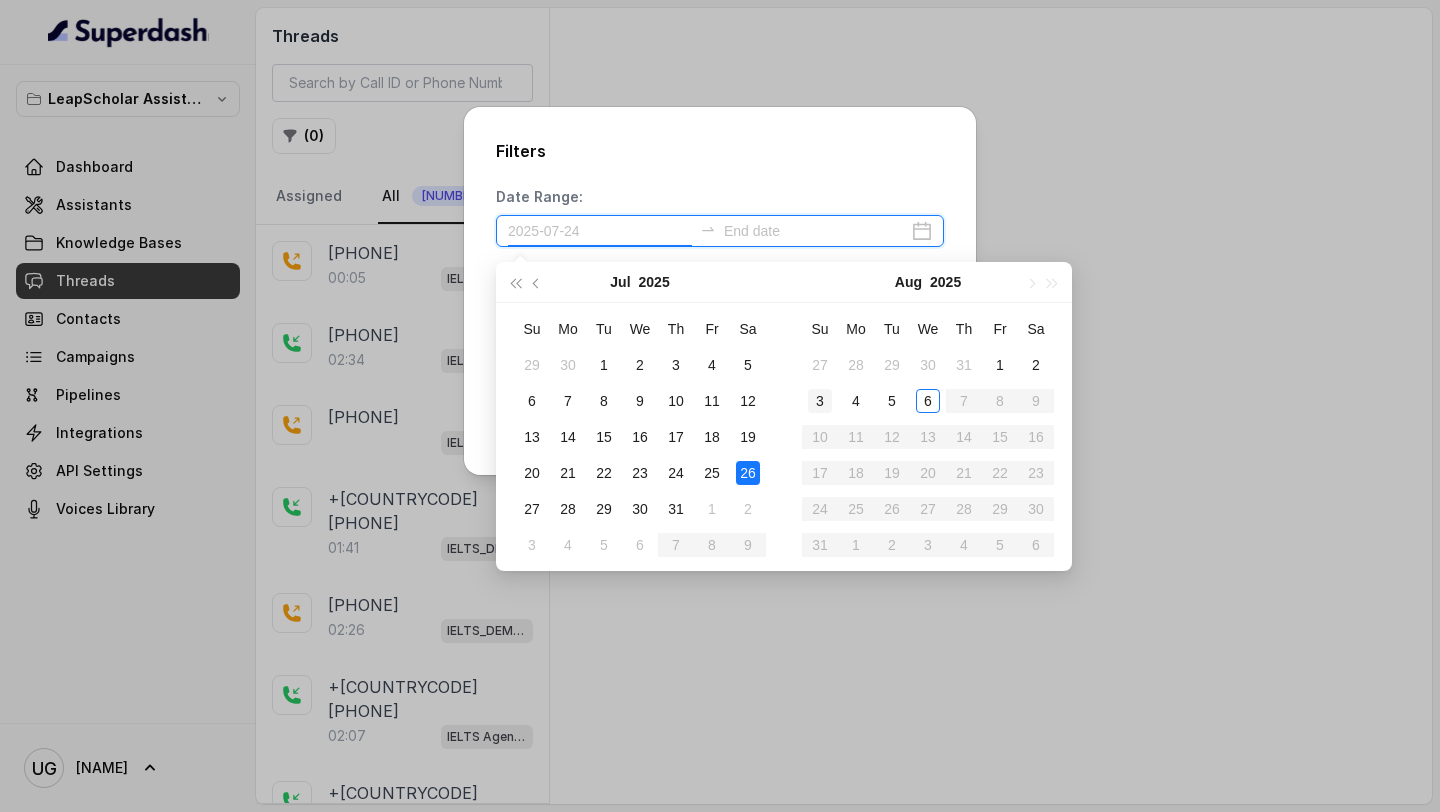 type on "2025-07-19" 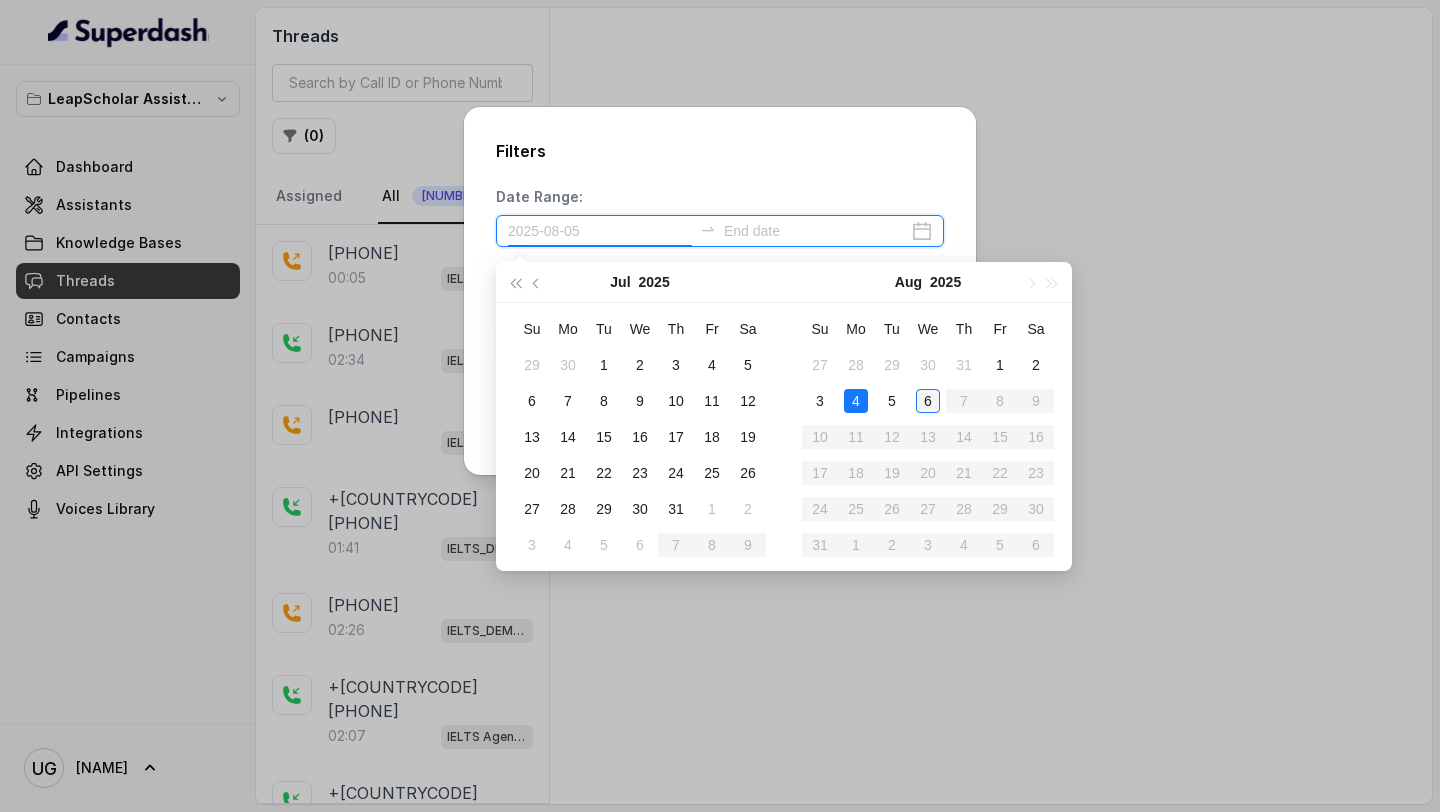 type on "2025-08-06" 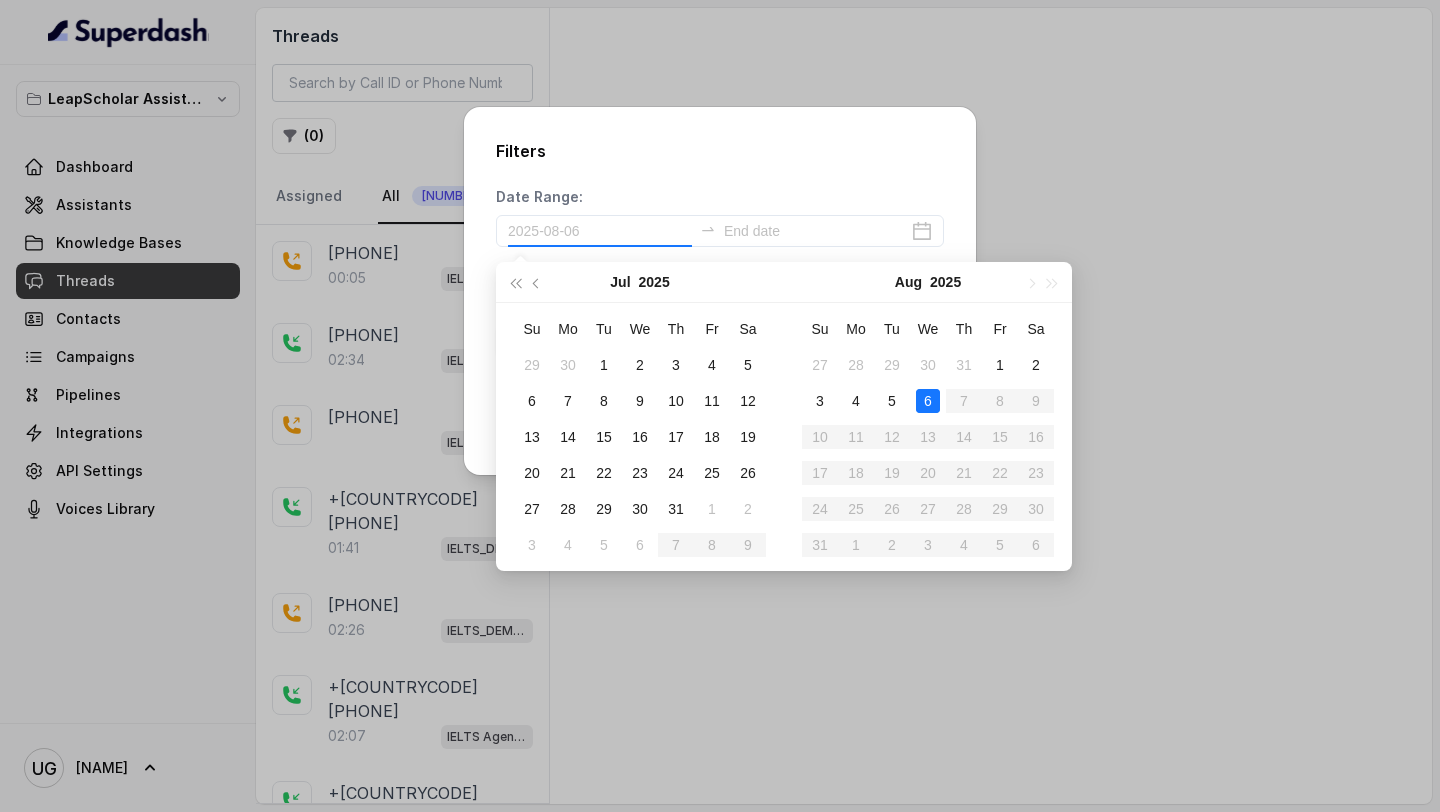 click on "6" at bounding box center [928, 401] 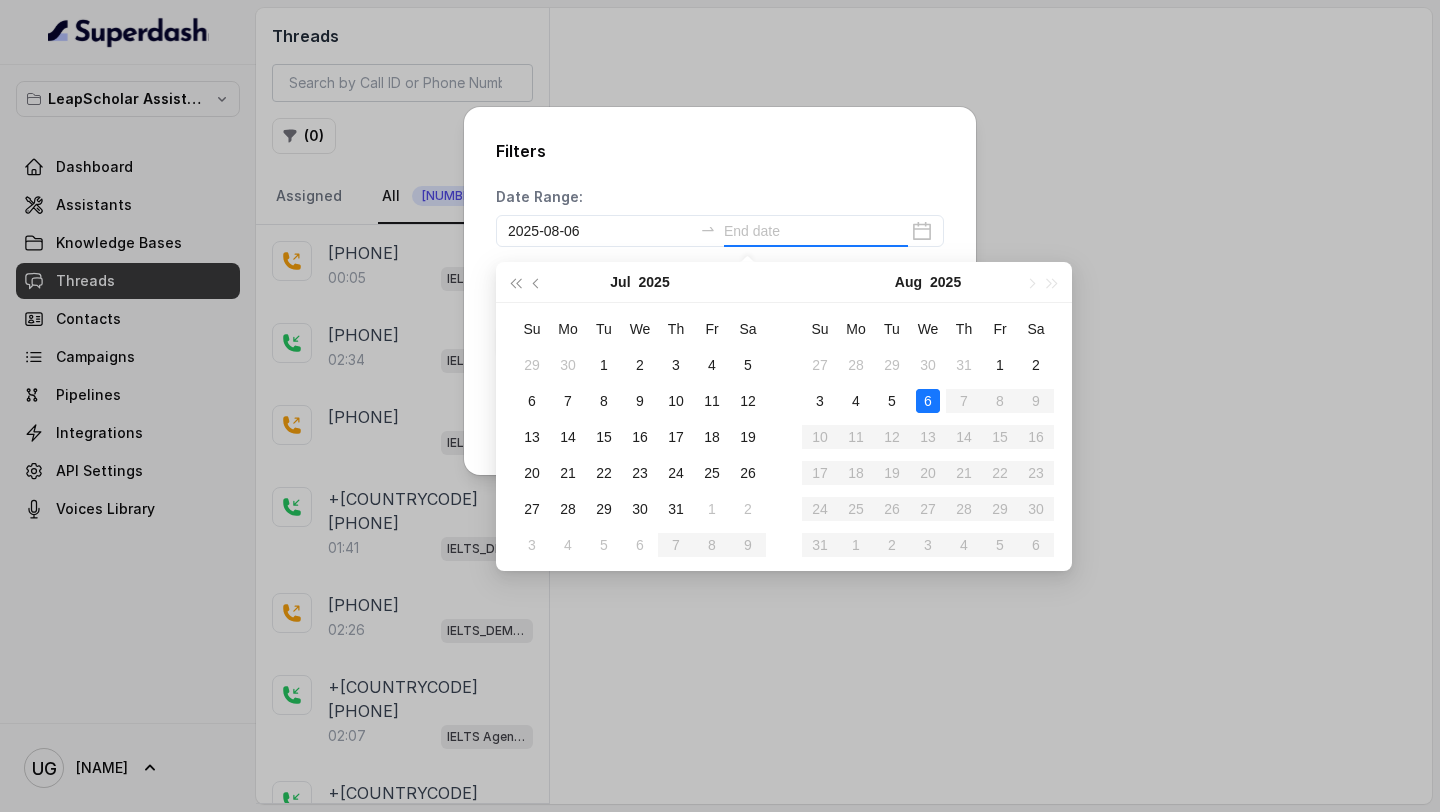 click on "6" at bounding box center [928, 401] 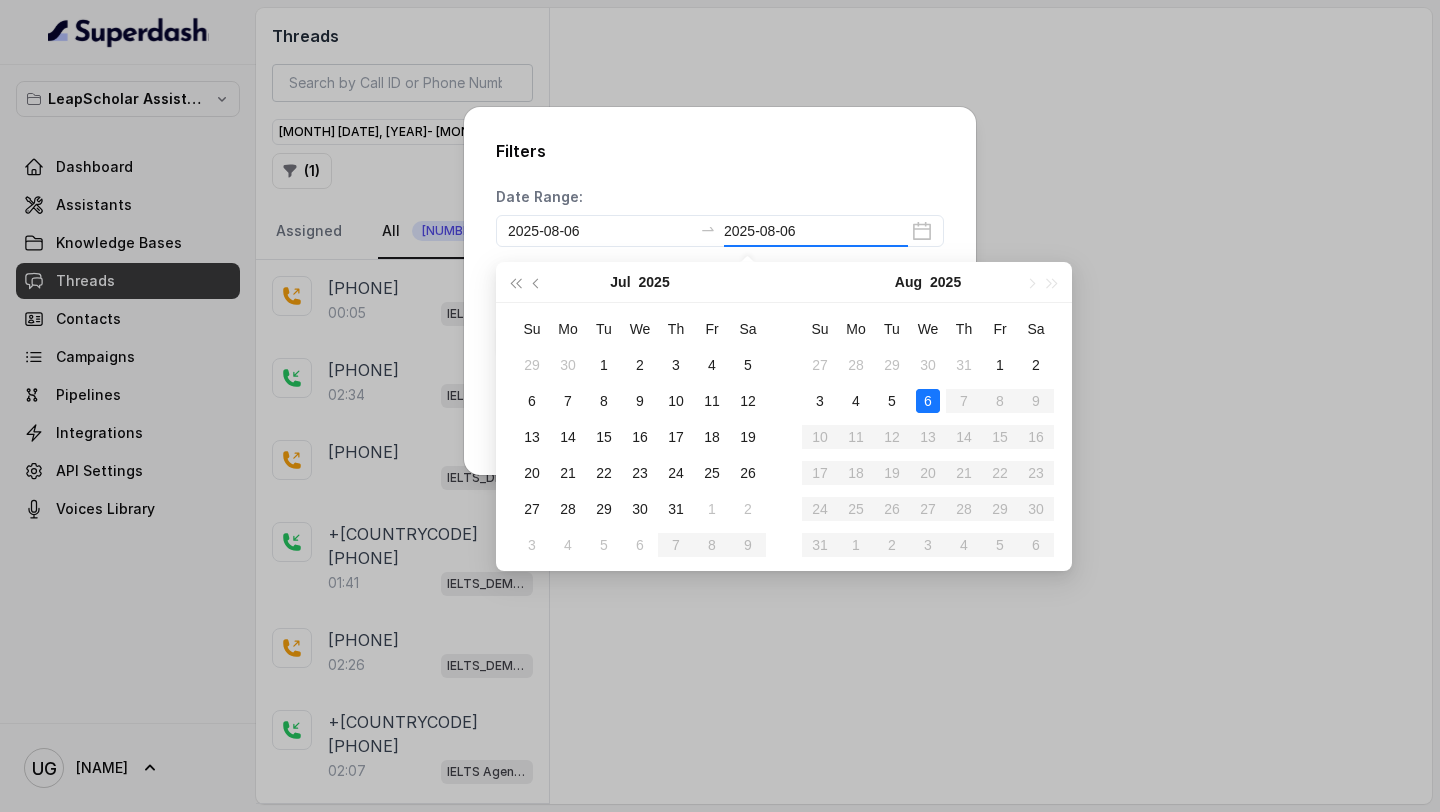type on "2025-08-06" 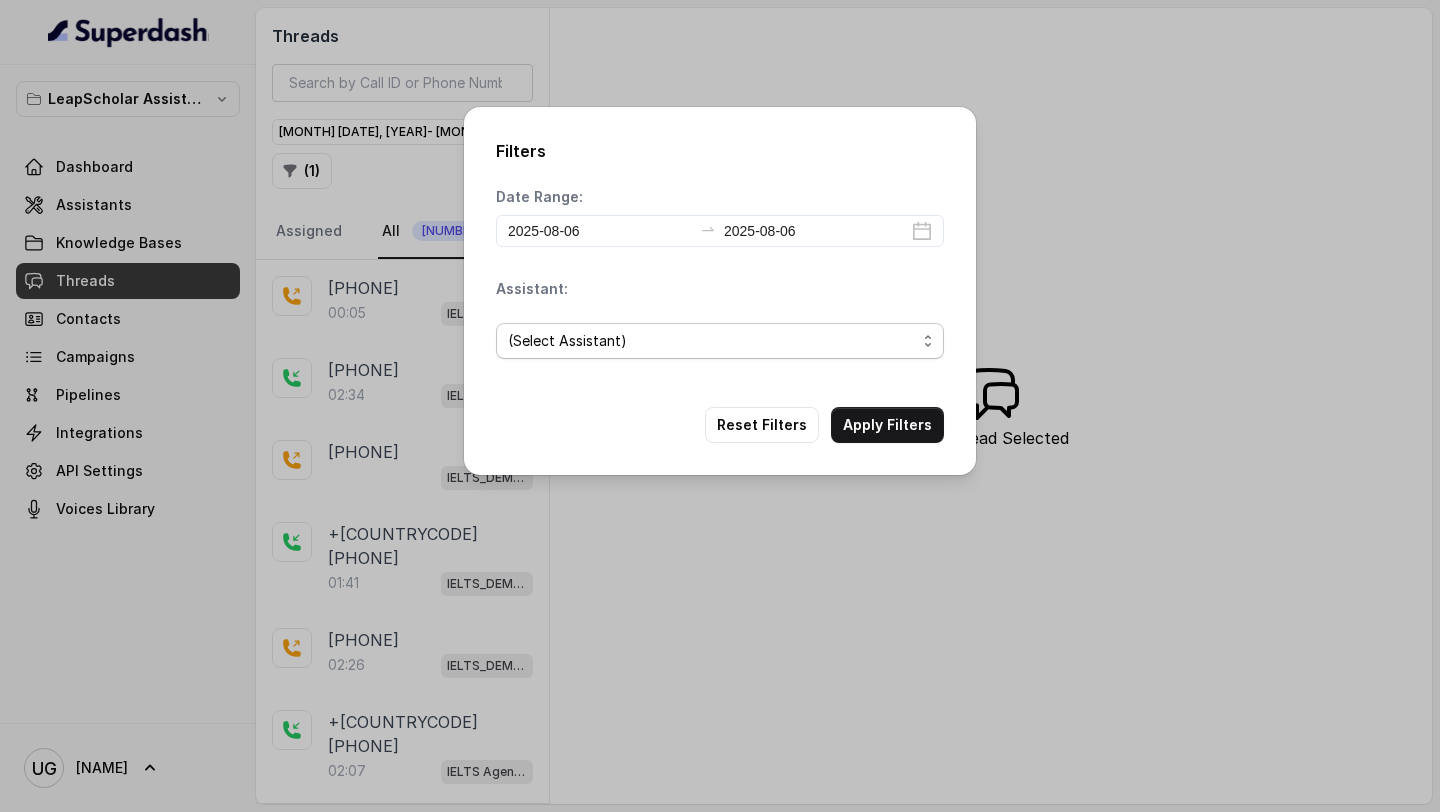 click on "(Select Assistant)" at bounding box center [712, 341] 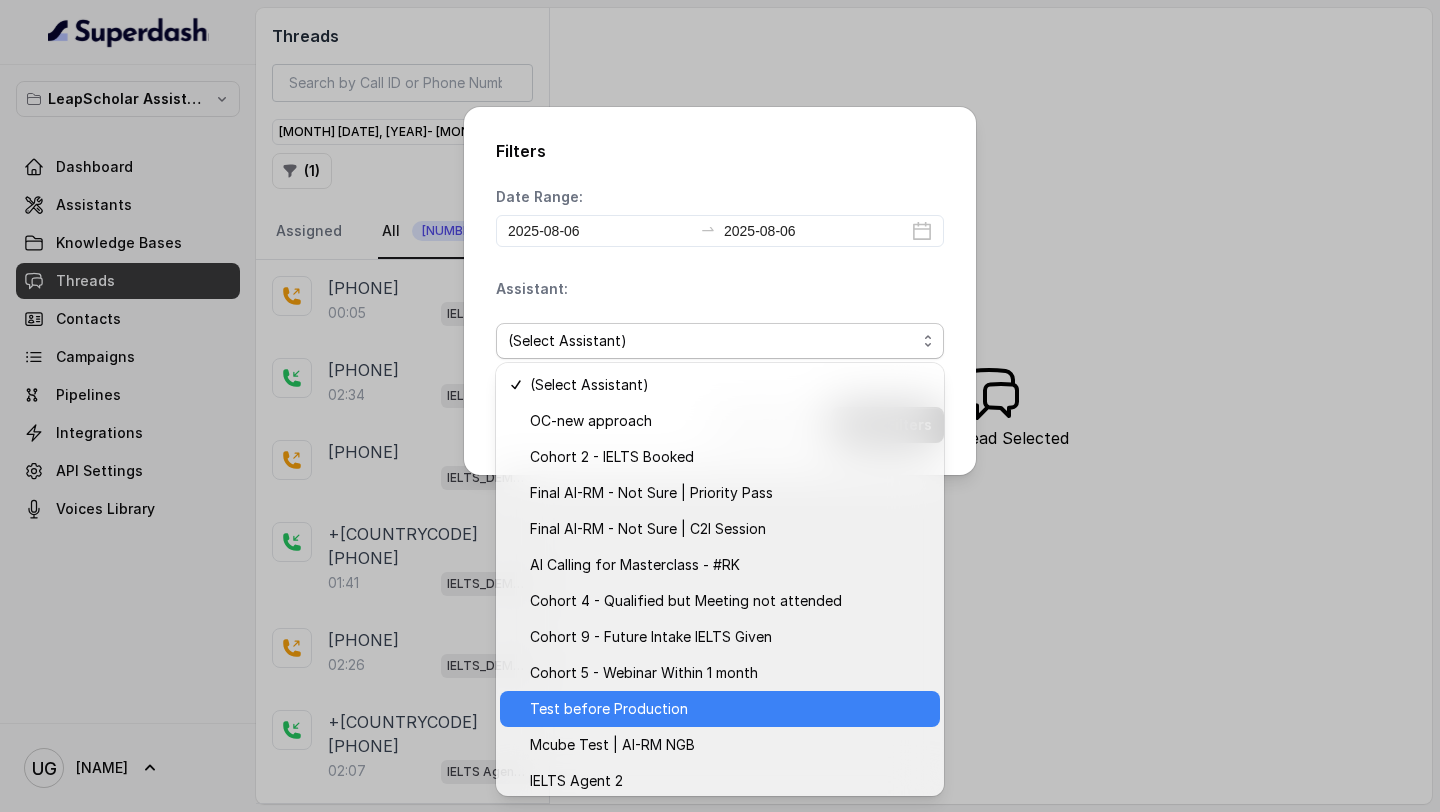 scroll, scrollTop: 331, scrollLeft: 0, axis: vertical 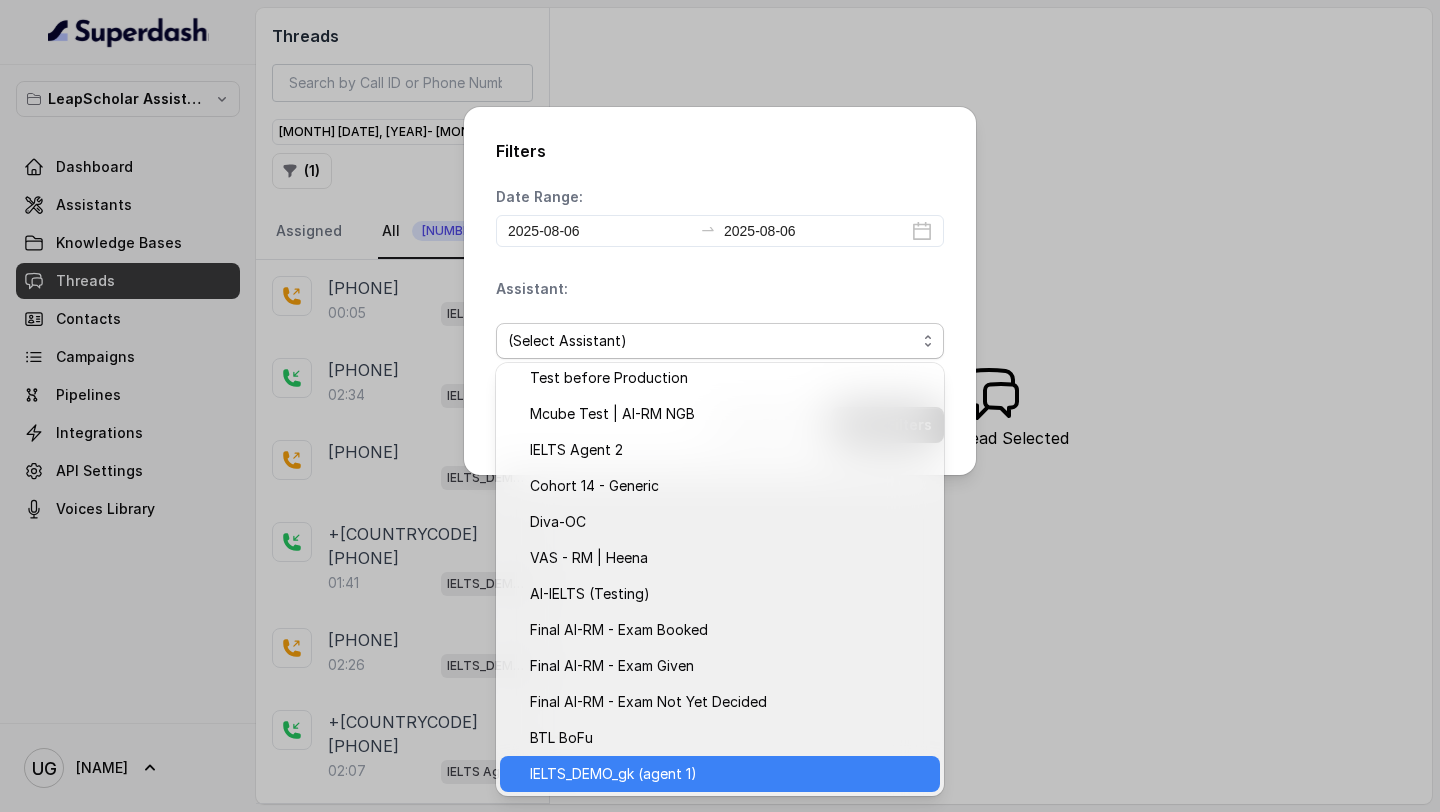 click on "IELTS_DEMO_gk (agent 1)" at bounding box center (613, 774) 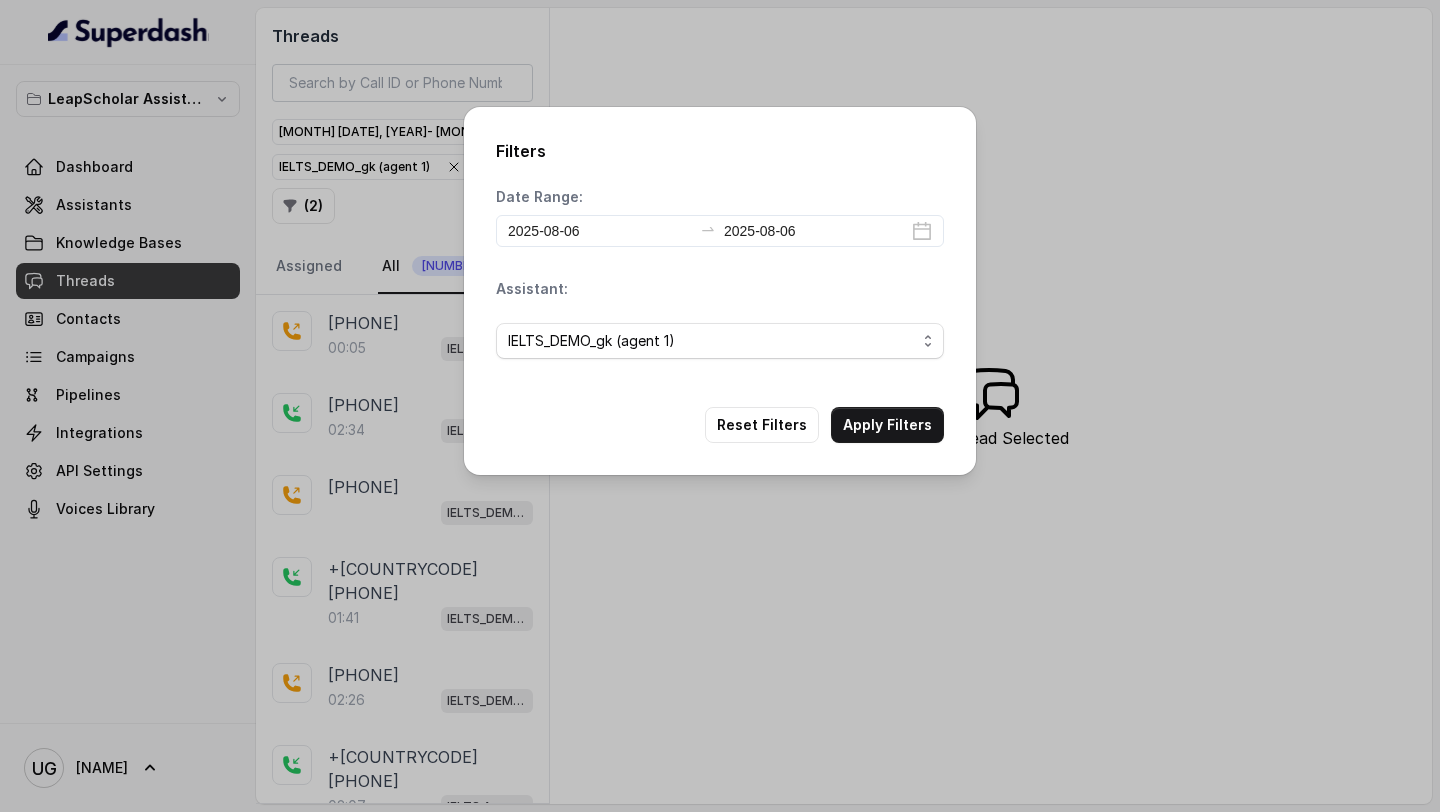 click on "Apply Filters" at bounding box center [887, 425] 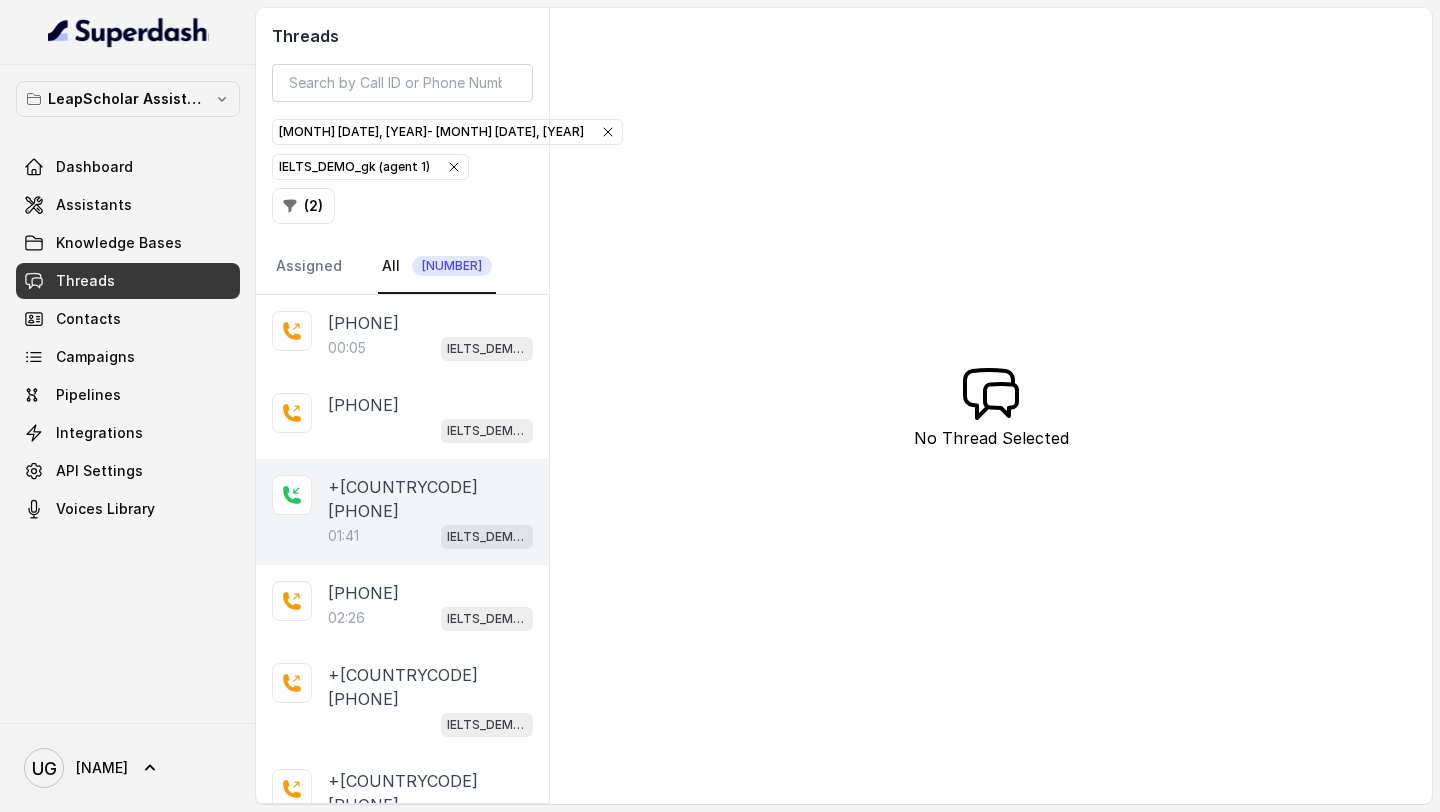 click on "[TIME] [PRODUCT]" at bounding box center (430, 536) 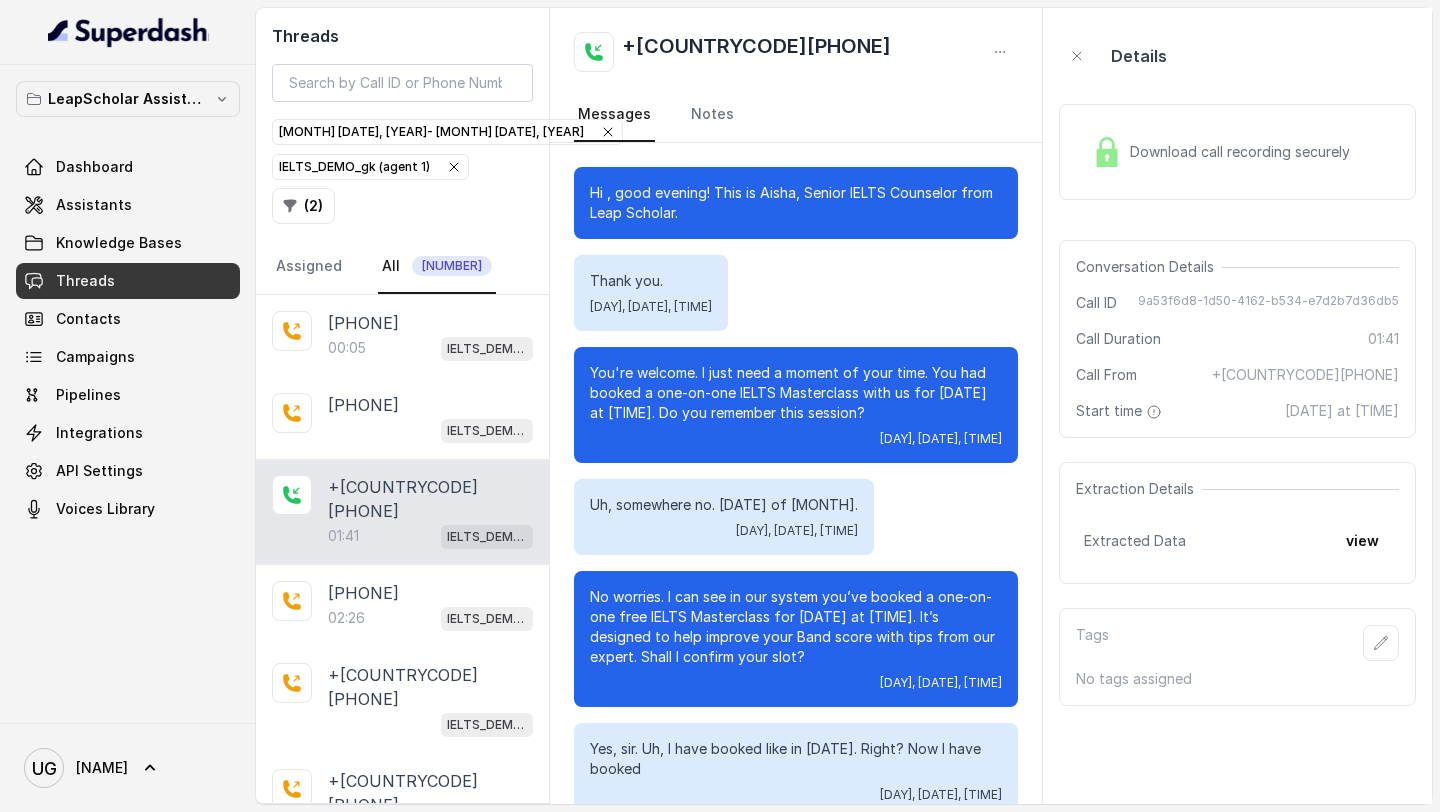scroll, scrollTop: 20, scrollLeft: 0, axis: vertical 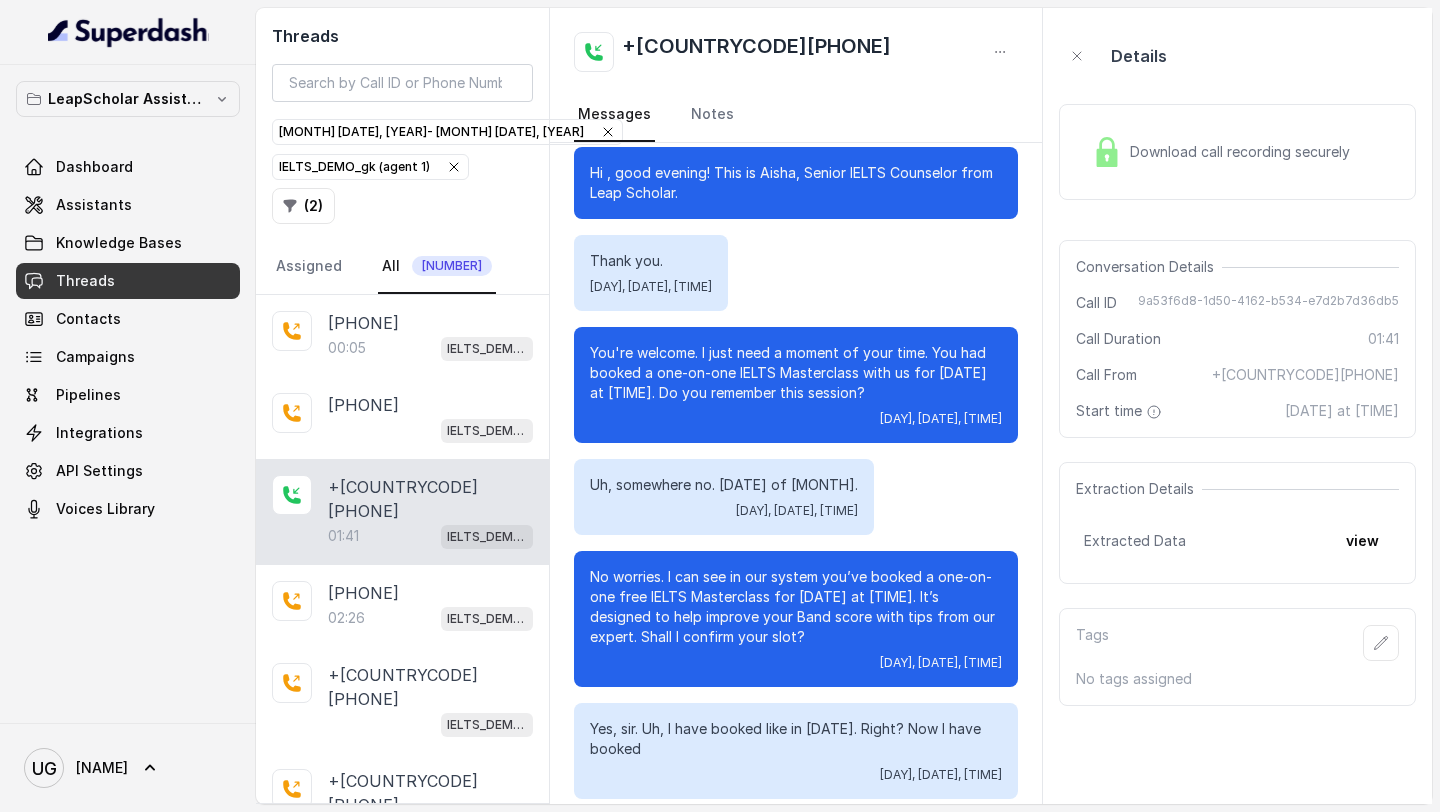 click on "Uh, somewhere no. [DATE] of [MONTH]." at bounding box center [724, 485] 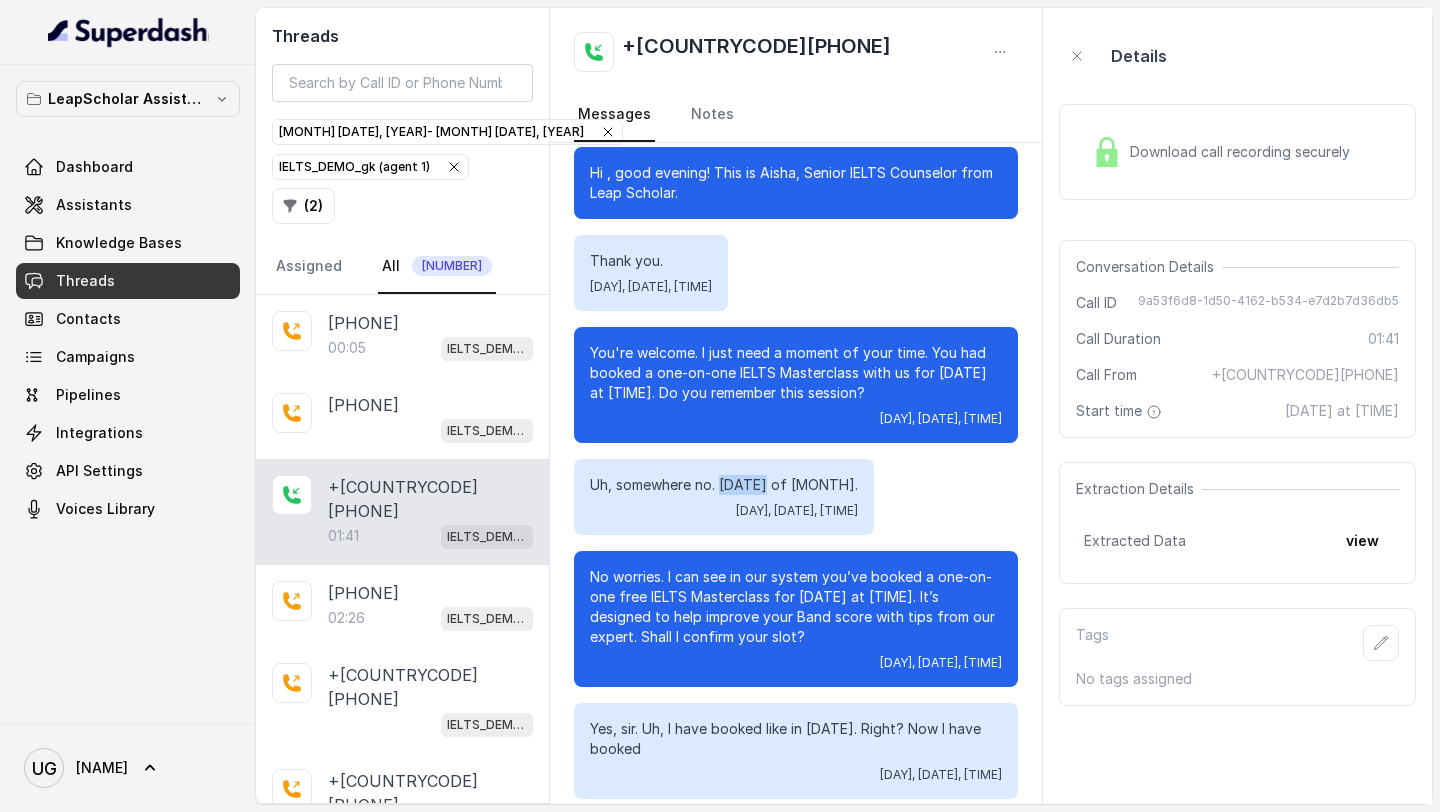 click on "Uh, somewhere no. [DATE] of [MONTH]." at bounding box center [724, 485] 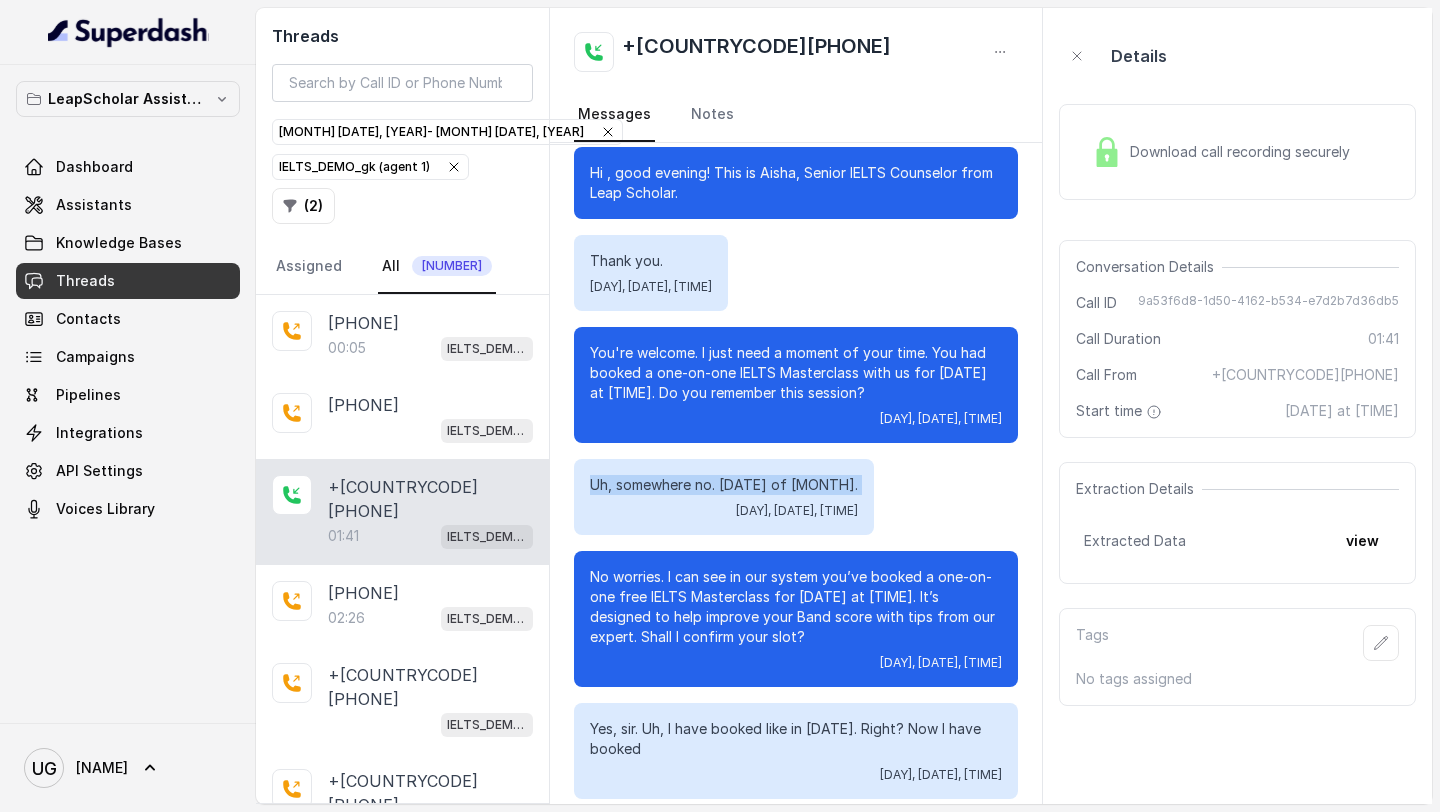 click on "Uh, somewhere no. [DATE] of [MONTH]." at bounding box center (724, 485) 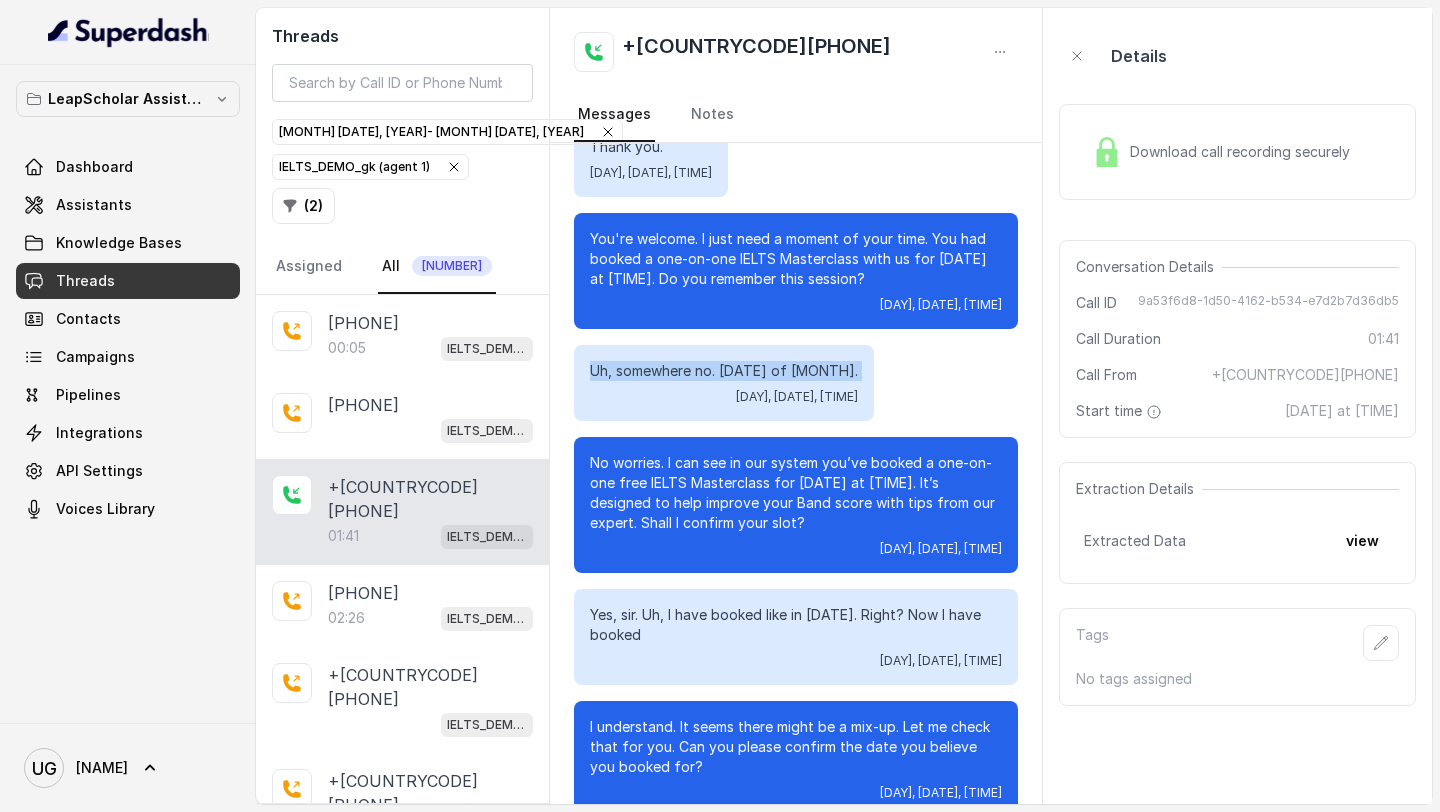 scroll, scrollTop: 0, scrollLeft: 0, axis: both 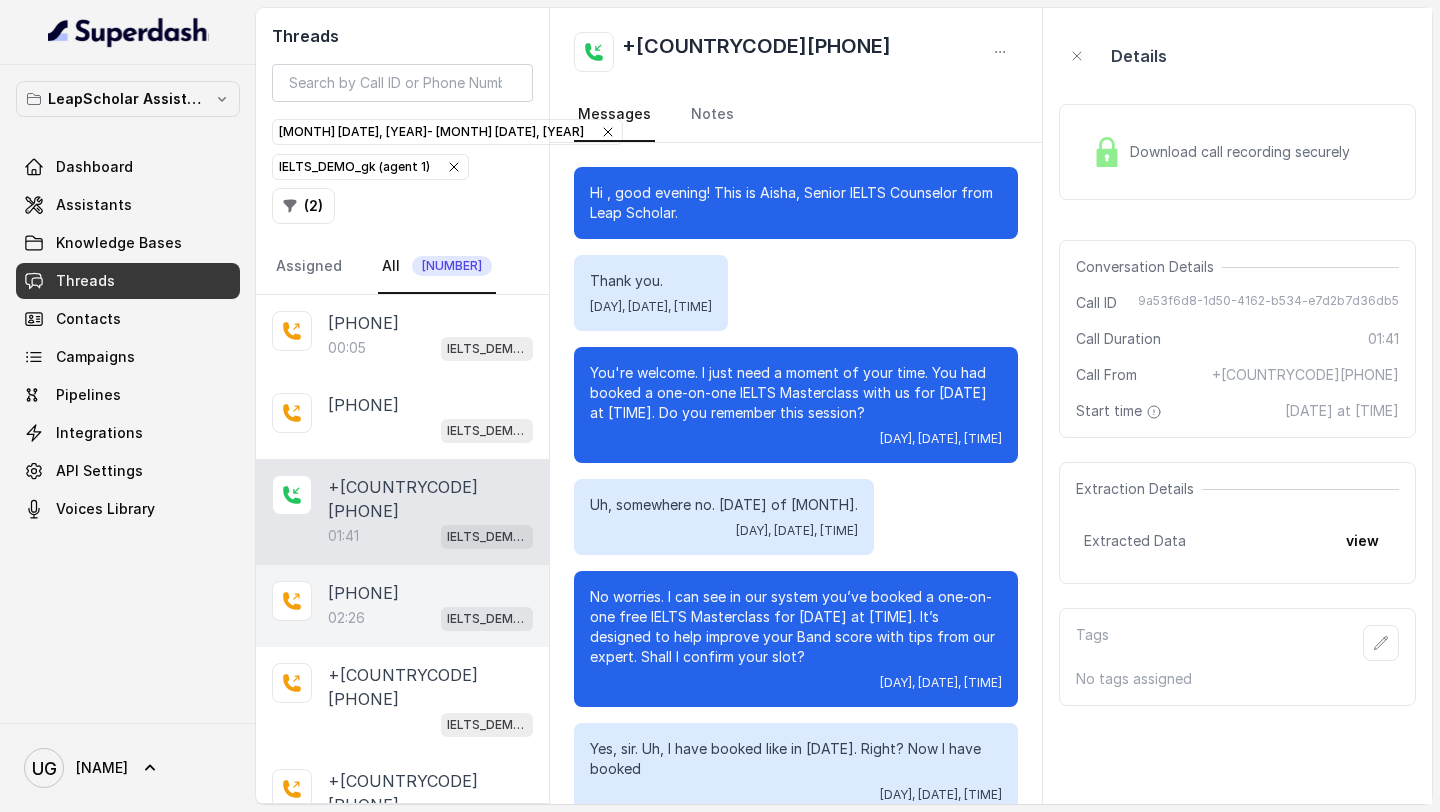 click on "02:26" at bounding box center [346, 618] 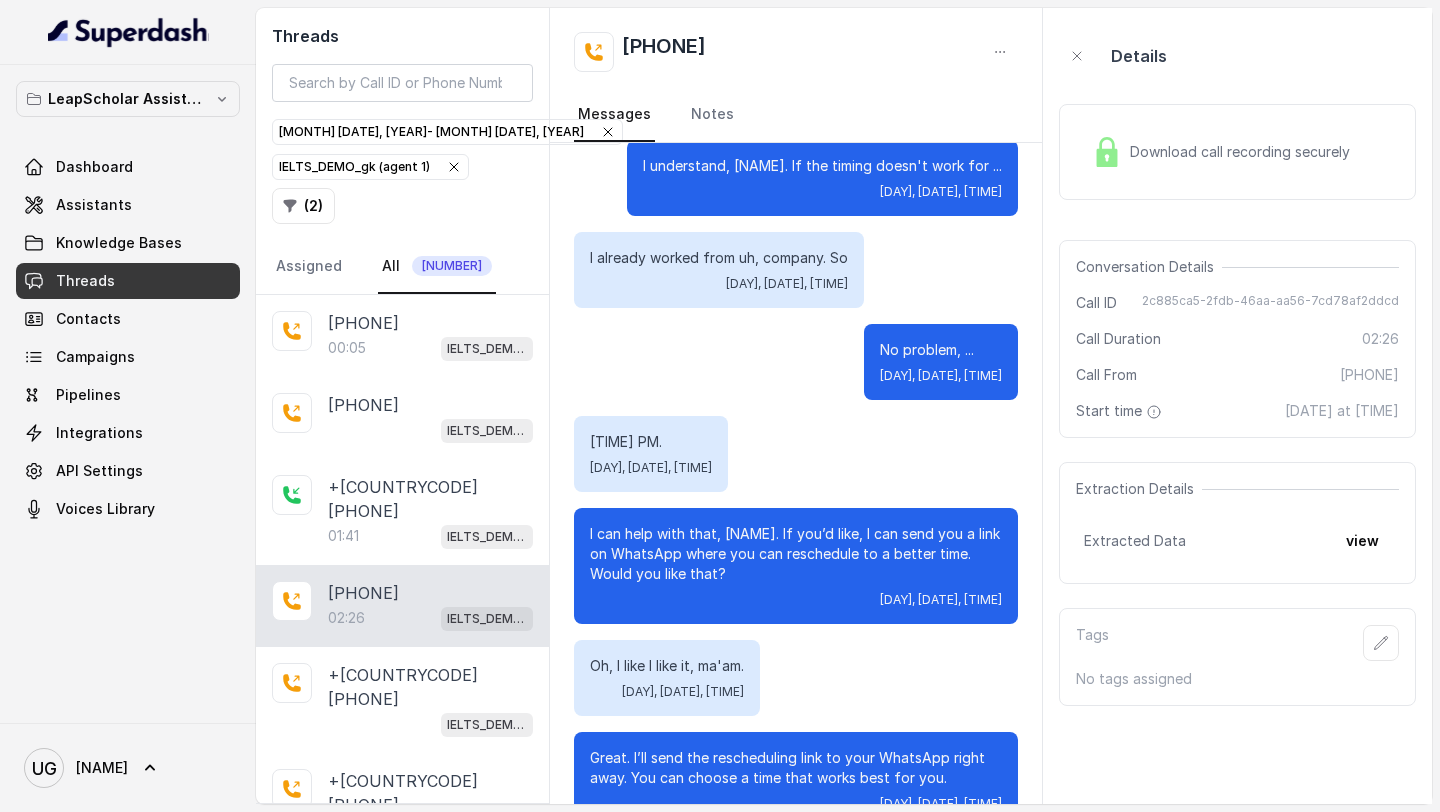 scroll, scrollTop: 1723, scrollLeft: 0, axis: vertical 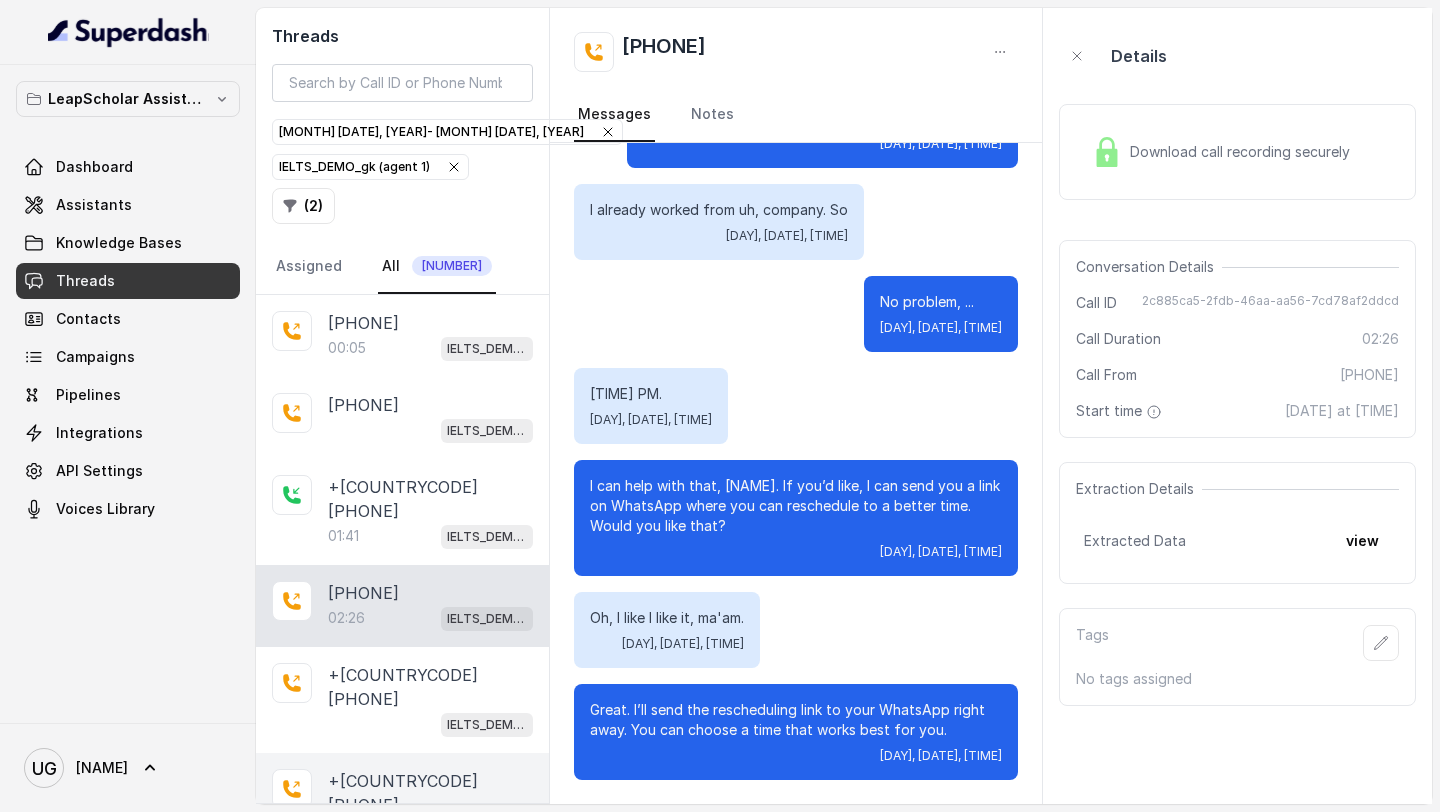 click on "00:45 IELTS_DEMO_gk (agent 1)" at bounding box center [430, 830] 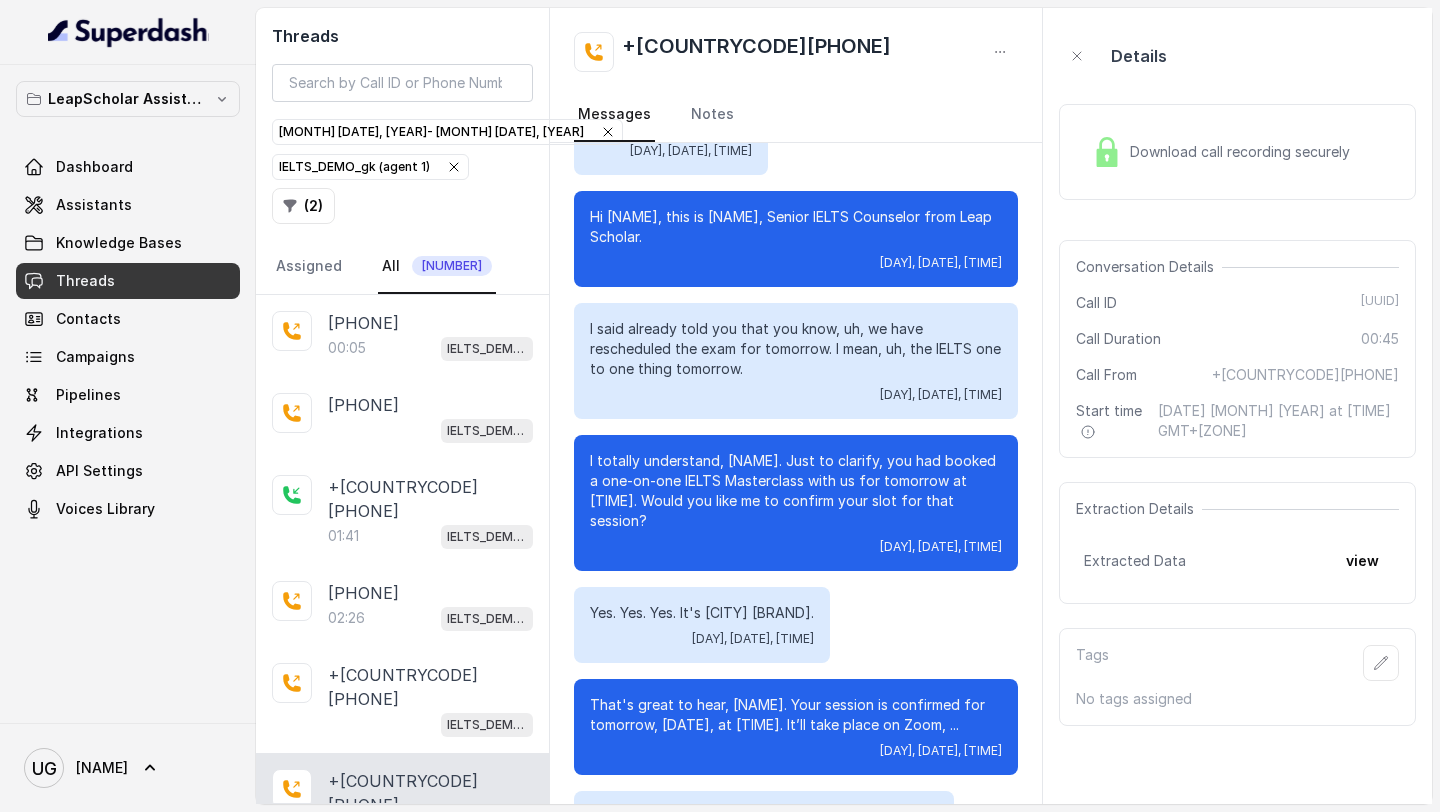 scroll, scrollTop: 227, scrollLeft: 0, axis: vertical 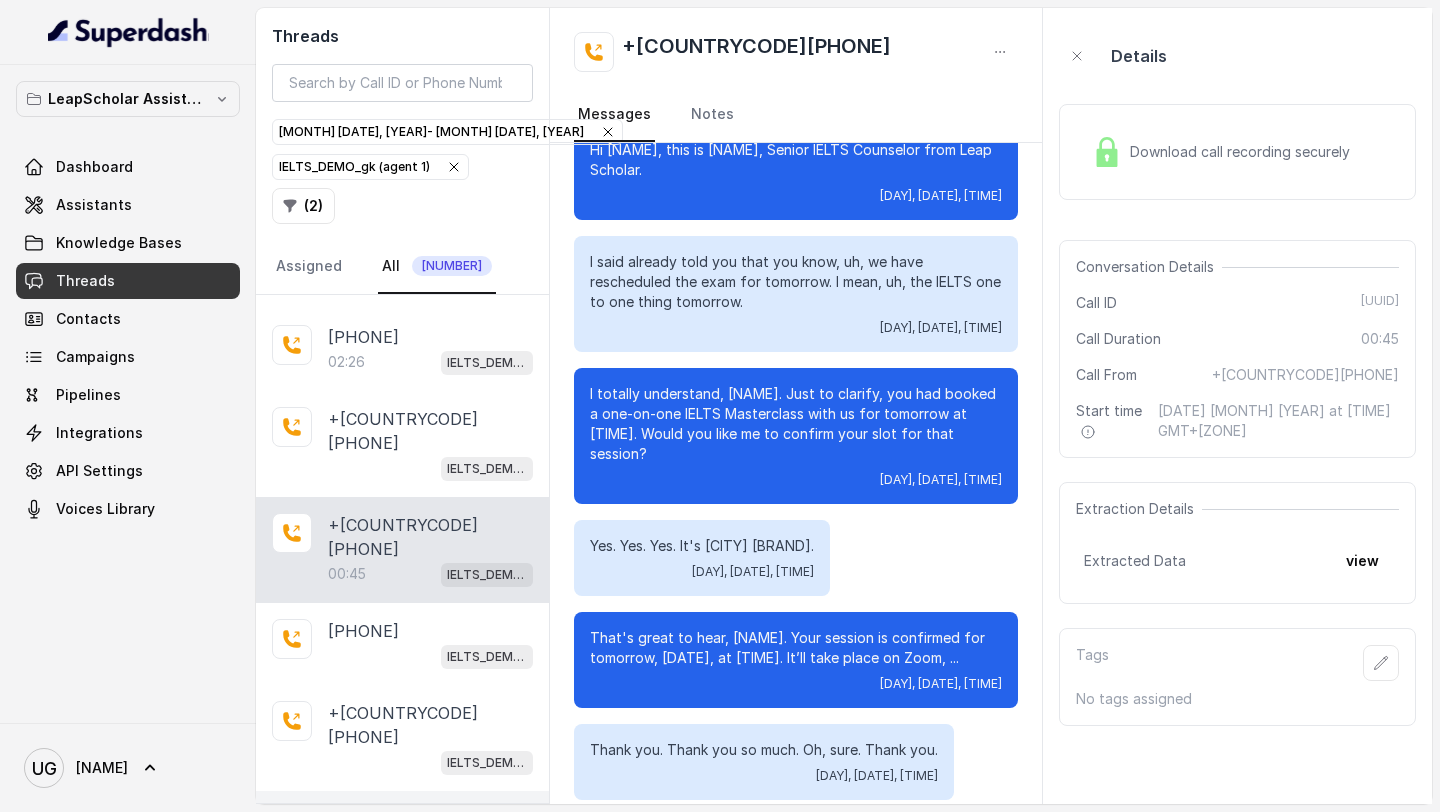 click on "00:46 IELTS_DEMO_gk (agent 1)" at bounding box center (430, 868) 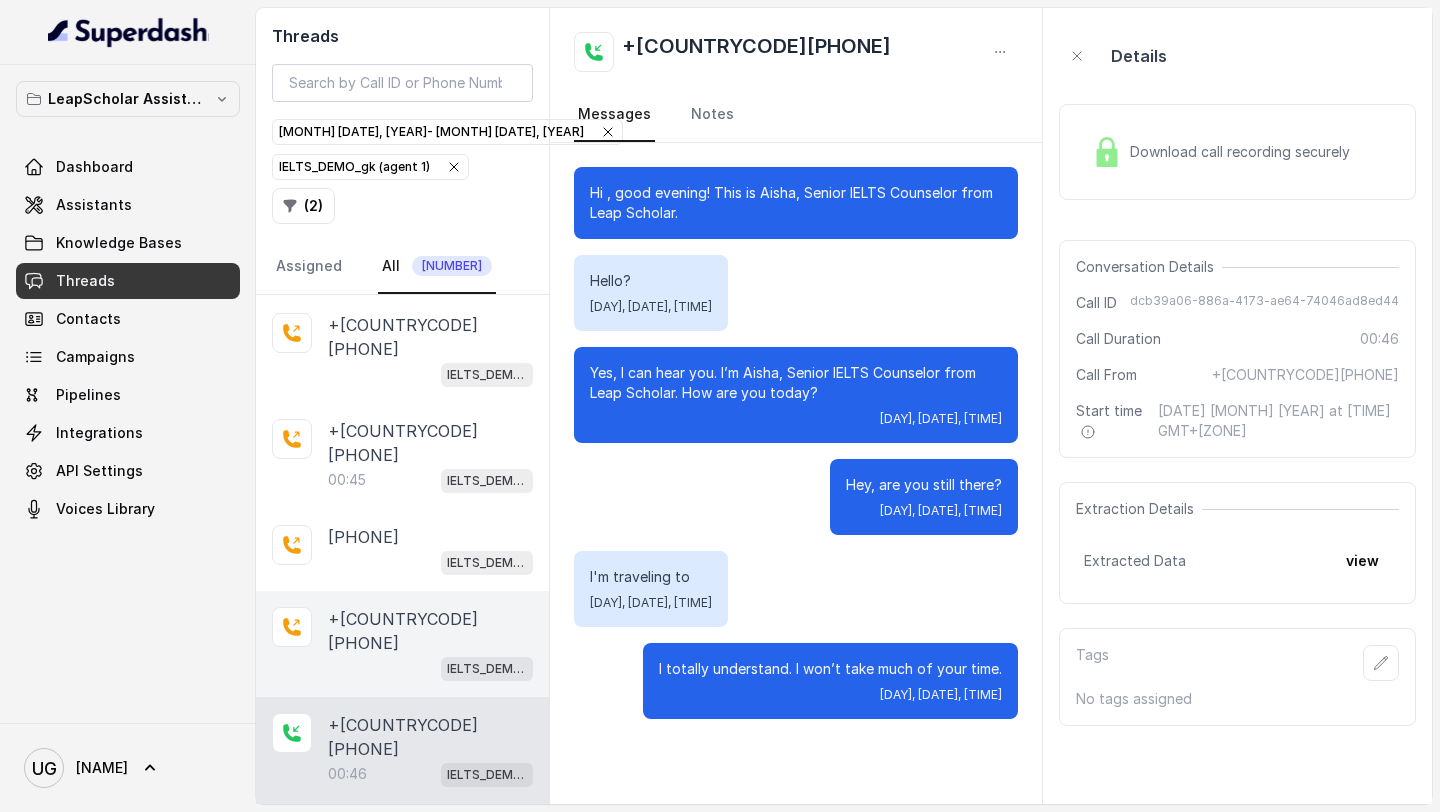 scroll, scrollTop: 389, scrollLeft: 0, axis: vertical 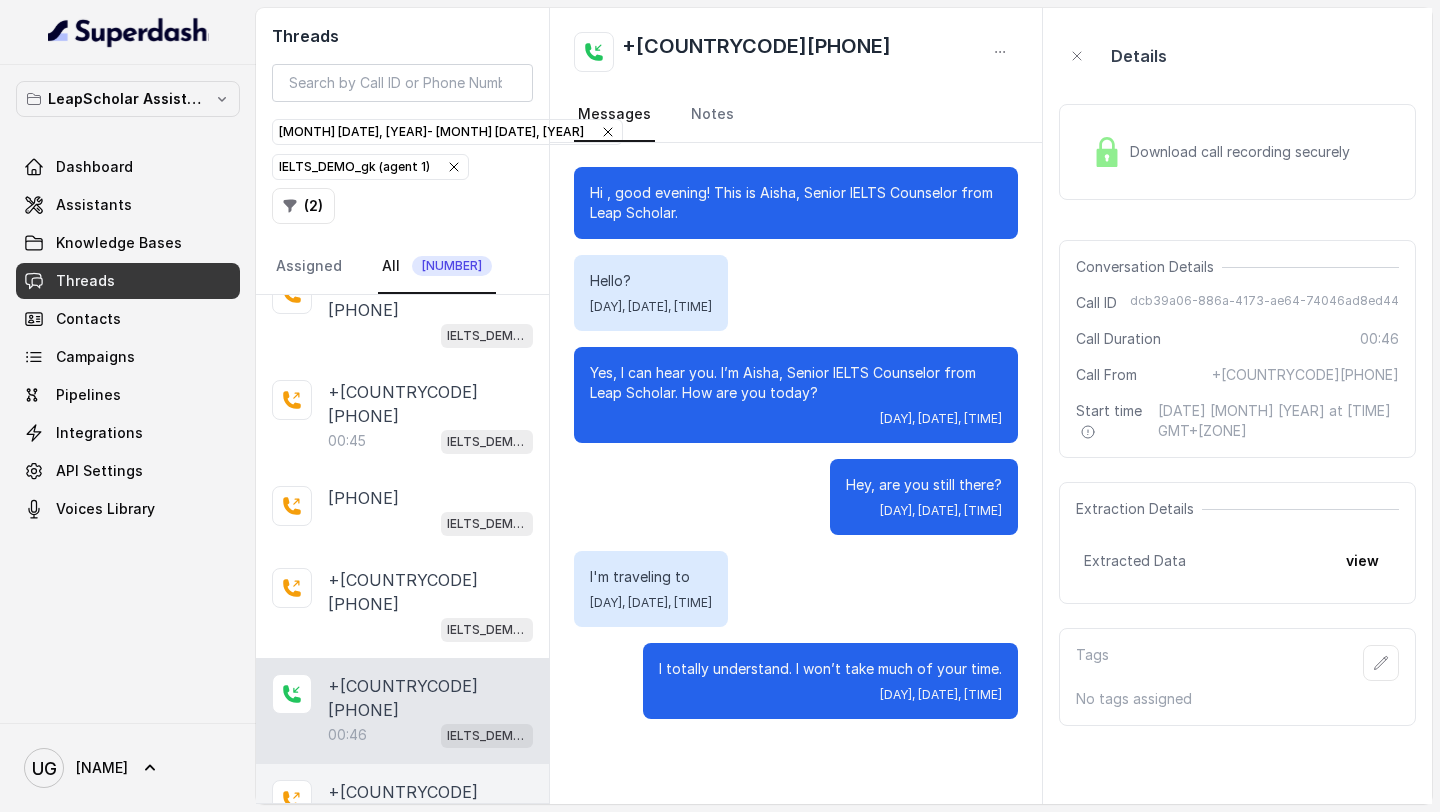 click on "[TIME] [PRODUCT]" at bounding box center (402, 817) 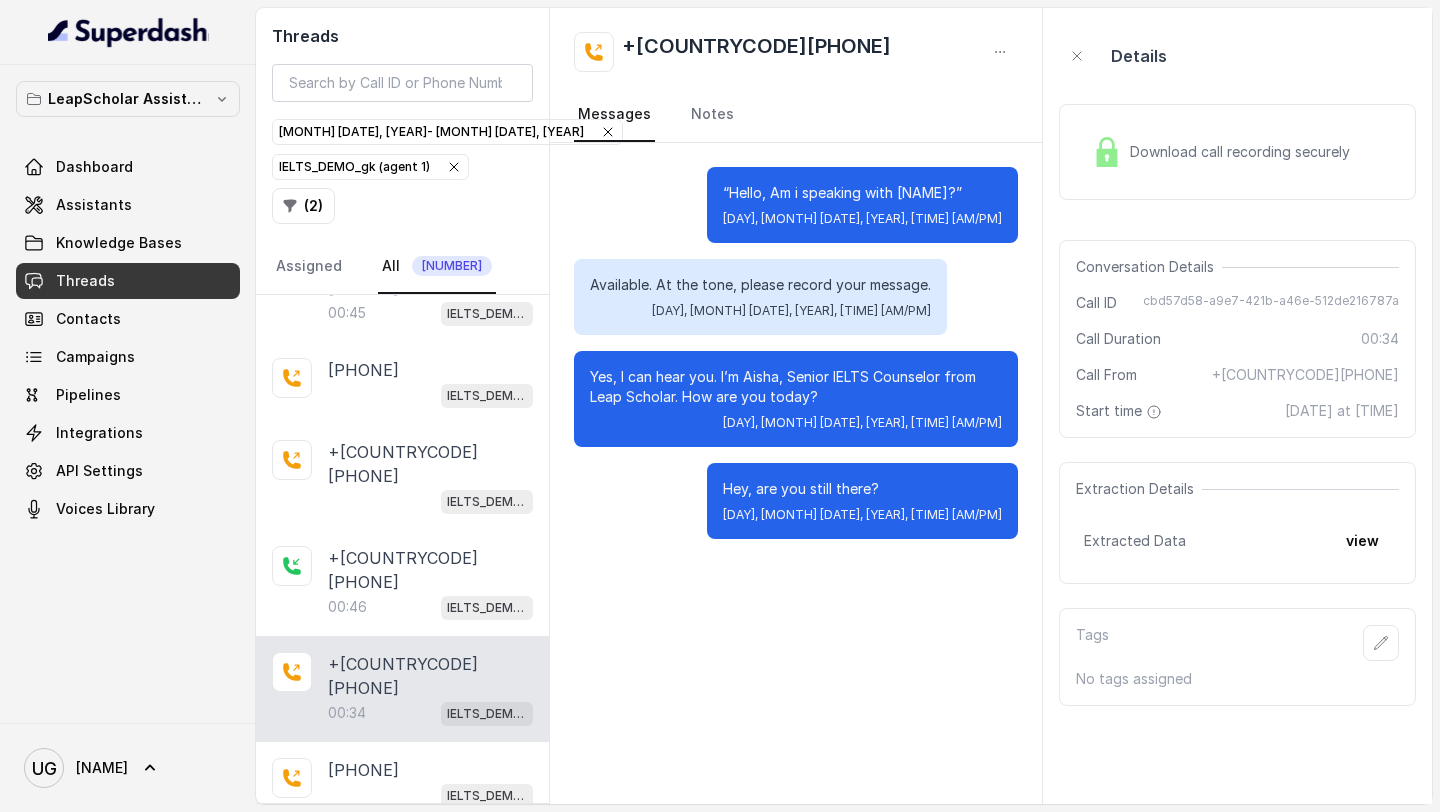 scroll, scrollTop: 520, scrollLeft: 0, axis: vertical 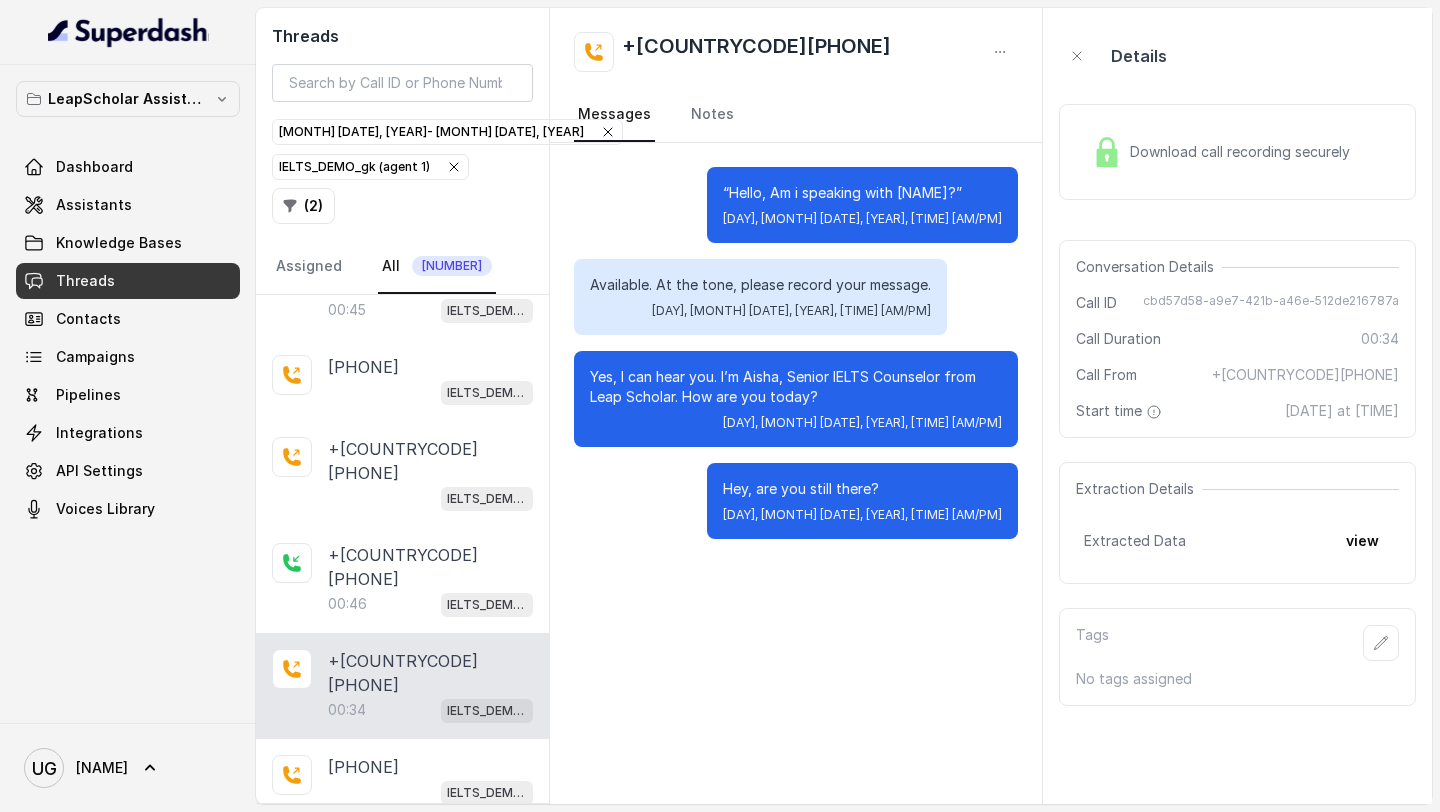 click on "00:14 IELTS_DEMO_gk (agent 1)" at bounding box center (430, 874) 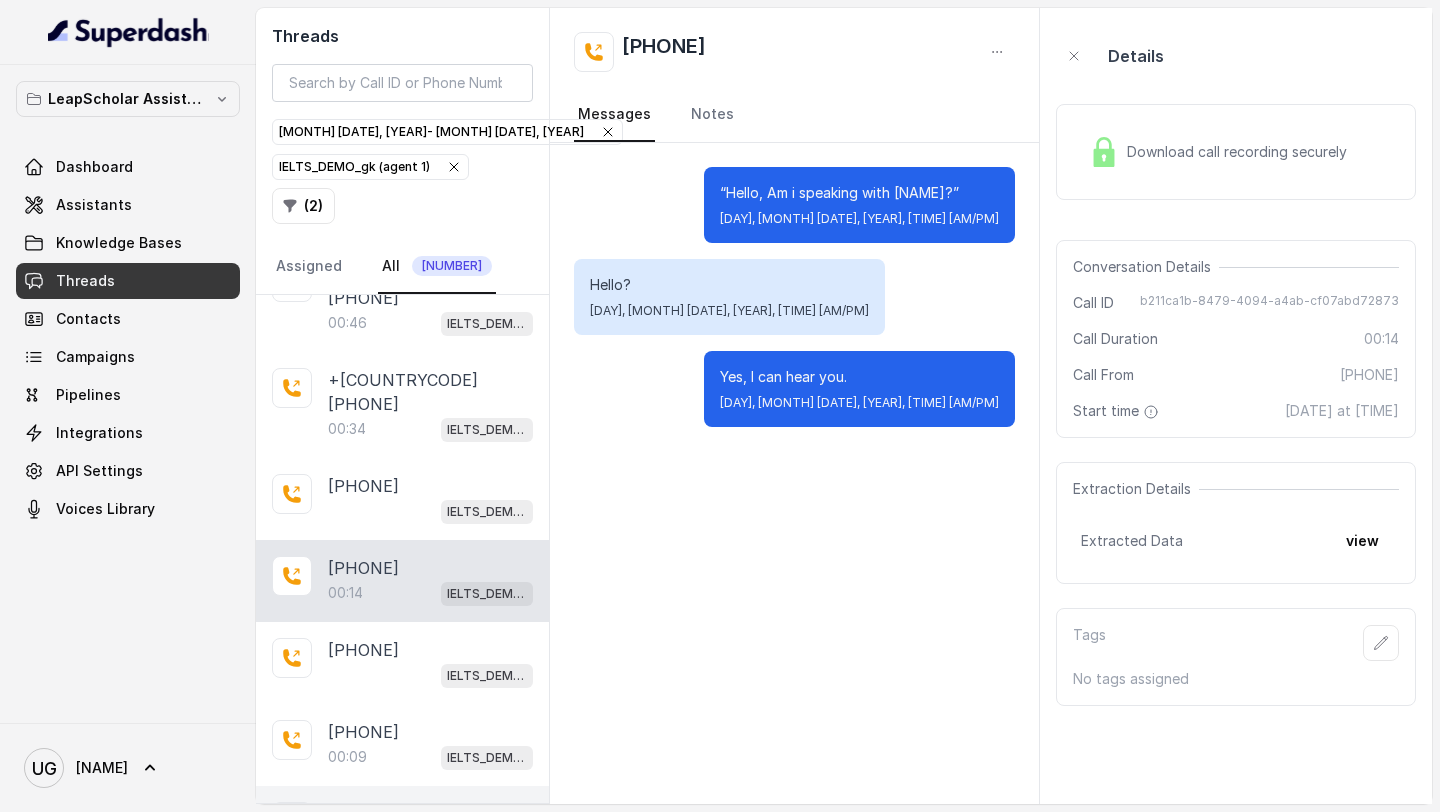 scroll, scrollTop: 821, scrollLeft: 0, axis: vertical 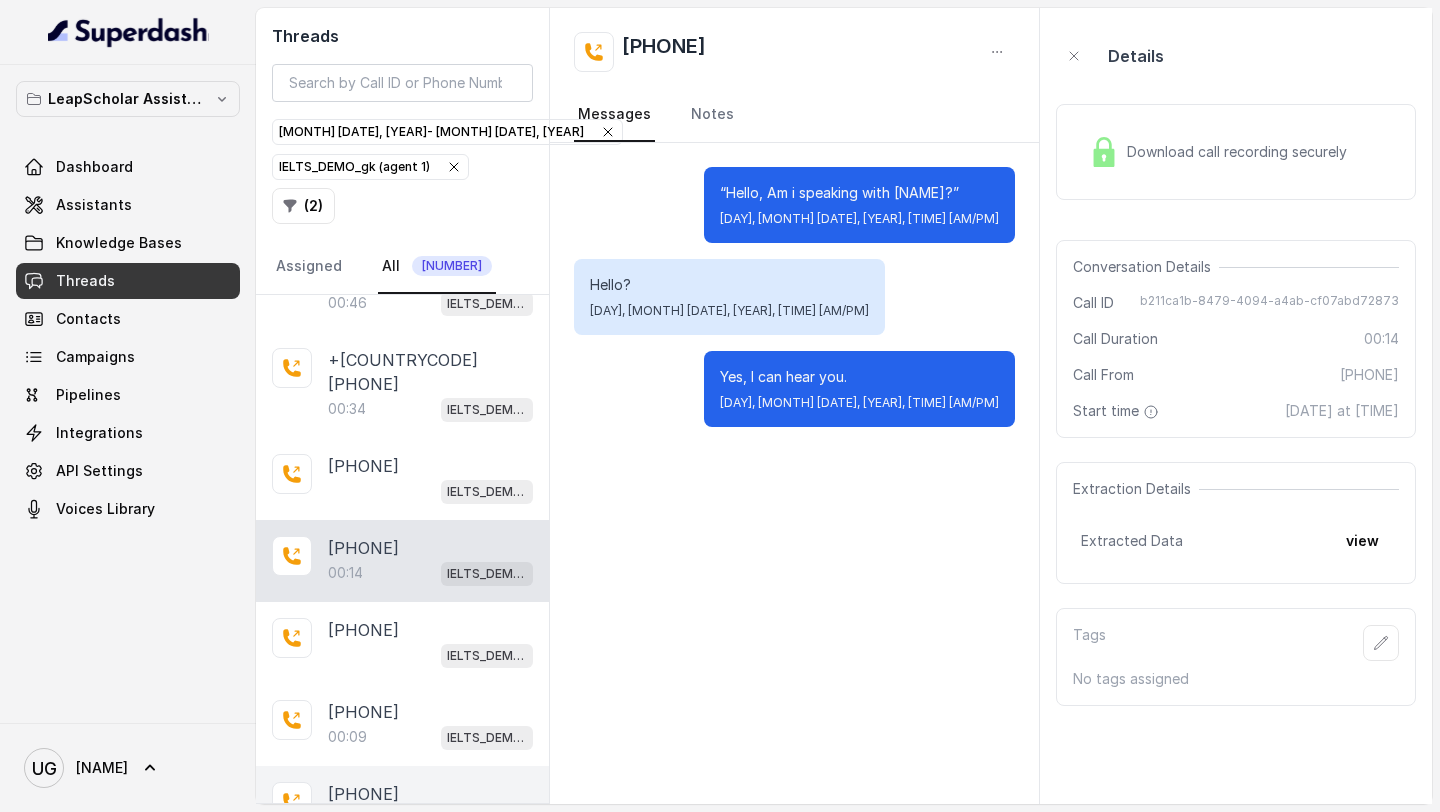 click on "[TIME] [PRODUCT]" at bounding box center (430, 819) 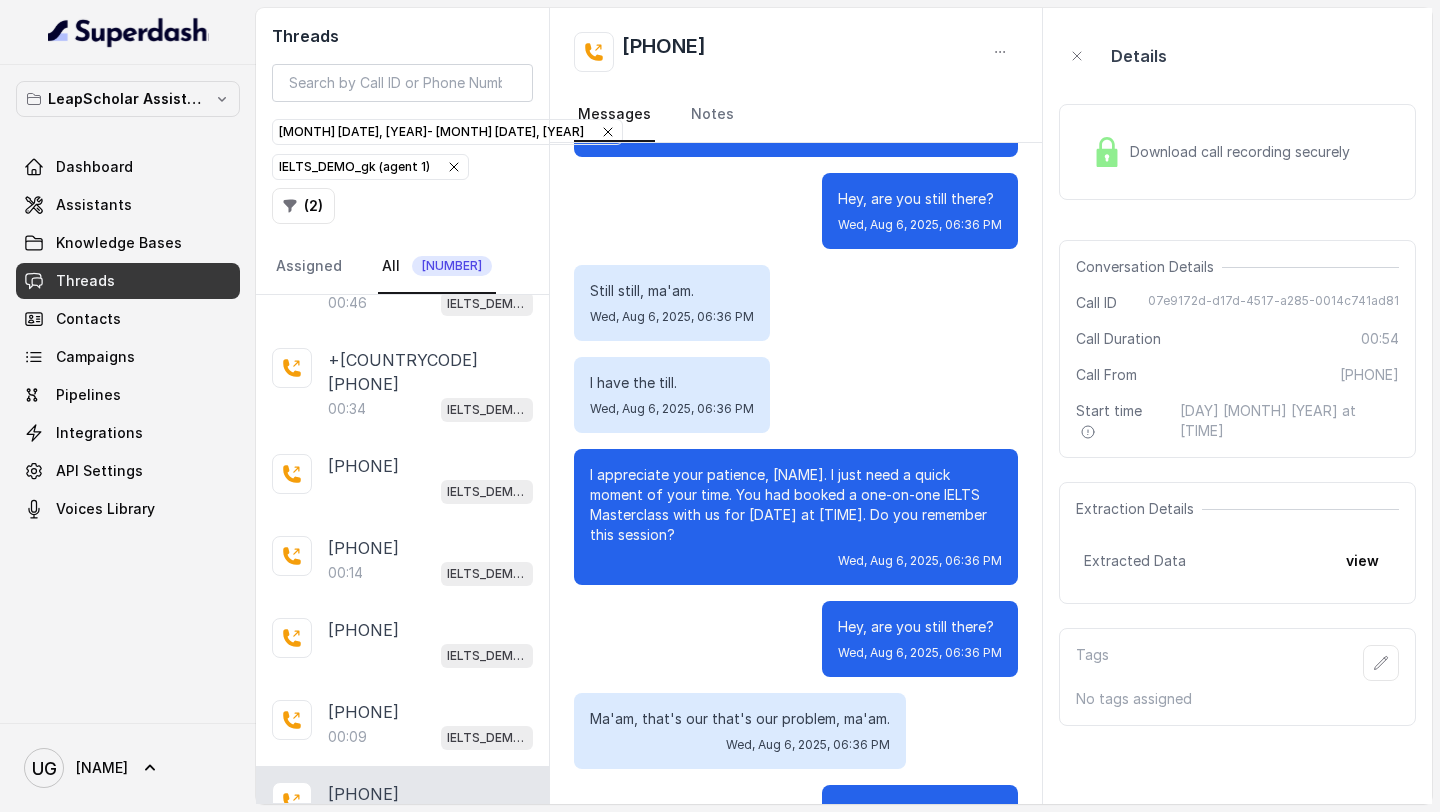 scroll, scrollTop: 463, scrollLeft: 0, axis: vertical 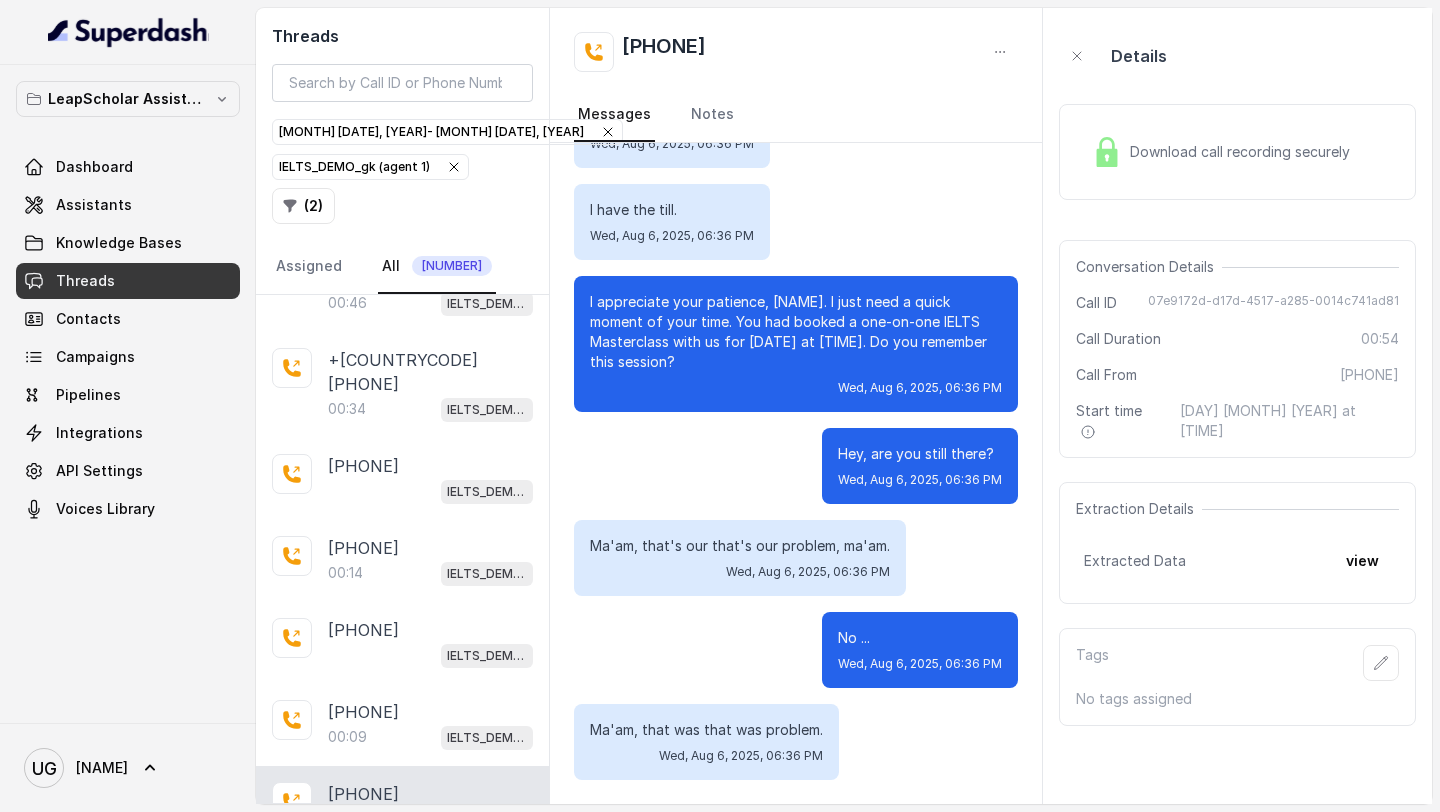 click on "+[COUNTRYCODE][PHONE]" at bounding box center [430, 888] 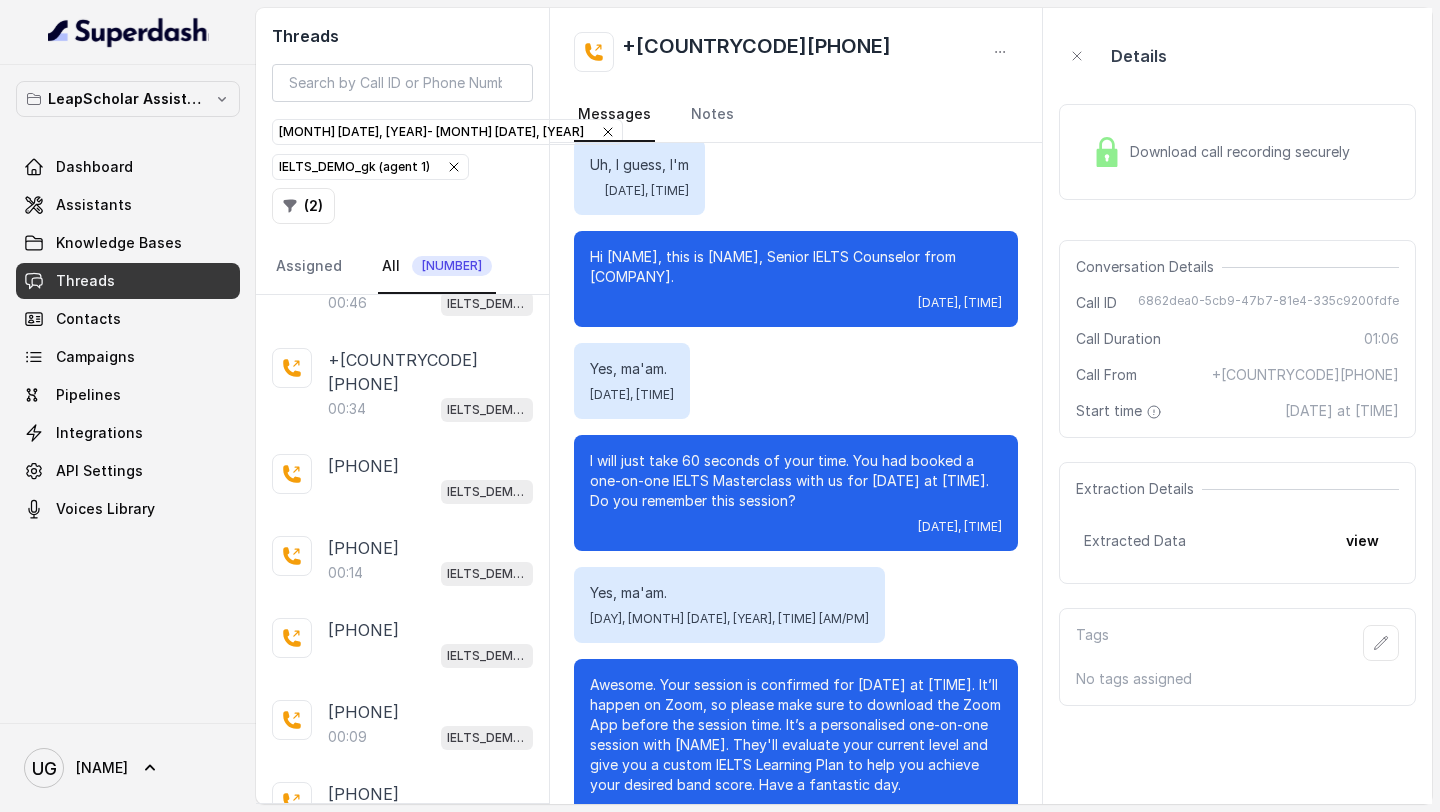 scroll, scrollTop: 0, scrollLeft: 0, axis: both 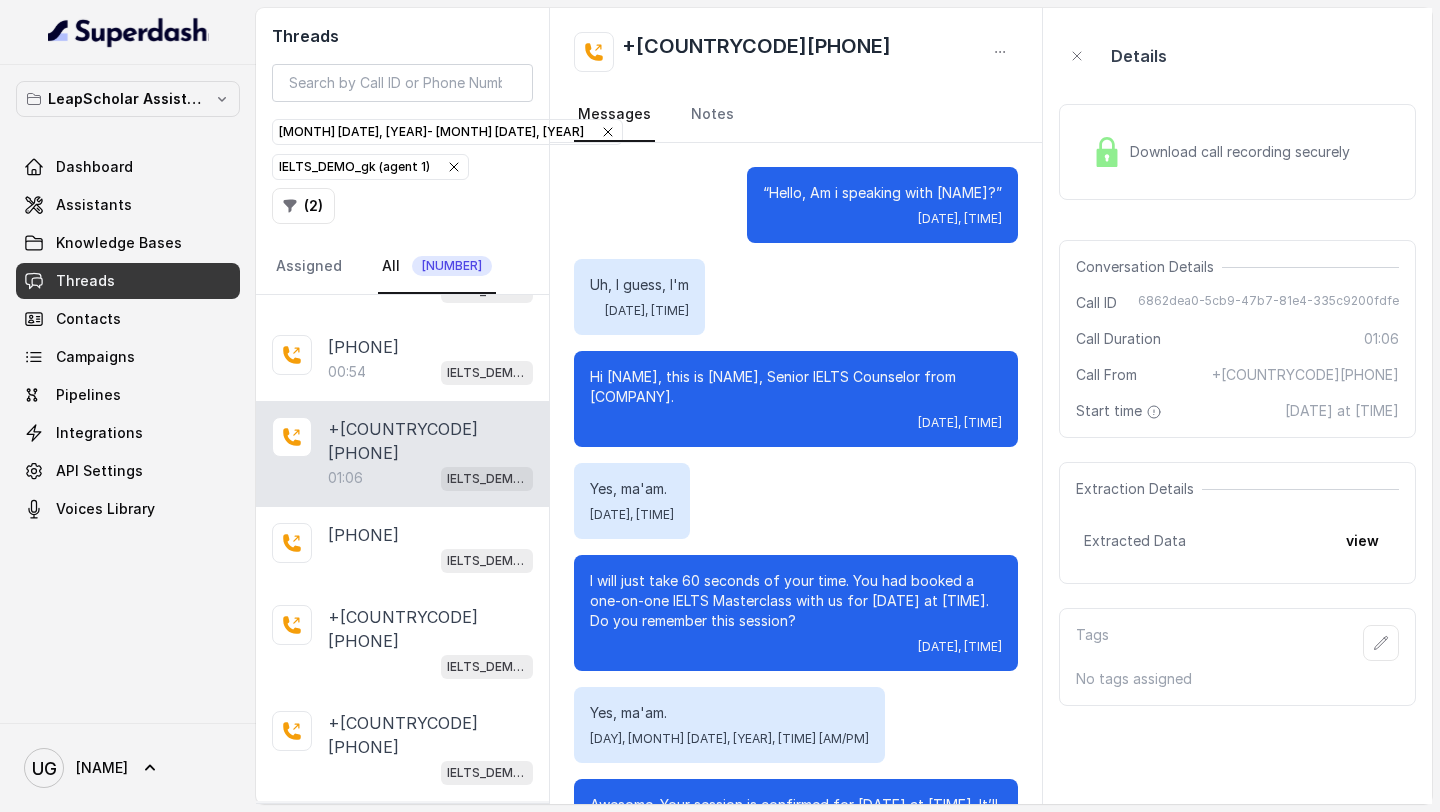 click on "[PHONE]" at bounding box center (363, 829) 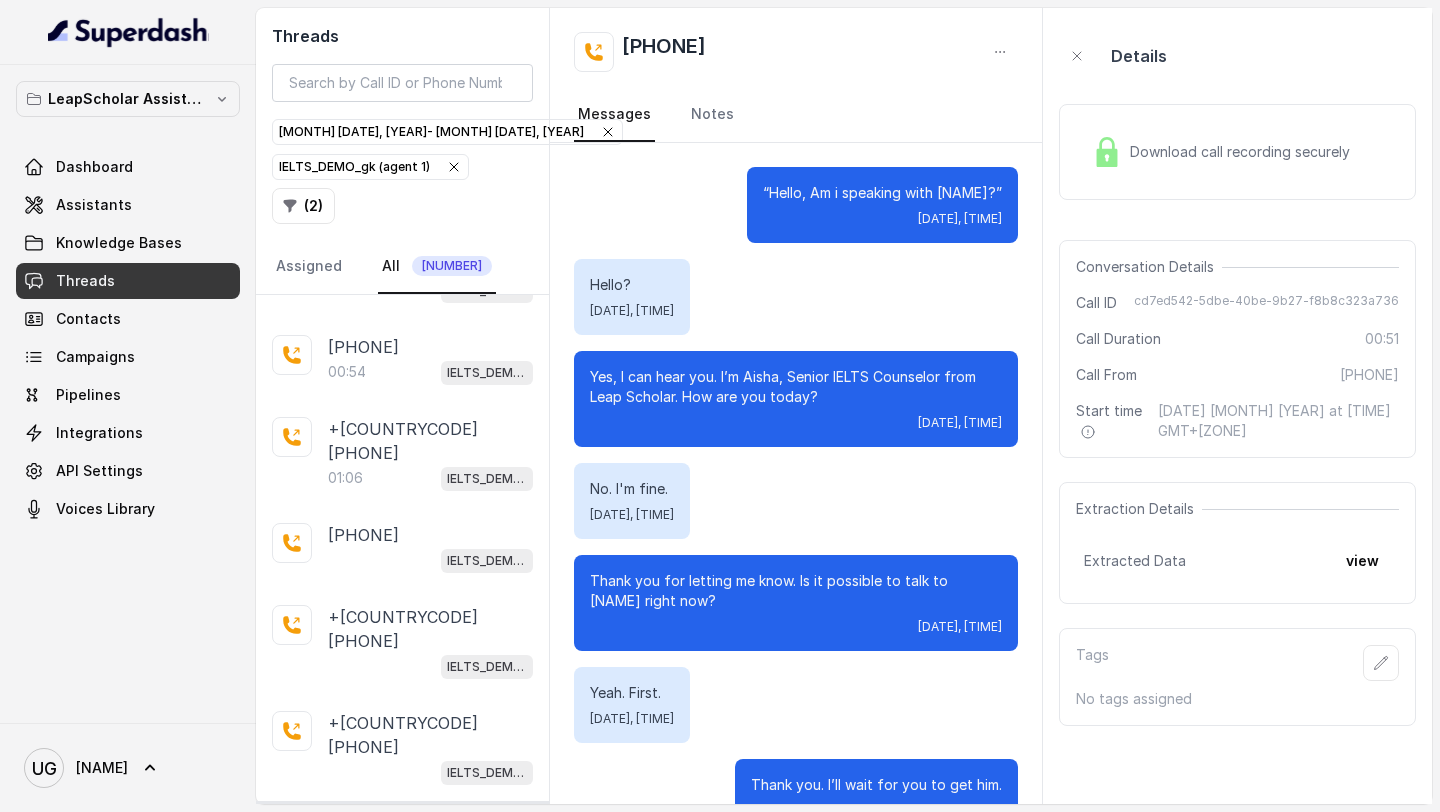 scroll, scrollTop: 351, scrollLeft: 0, axis: vertical 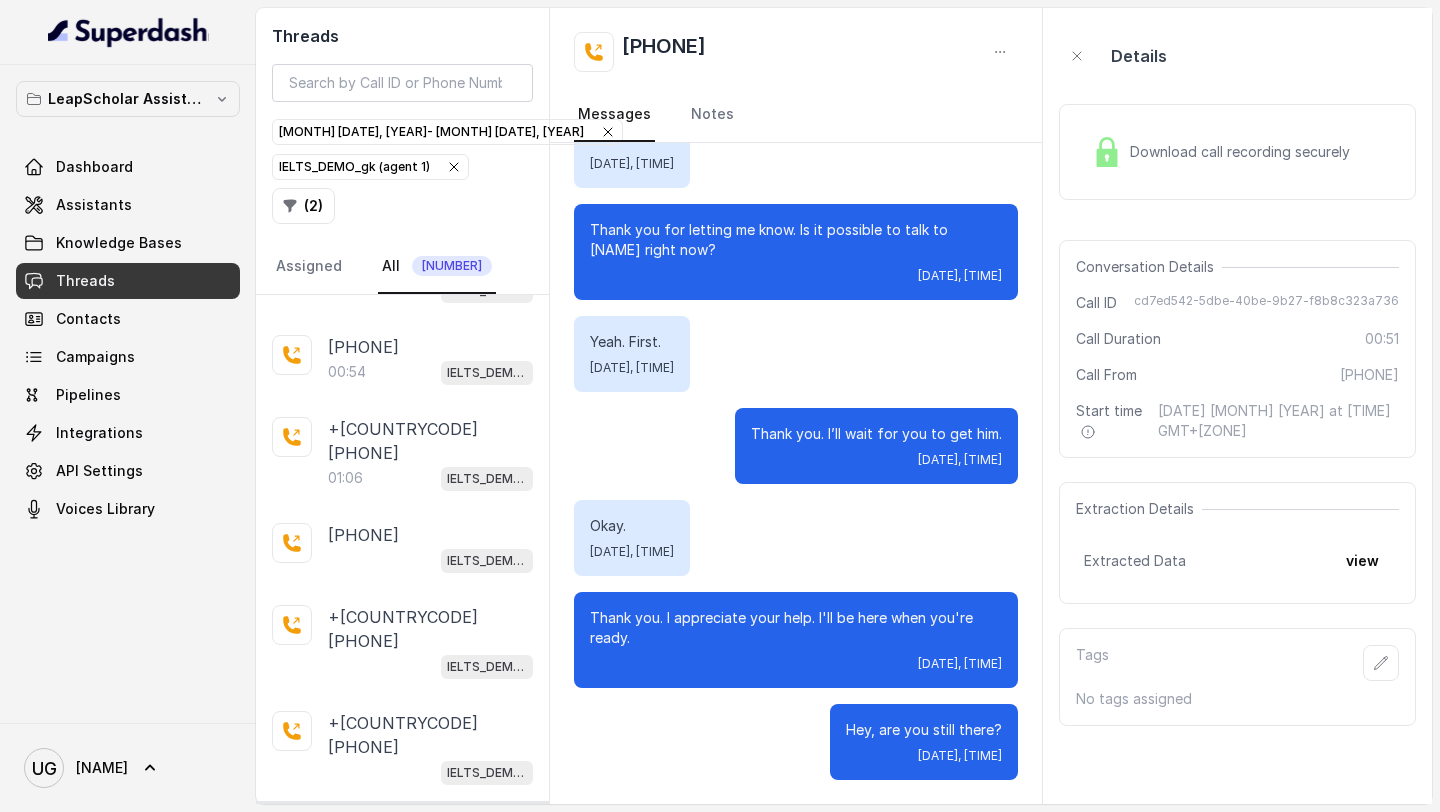 click on "01:29" at bounding box center [345, 936] 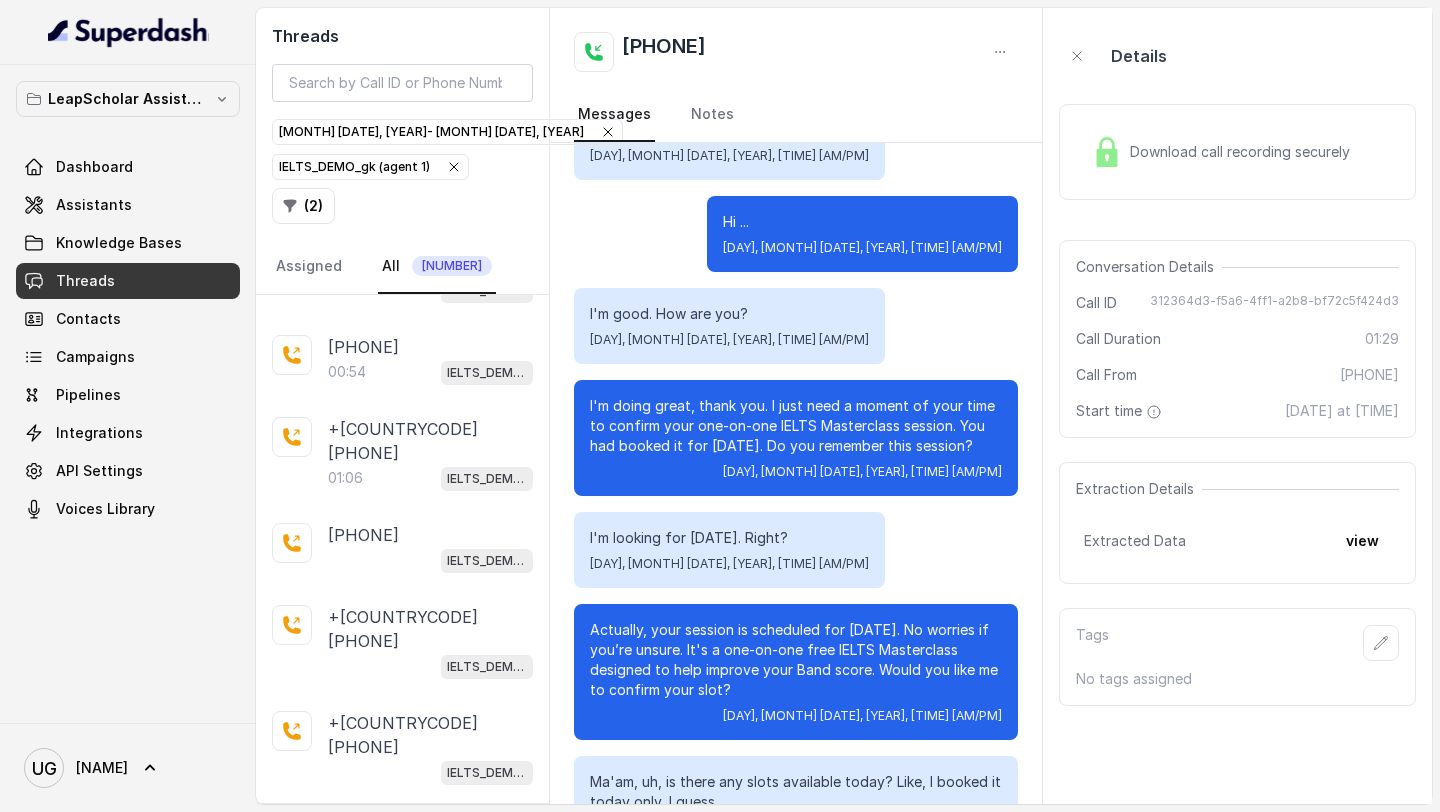 scroll, scrollTop: 431, scrollLeft: 0, axis: vertical 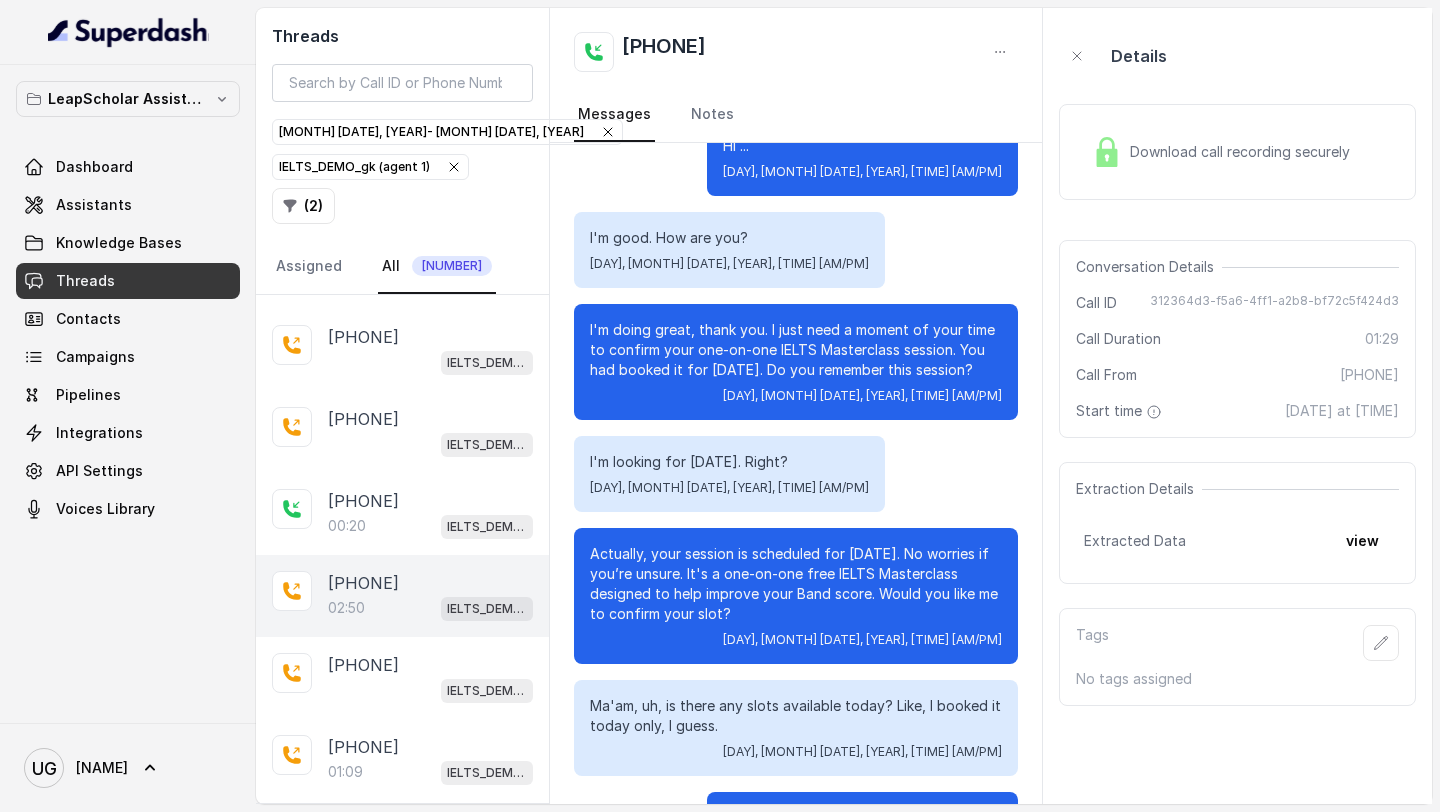click on "[PHONE]" at bounding box center (363, 583) 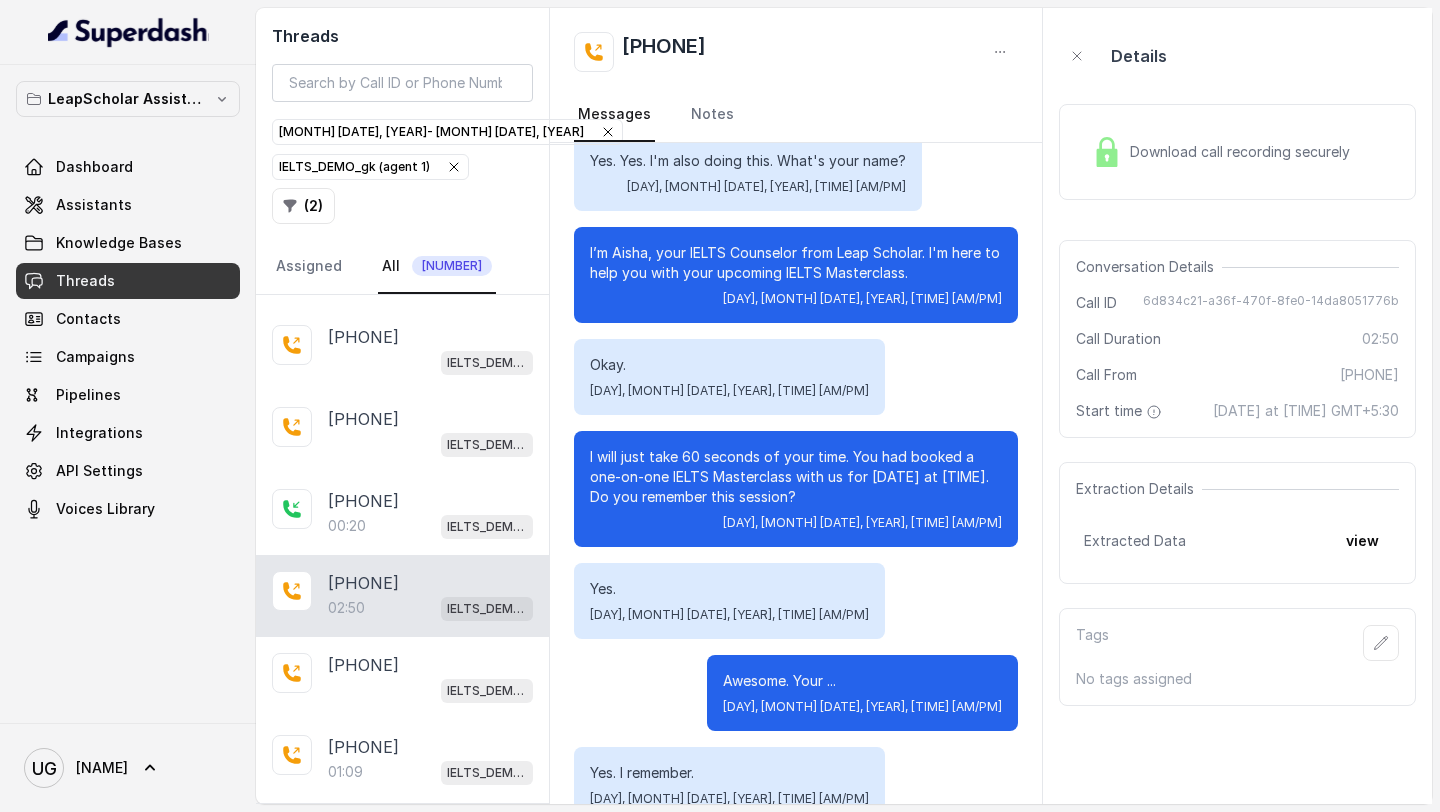 scroll, scrollTop: 1206, scrollLeft: 0, axis: vertical 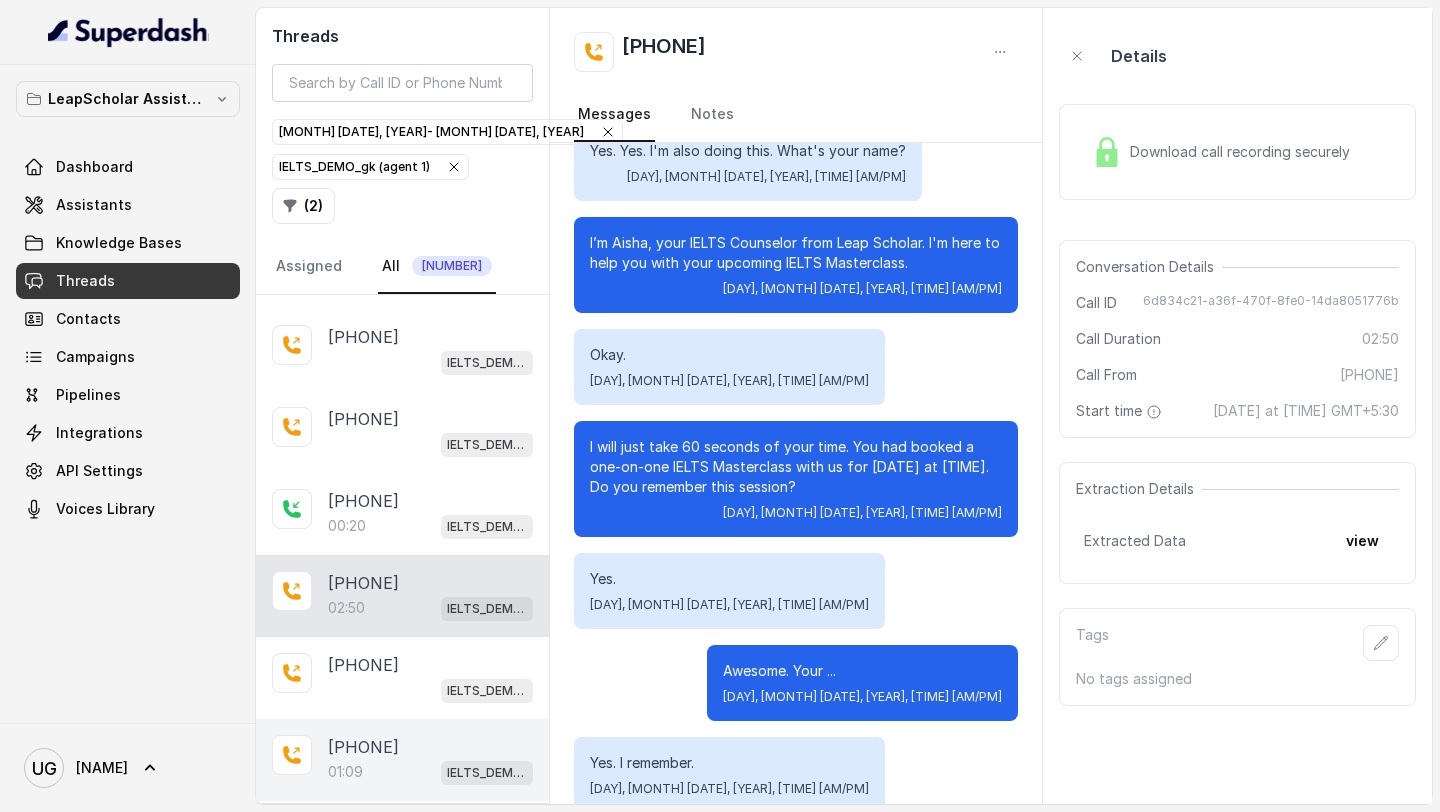 click on "01:09 IELTS_DEMO_gk (agent 1)" at bounding box center (430, 772) 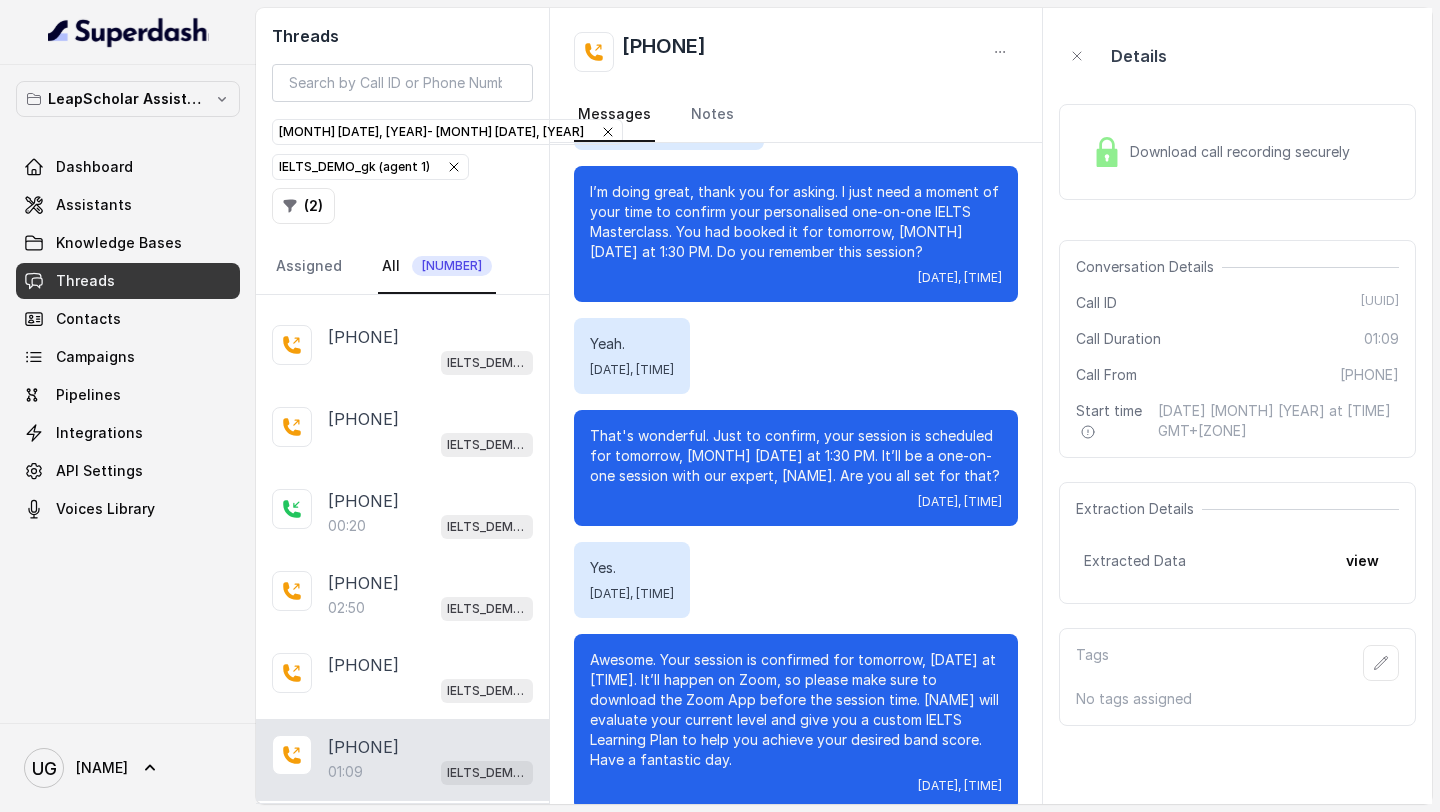 scroll, scrollTop: 623, scrollLeft: 0, axis: vertical 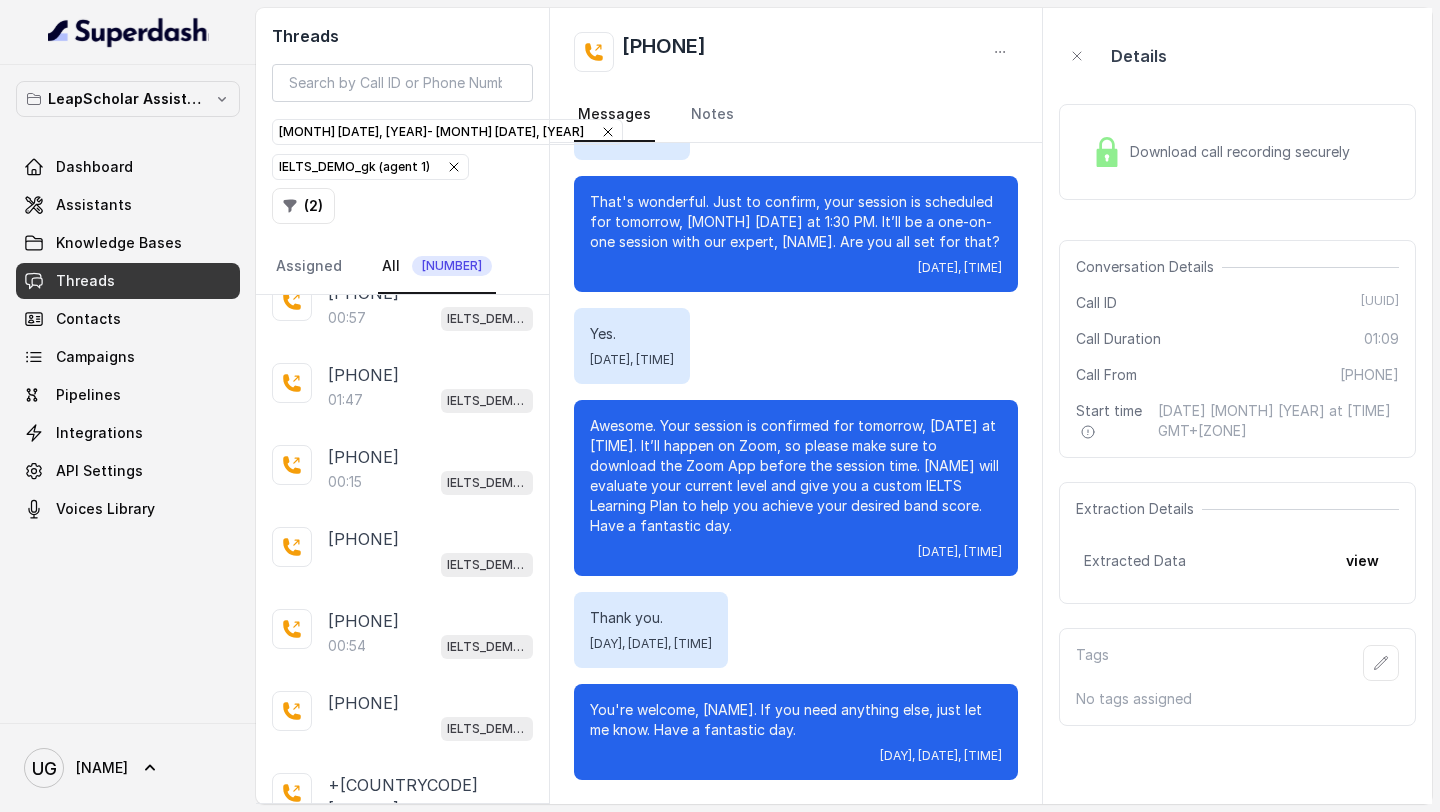 click on "Load more conversations" at bounding box center [403, 1185] 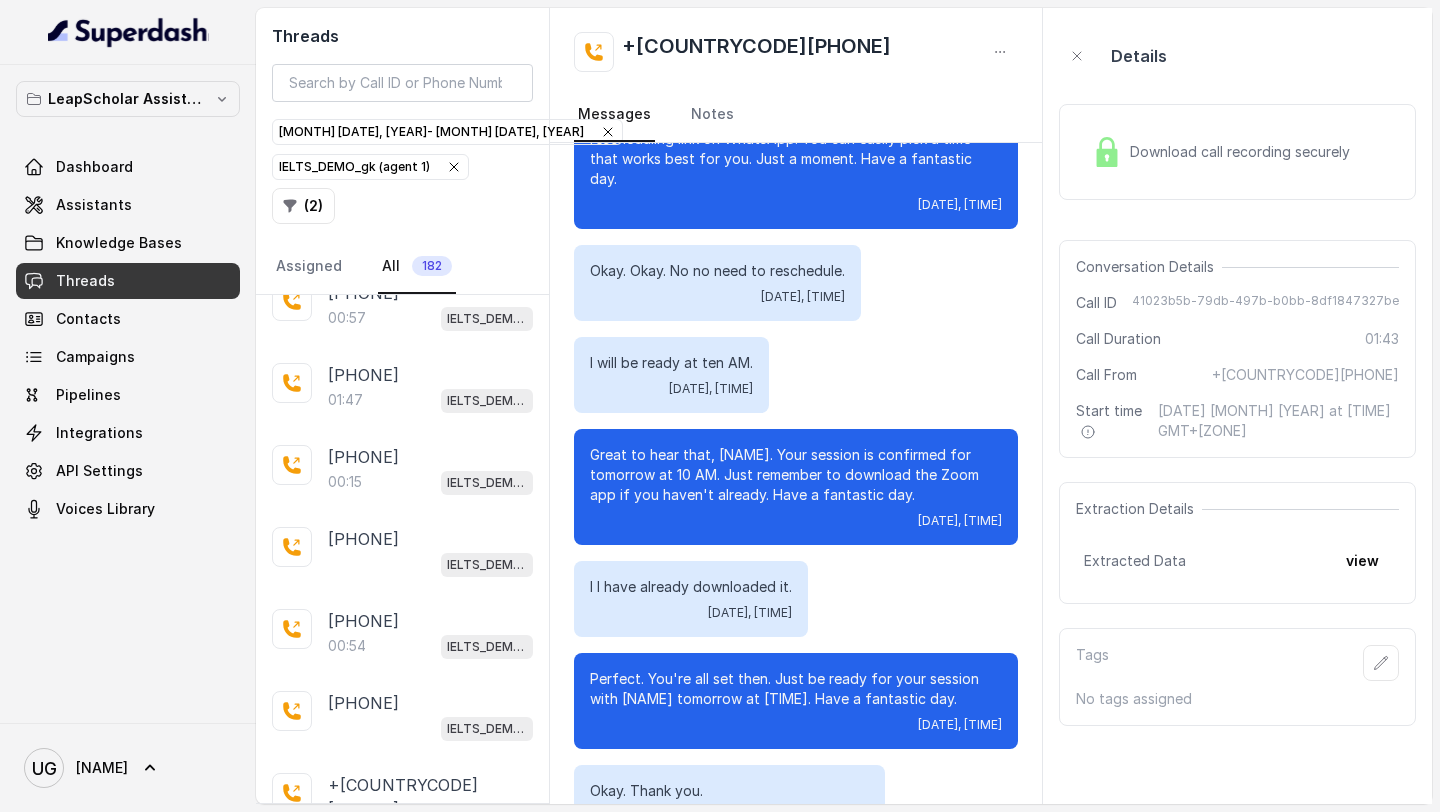 scroll, scrollTop: 1387, scrollLeft: 0, axis: vertical 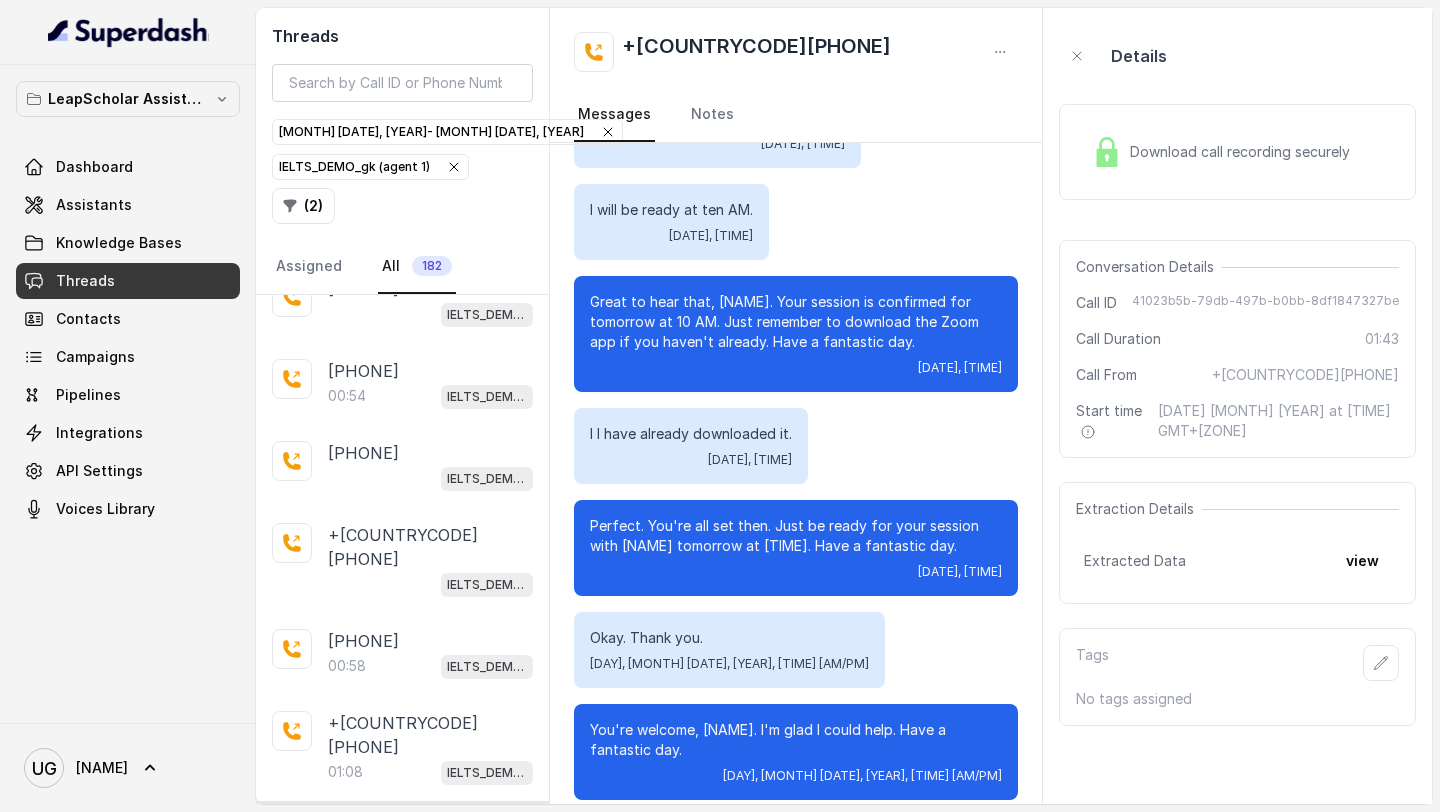 click on "+[COUNTRYCODE][PHONE] 00:58 IELTS_DEMO_gk (agent 1)" at bounding box center [402, 1054] 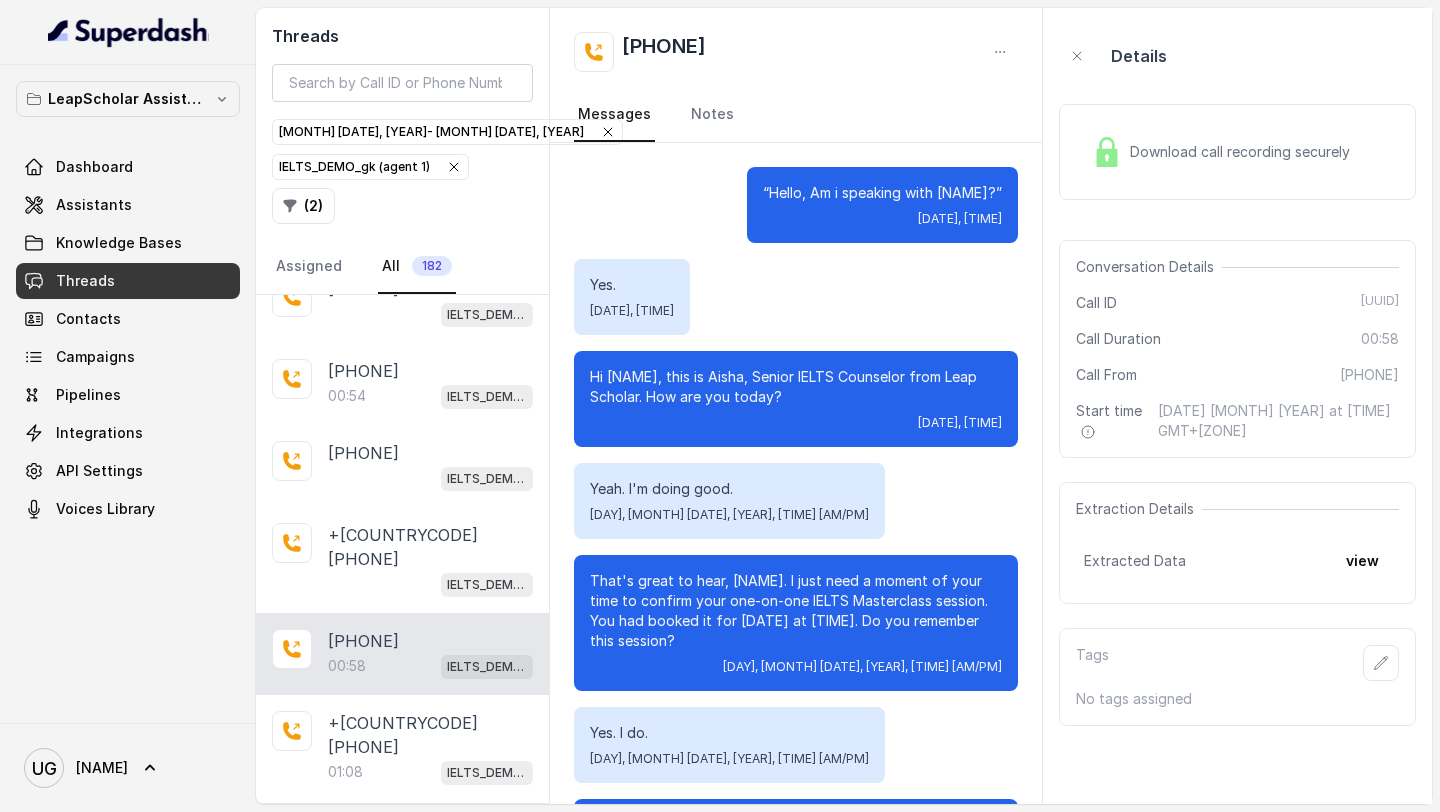 scroll, scrollTop: 399, scrollLeft: 0, axis: vertical 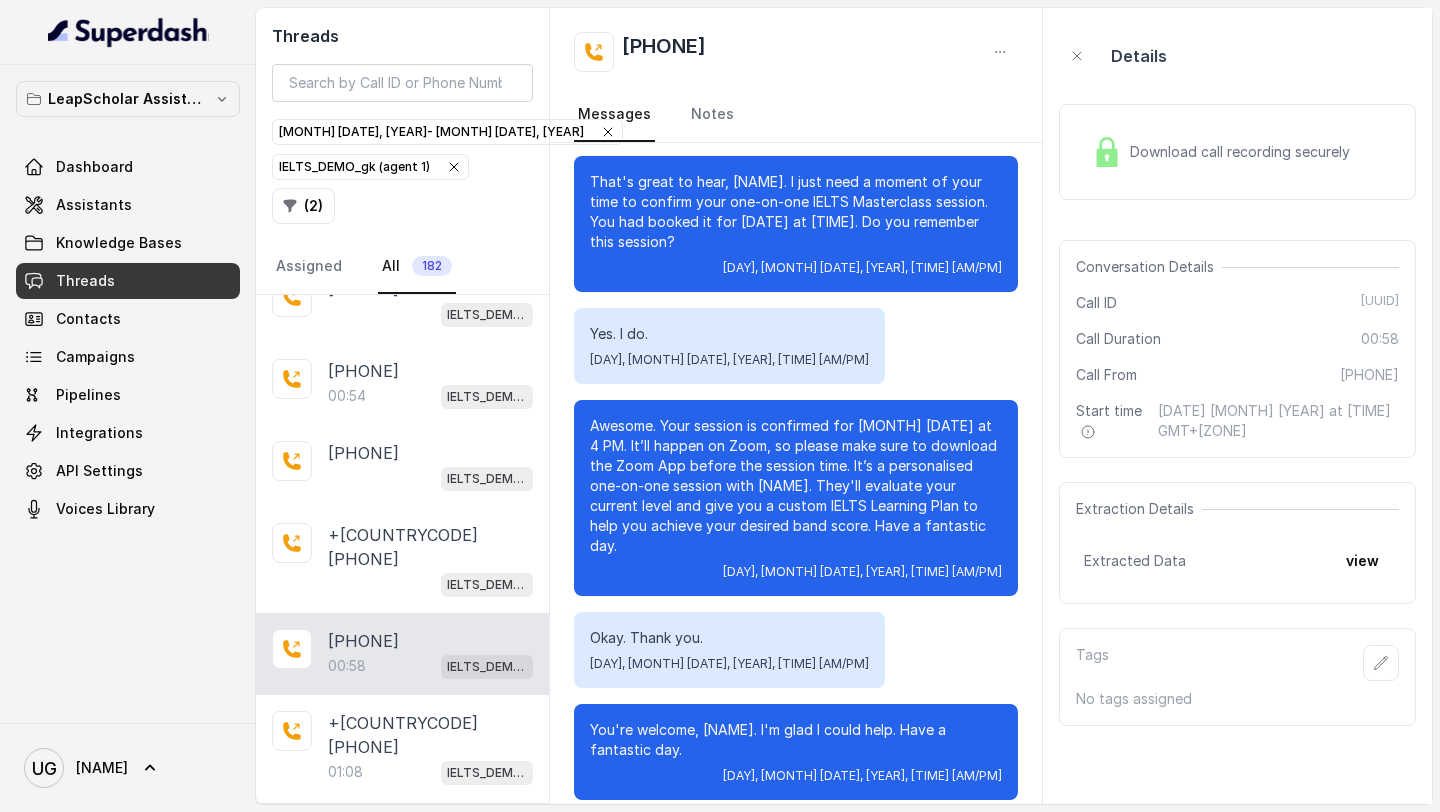 click on "01:08" at bounding box center (345, 772) 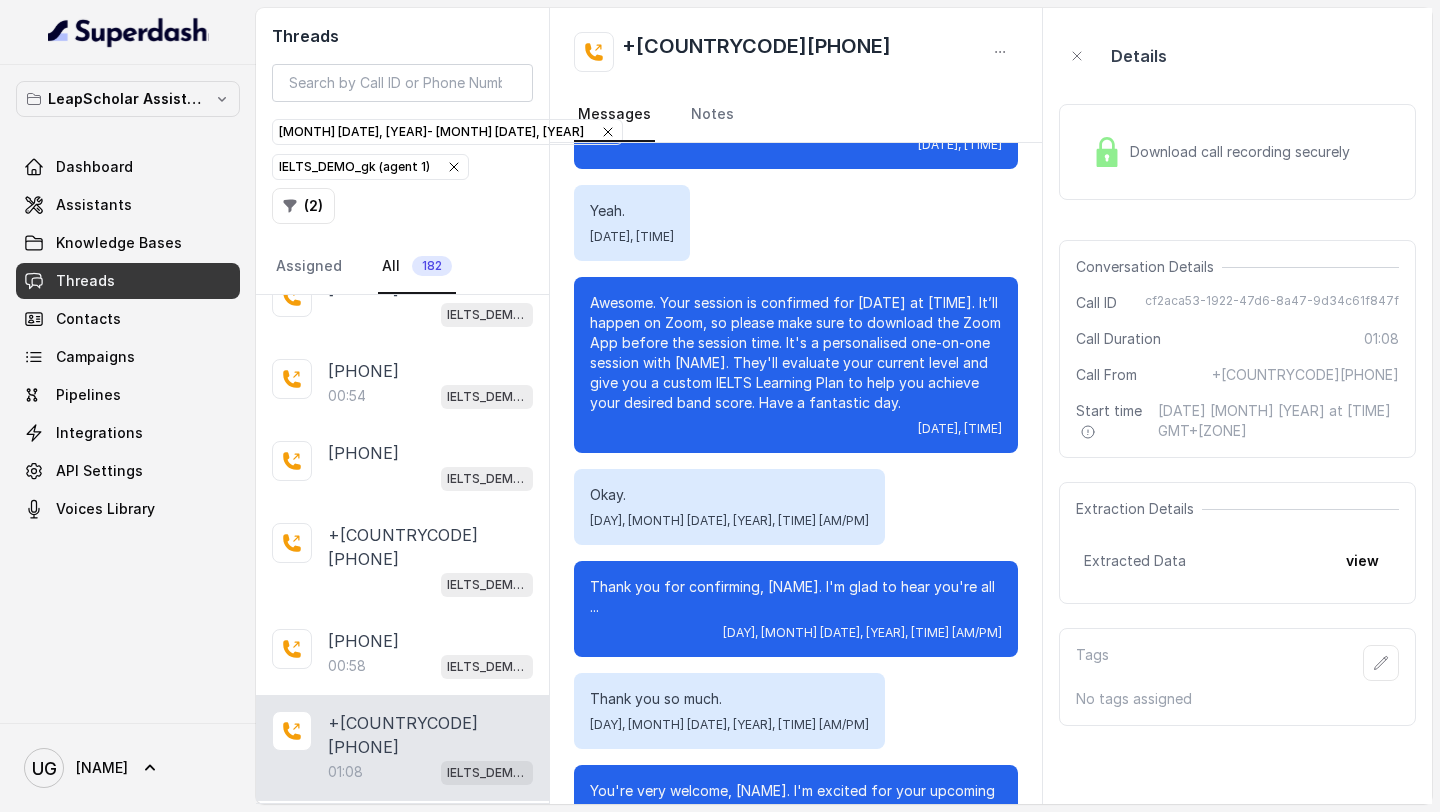 scroll, scrollTop: 787, scrollLeft: 0, axis: vertical 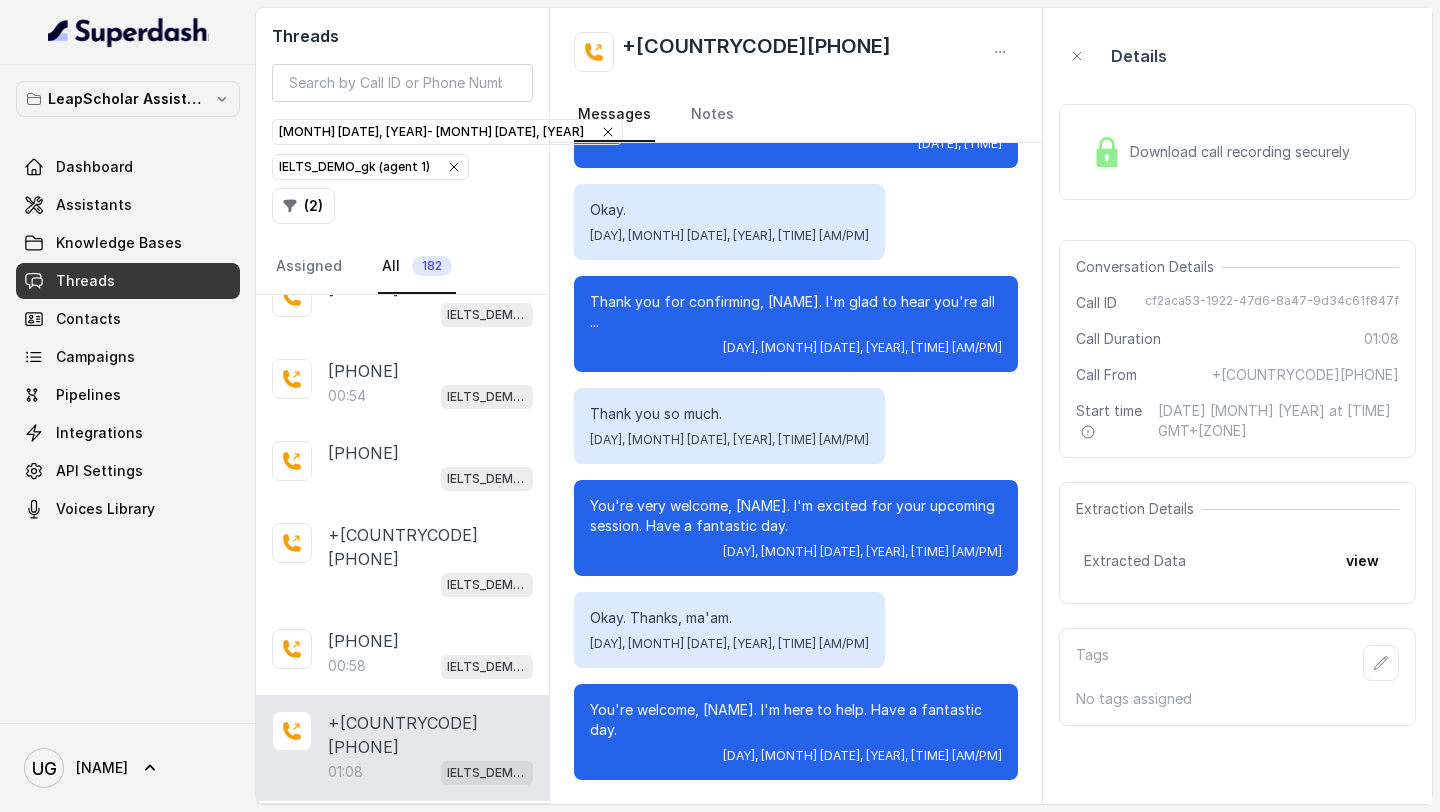 click on "+[COUNTRYCODE][PHONE]" at bounding box center (430, 841) 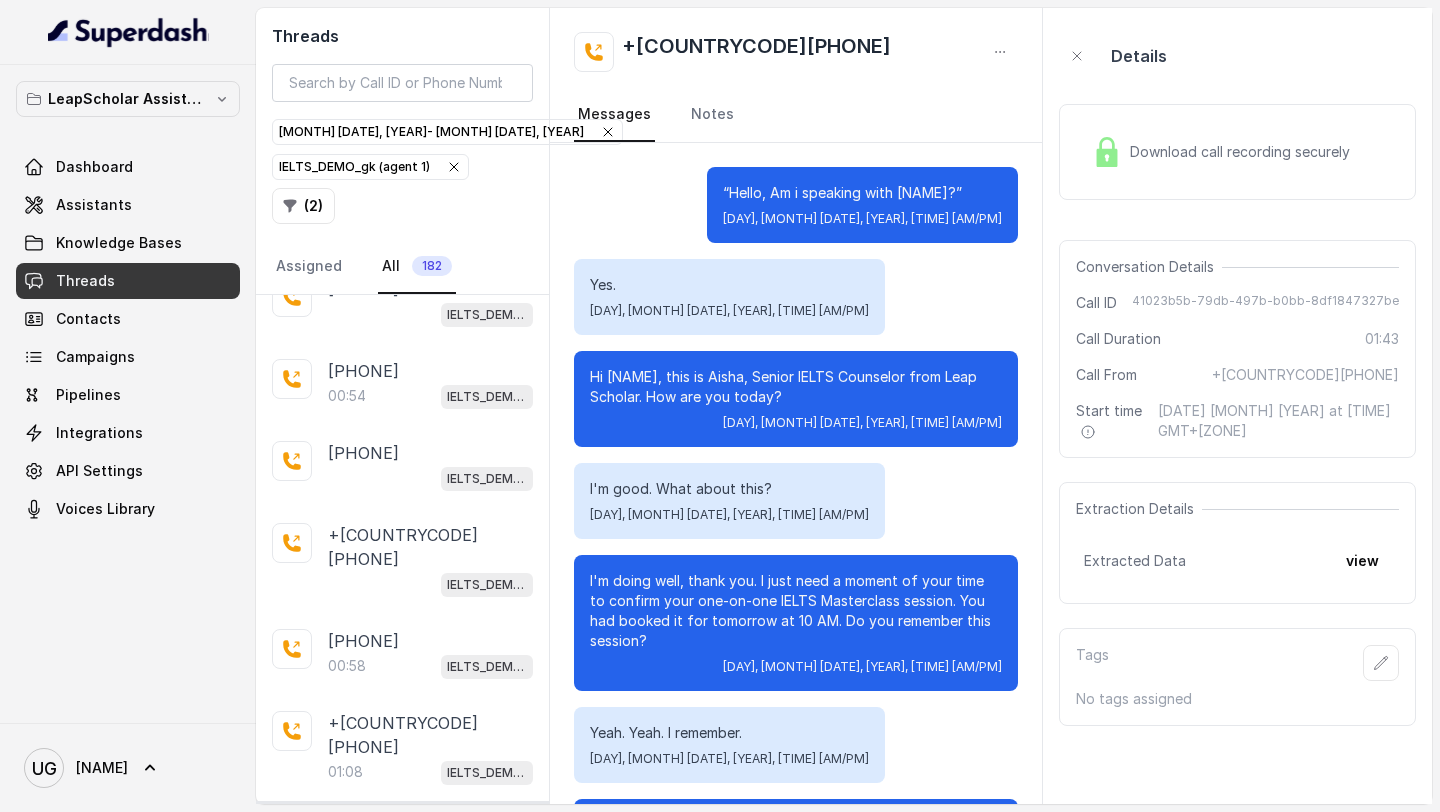 scroll, scrollTop: 1387, scrollLeft: 0, axis: vertical 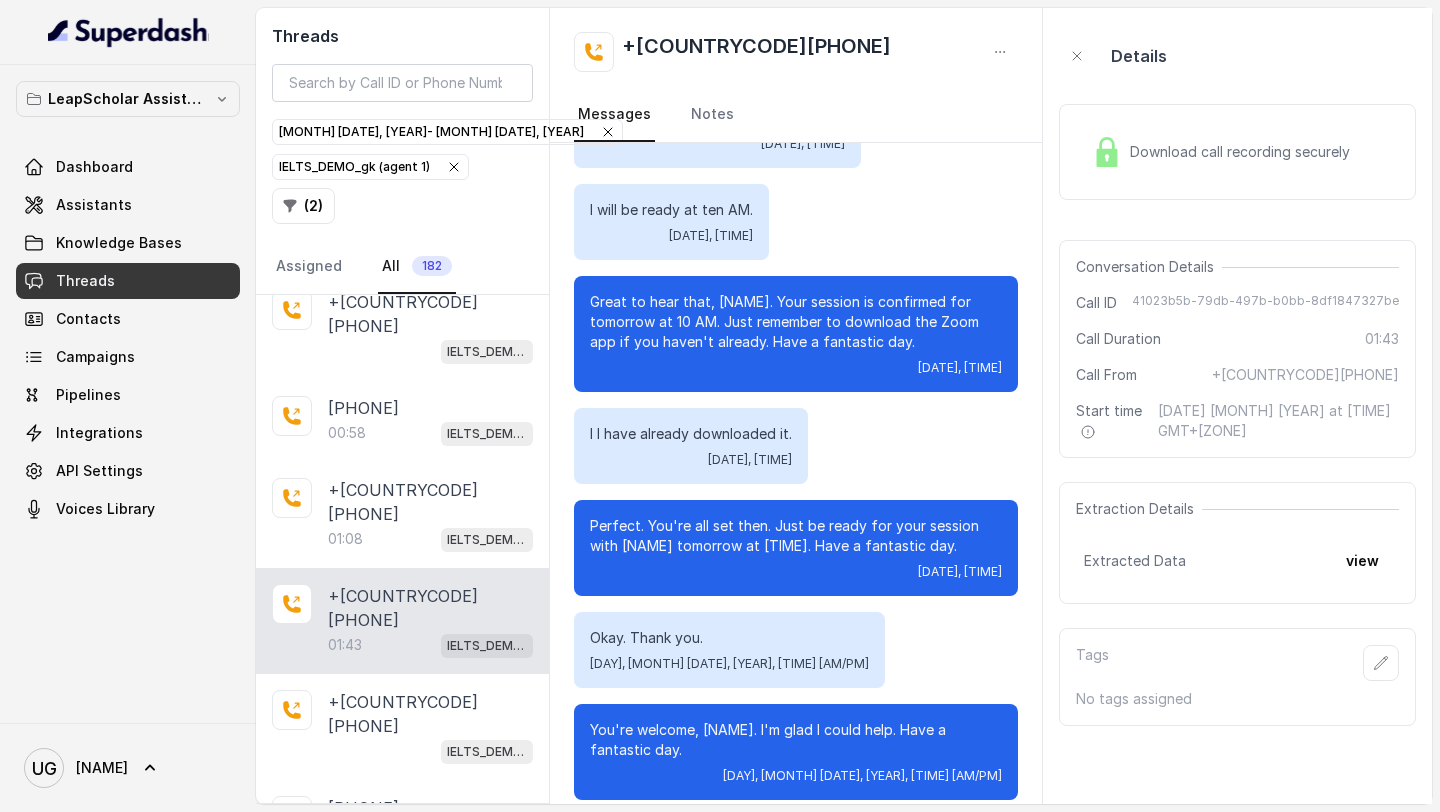 click on "01:31 IELTS_DEMO_gk (agent 1)" at bounding box center (430, 1257) 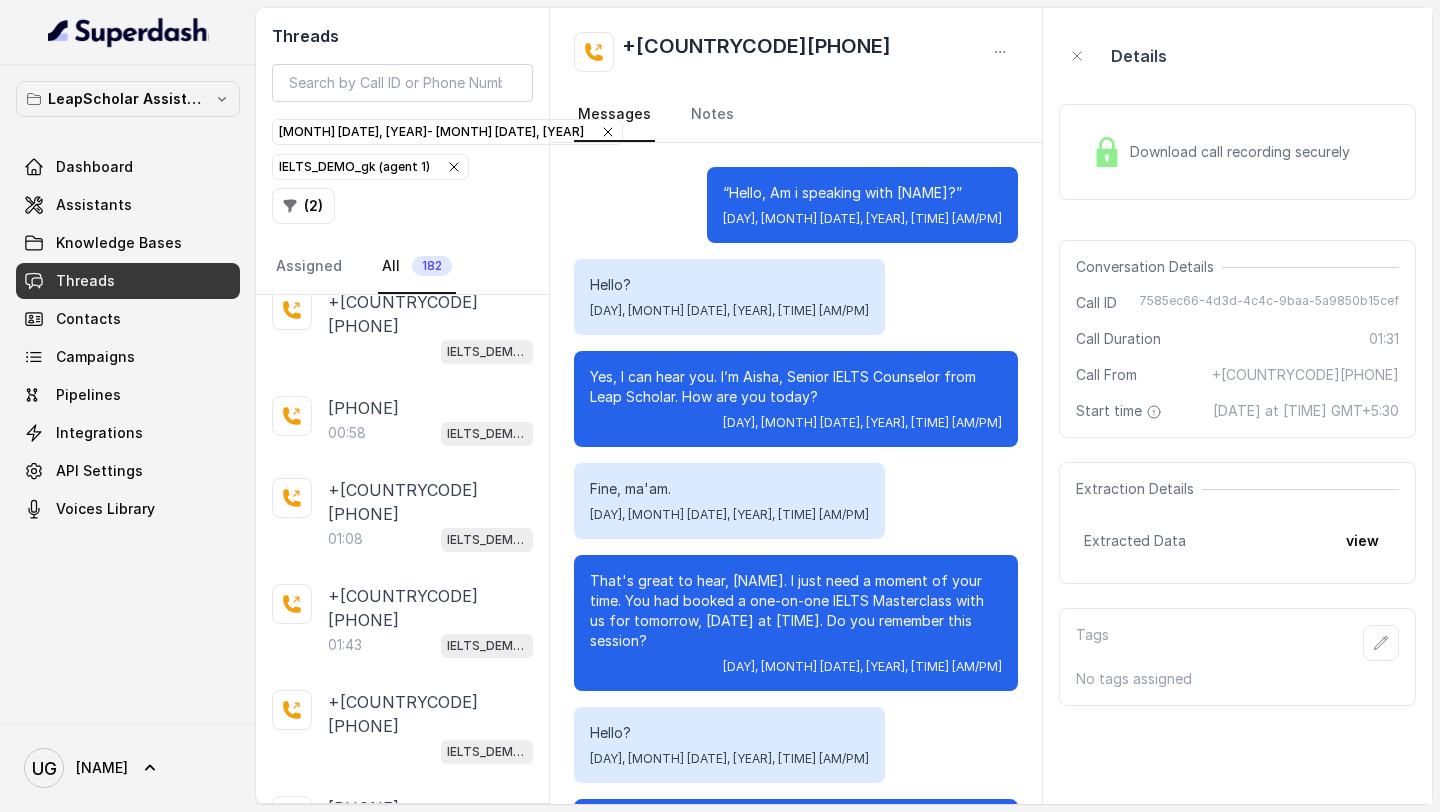 scroll, scrollTop: 623, scrollLeft: 0, axis: vertical 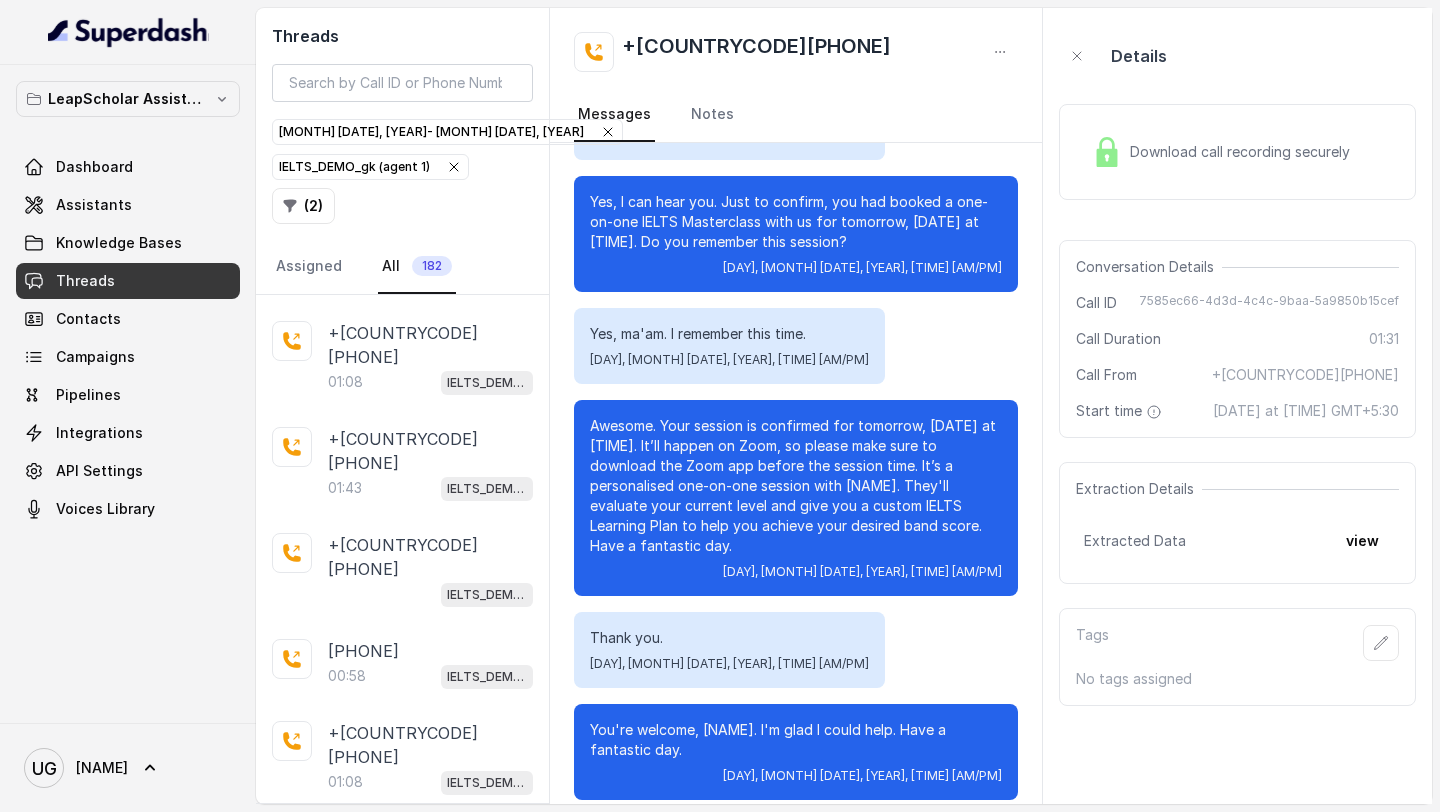 click on "00:14 IELTS_DEMO_gk (agent 1)" at bounding box center (430, 1288) 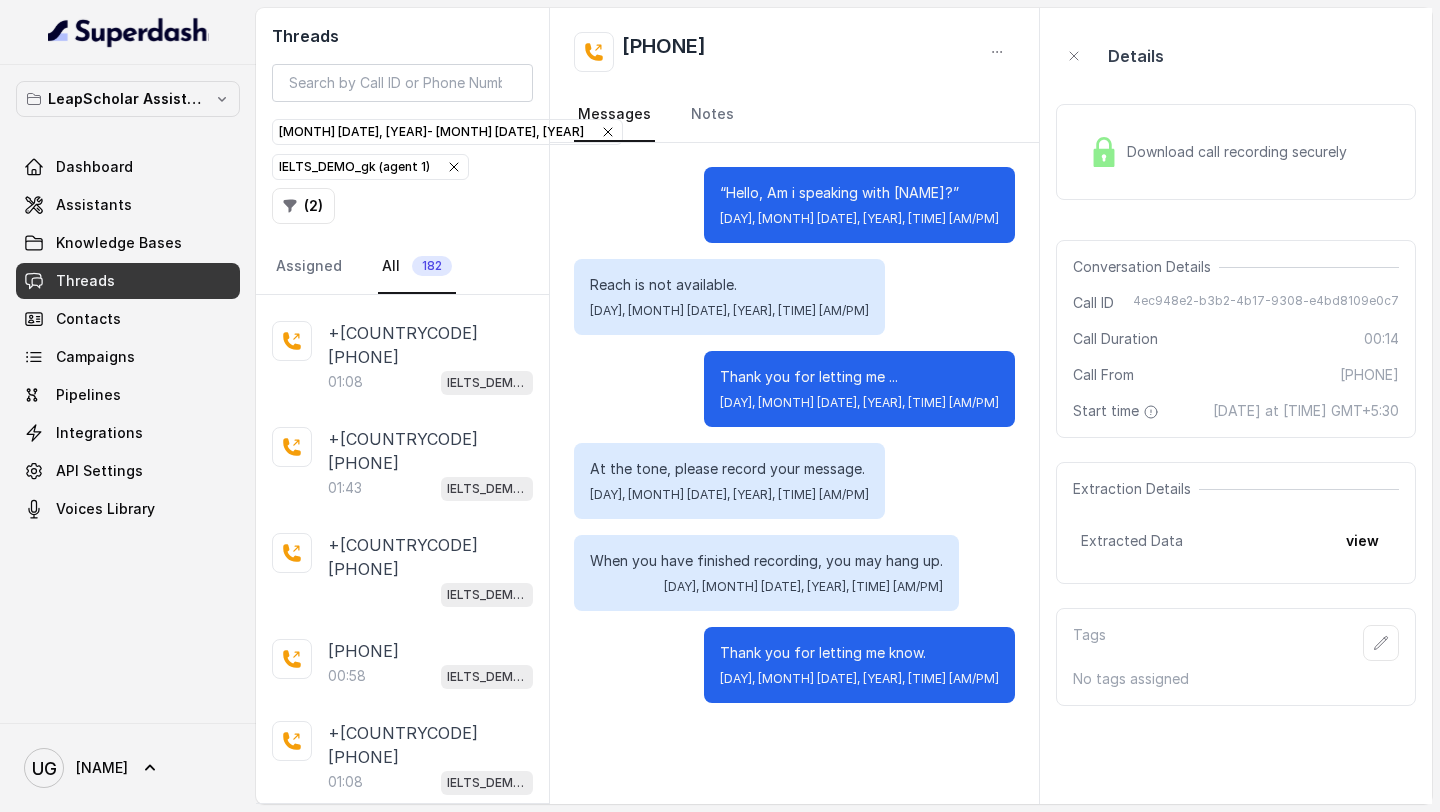 scroll, scrollTop: 4620, scrollLeft: 0, axis: vertical 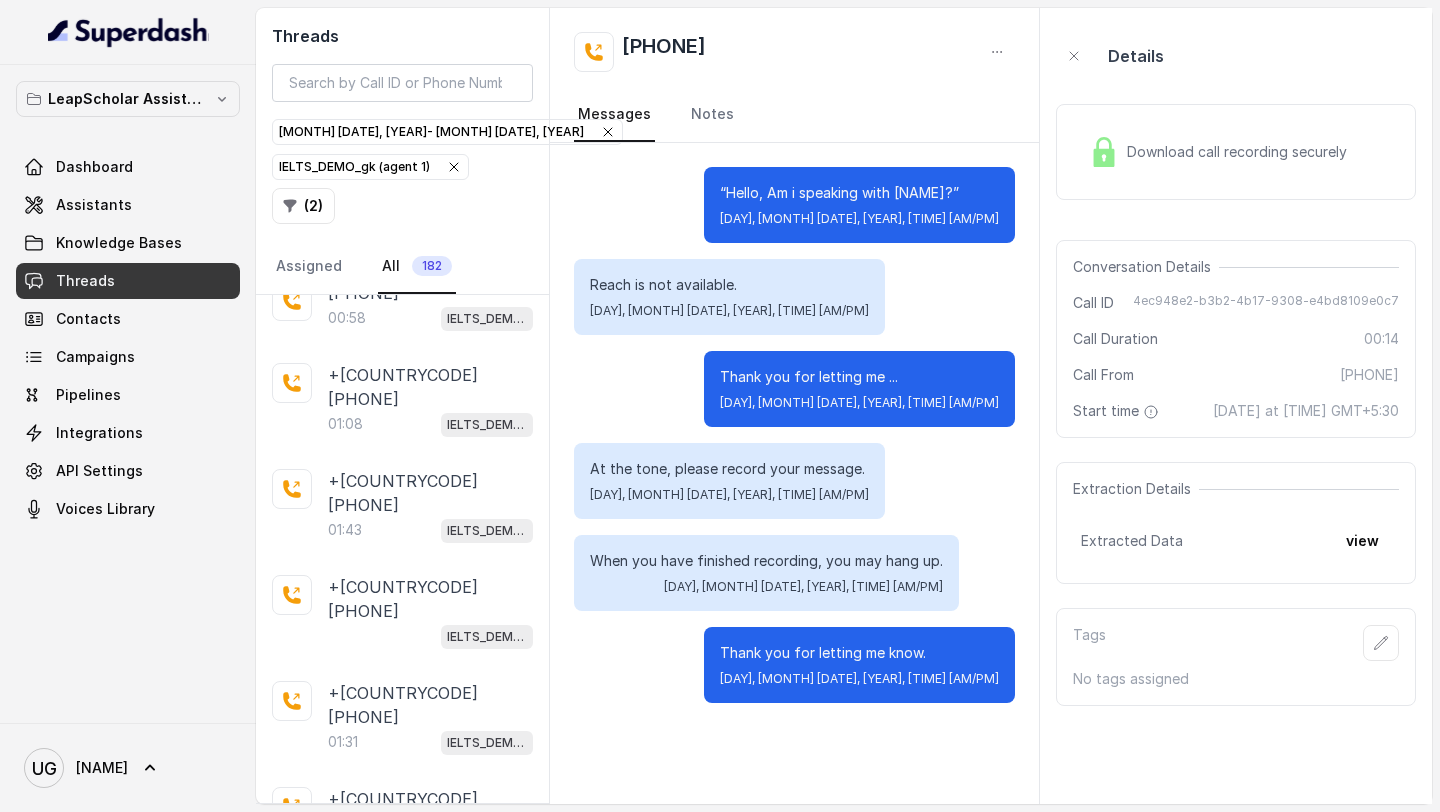 click on "+[COUNTRYCODE][PHONE]" at bounding box center [430, 1105] 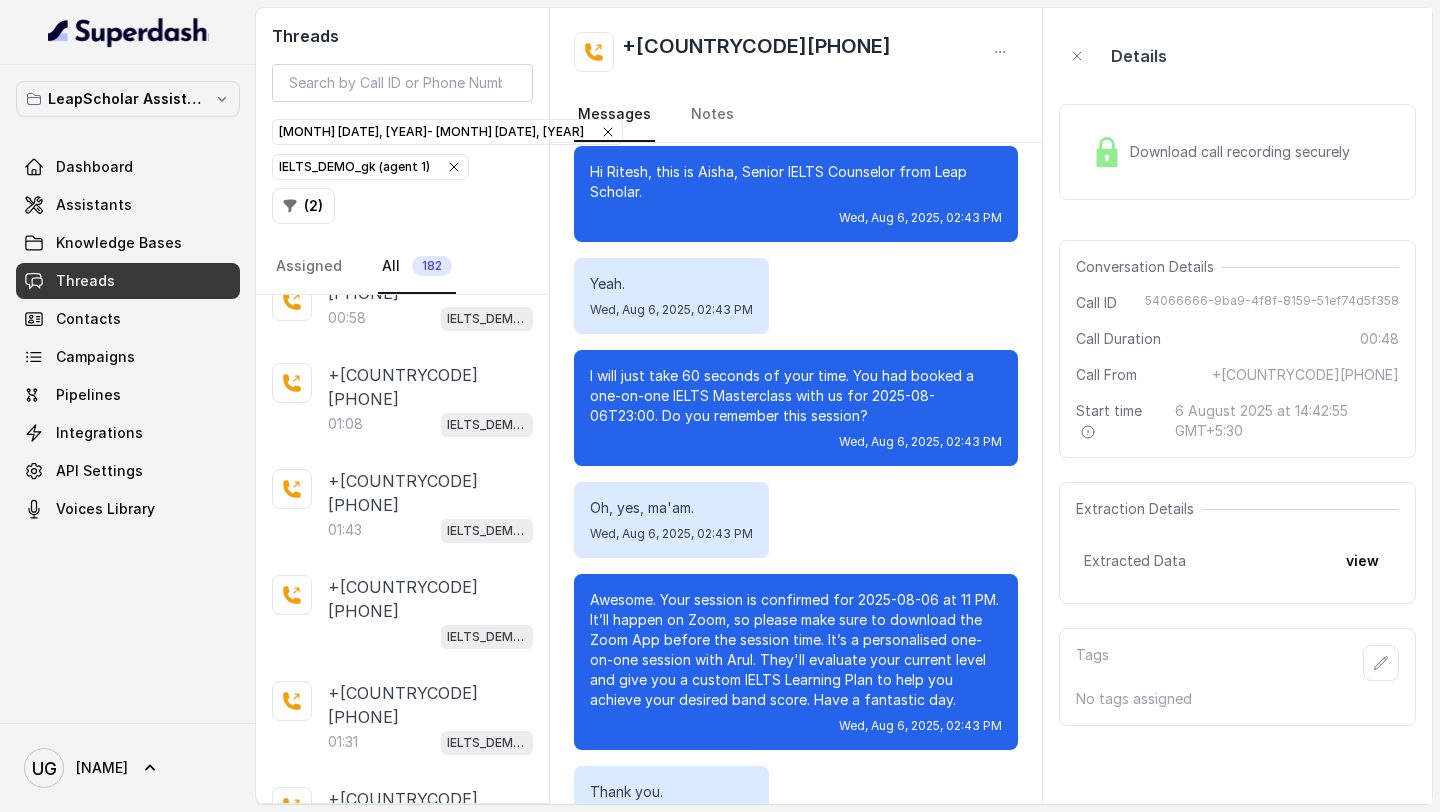 scroll, scrollTop: 204, scrollLeft: 0, axis: vertical 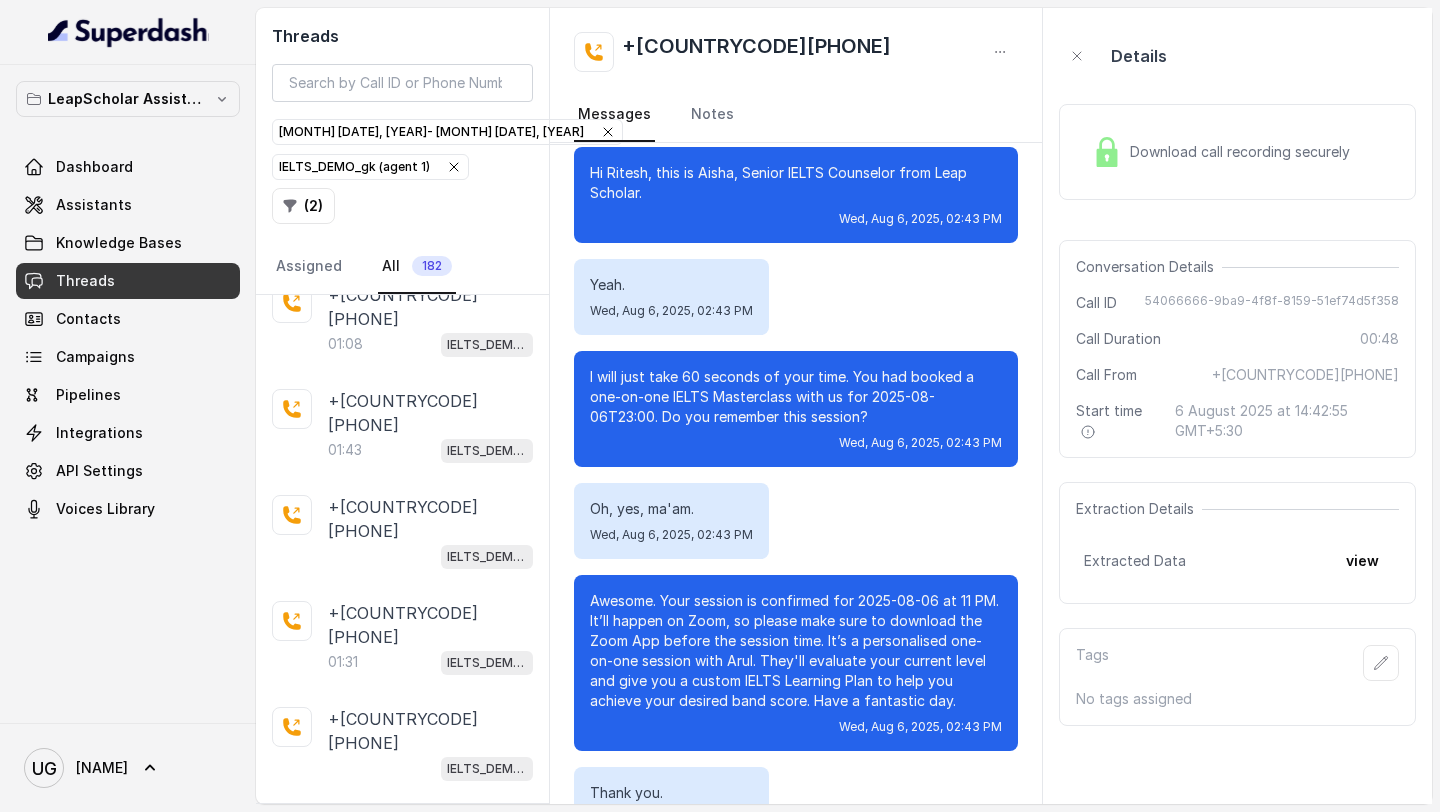 click on "00:16 IELTS_DEMO_gk (agent 1)" at bounding box center [430, 1144] 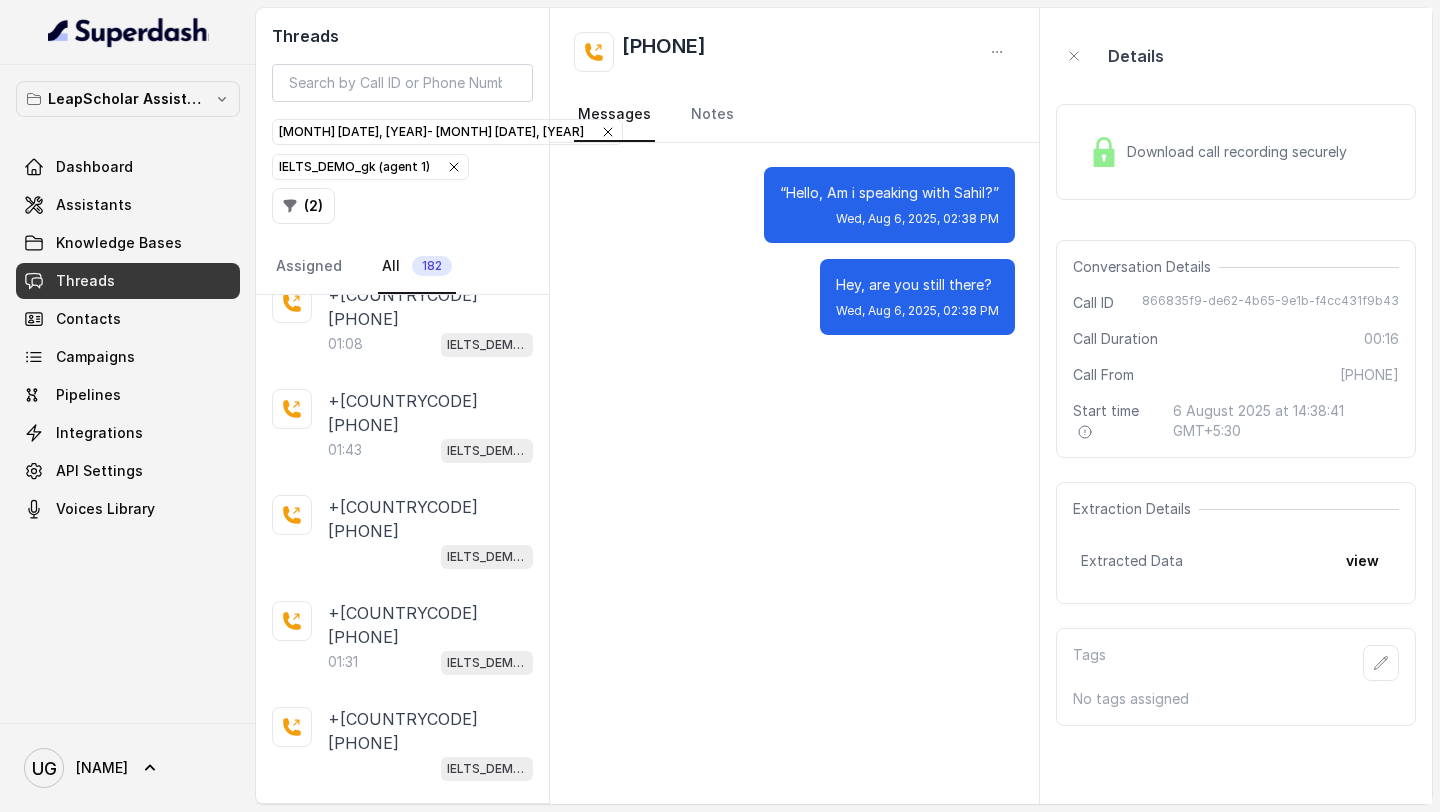 click on "01:09" at bounding box center [345, 1226] 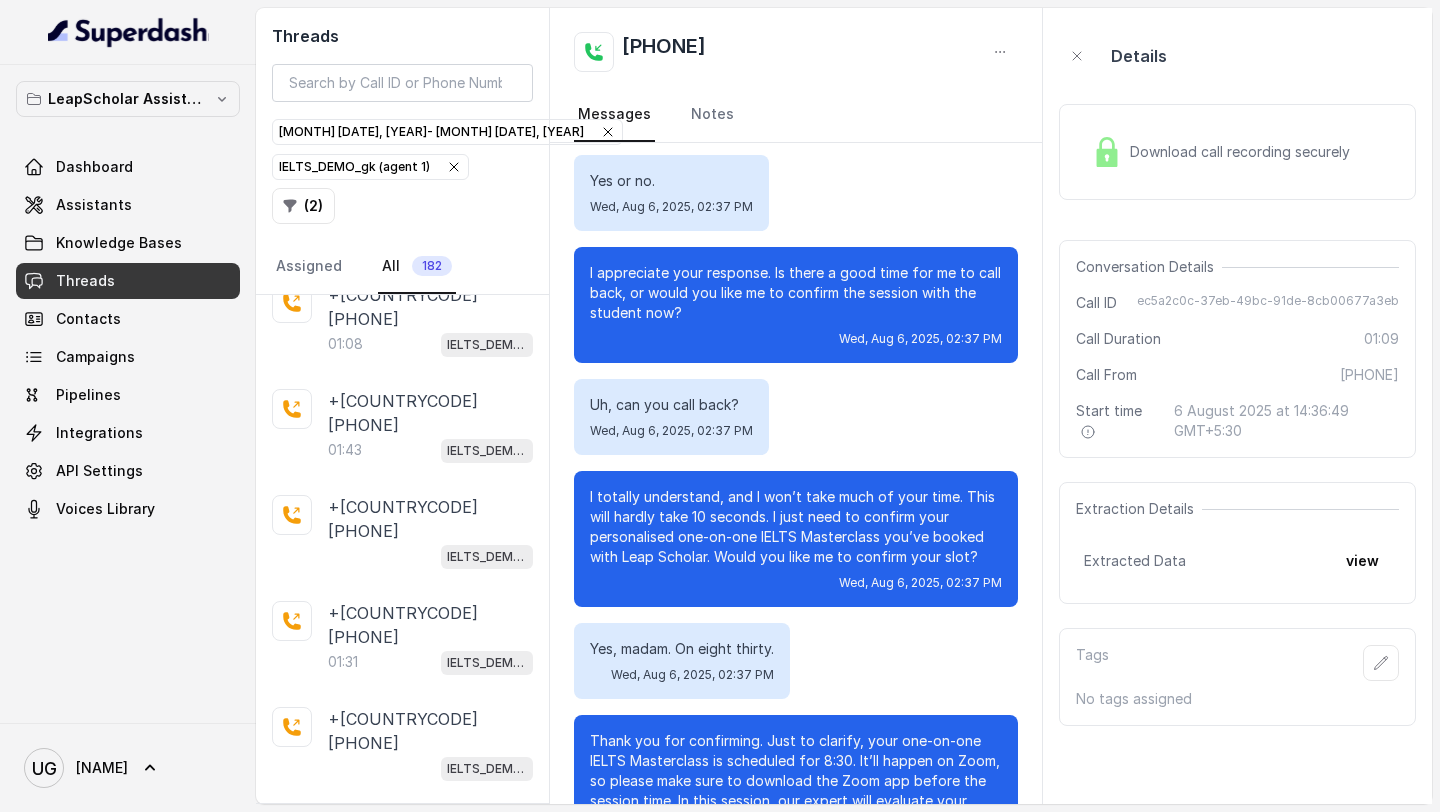 scroll, scrollTop: 435, scrollLeft: 0, axis: vertical 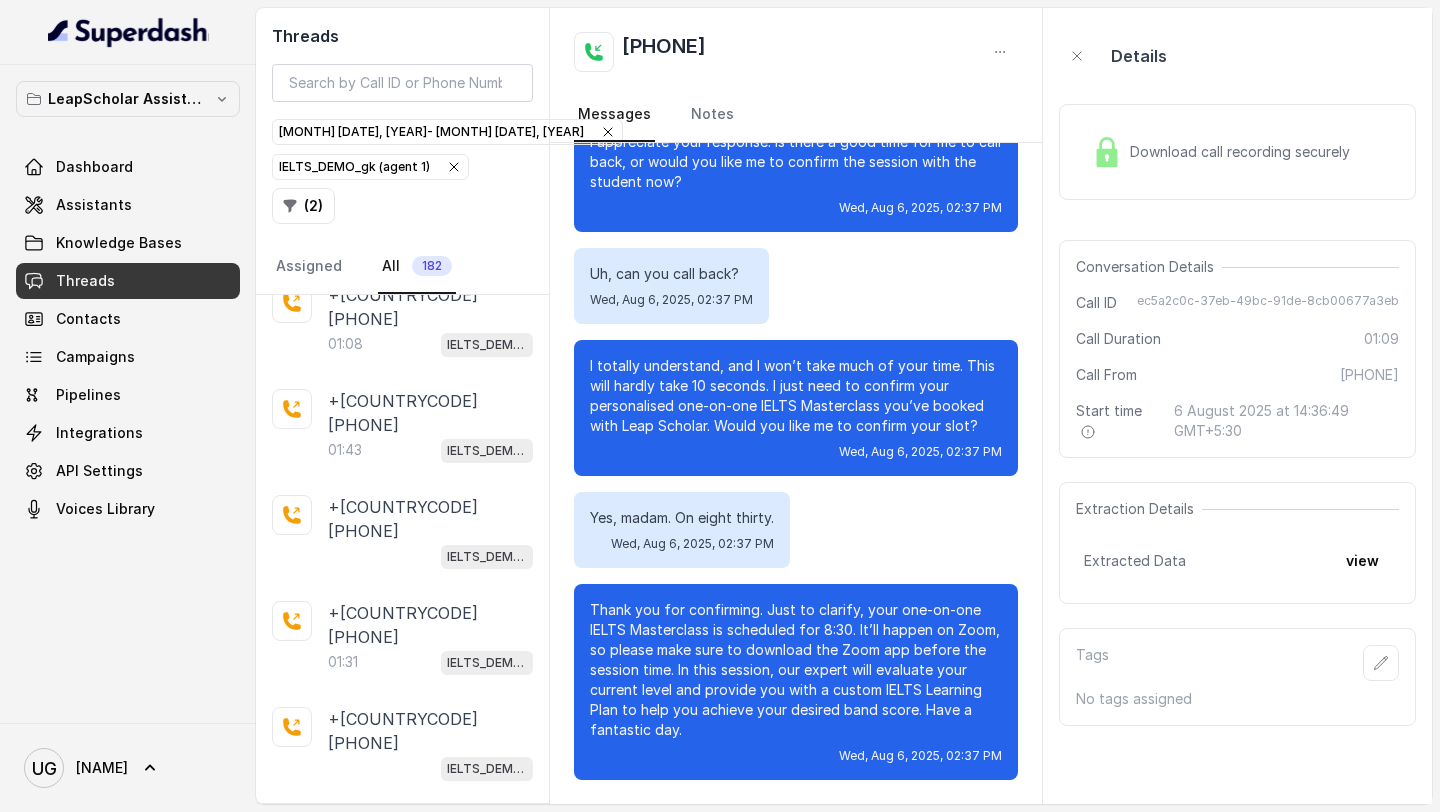 click on "01:17 IELTS_DEMO_gk (agent 1)" at bounding box center (430, 1308) 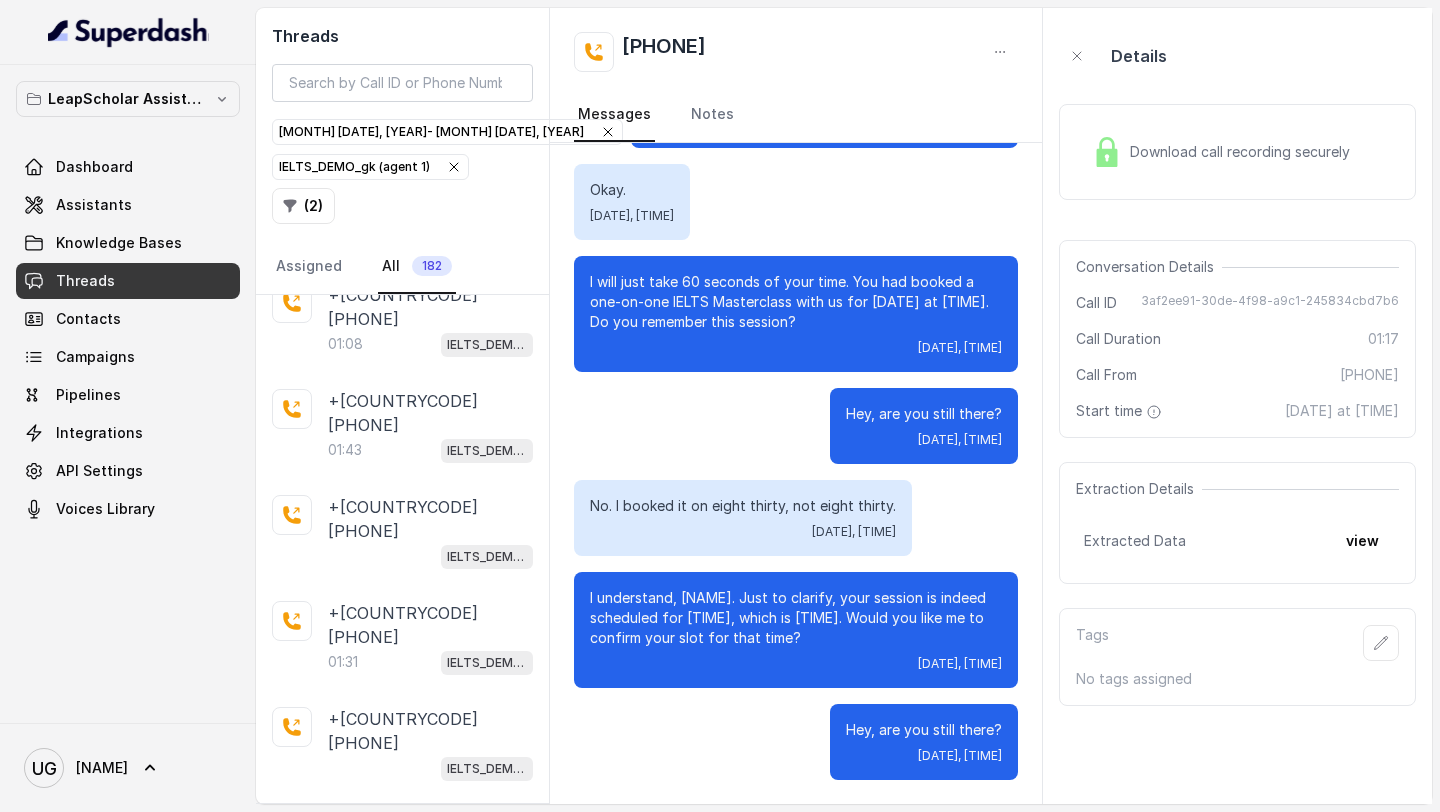 scroll, scrollTop: 299, scrollLeft: 0, axis: vertical 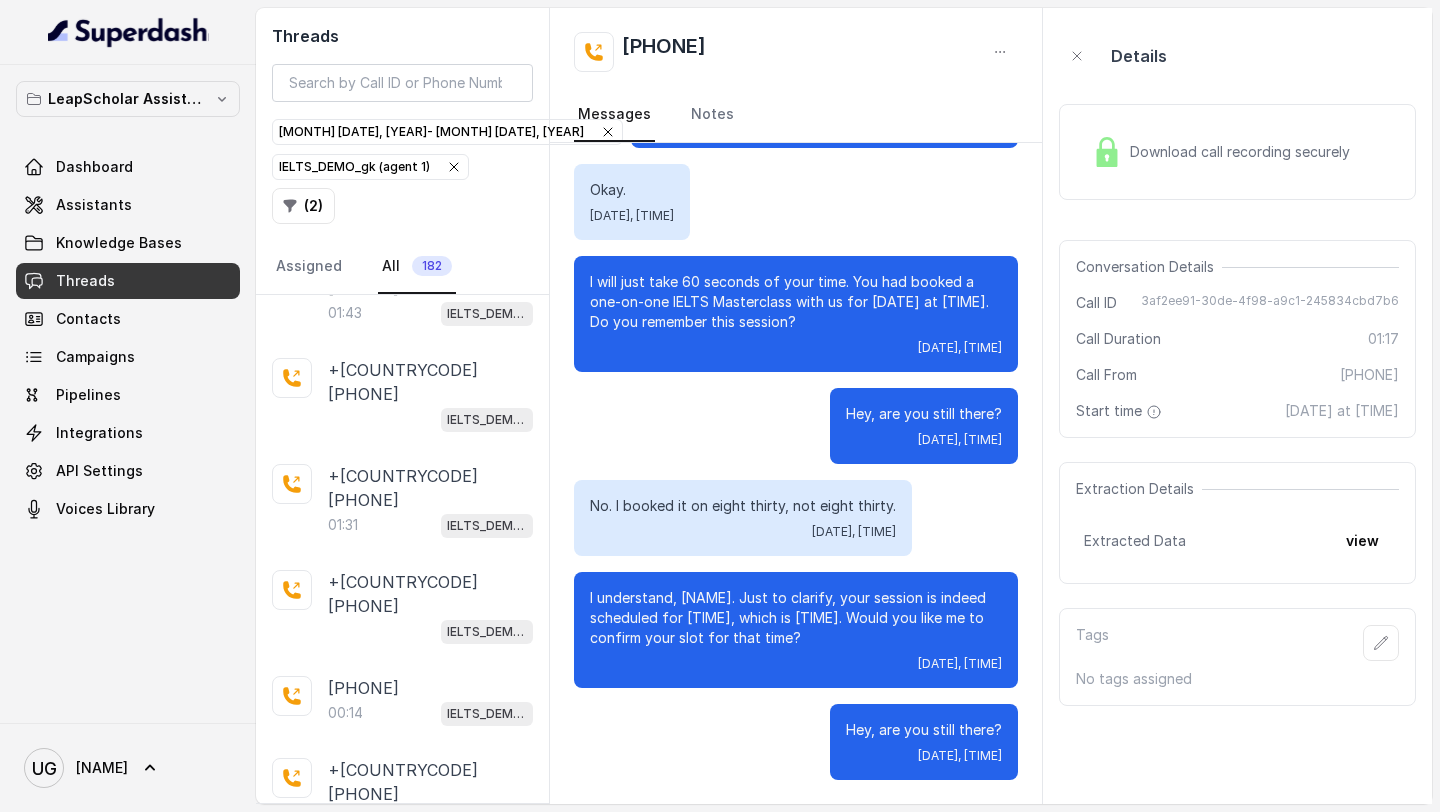 click on "[PHONE]   [TIME] IELTS_DEMO_gk (agent 1)" at bounding box center [402, 1253] 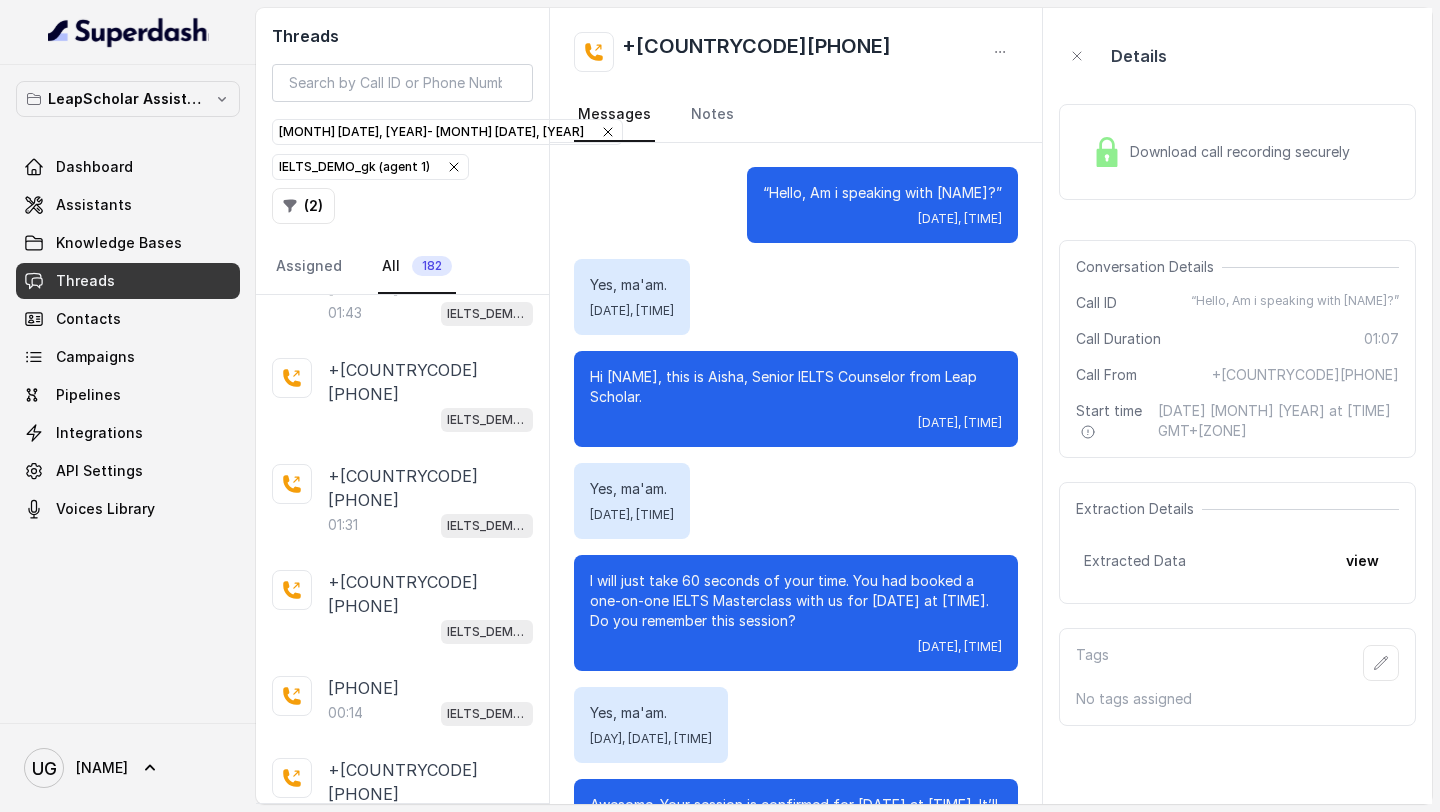 scroll, scrollTop: 399, scrollLeft: 0, axis: vertical 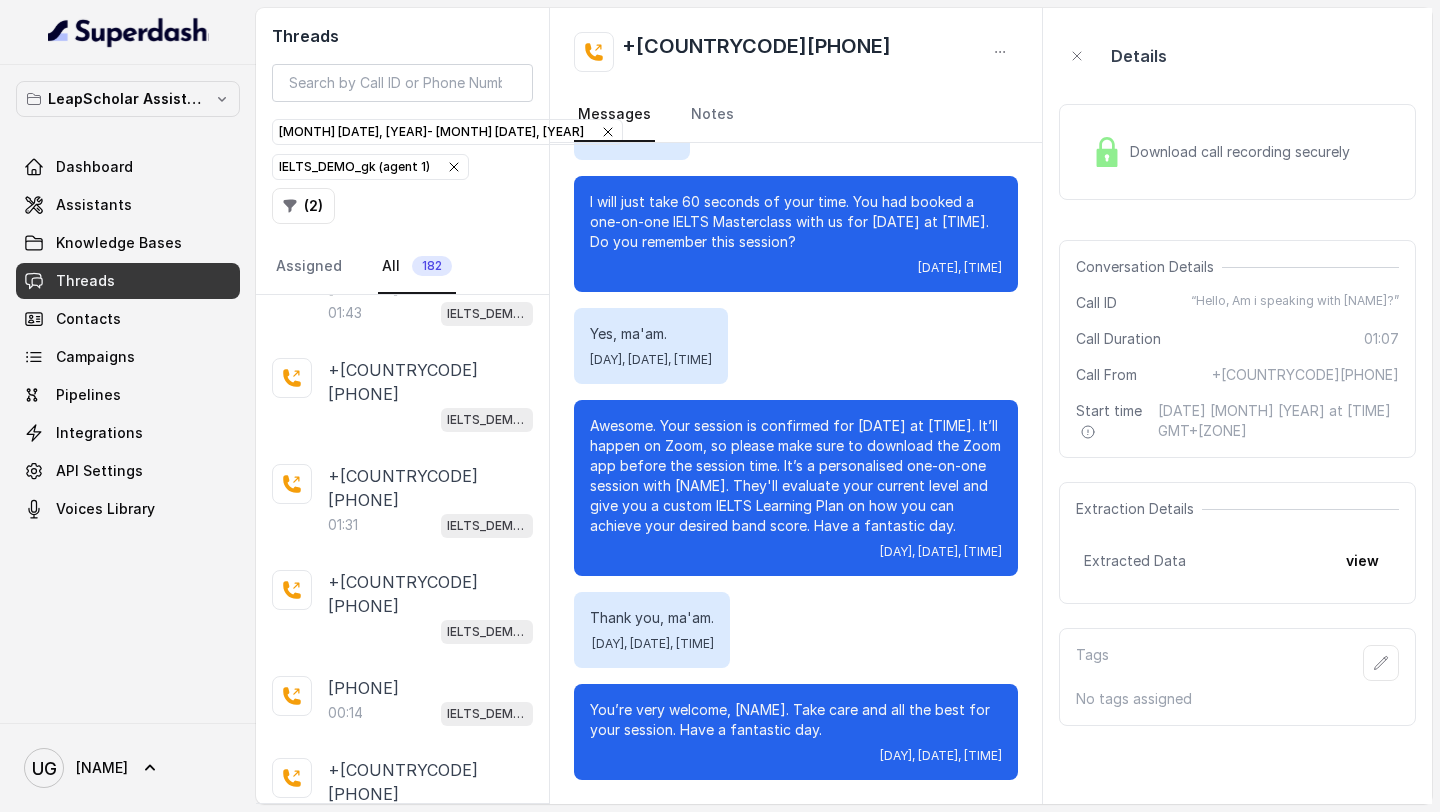 click on "00:58 IELTS_DEMO_gk (agent 1)" at bounding box center [430, 1359] 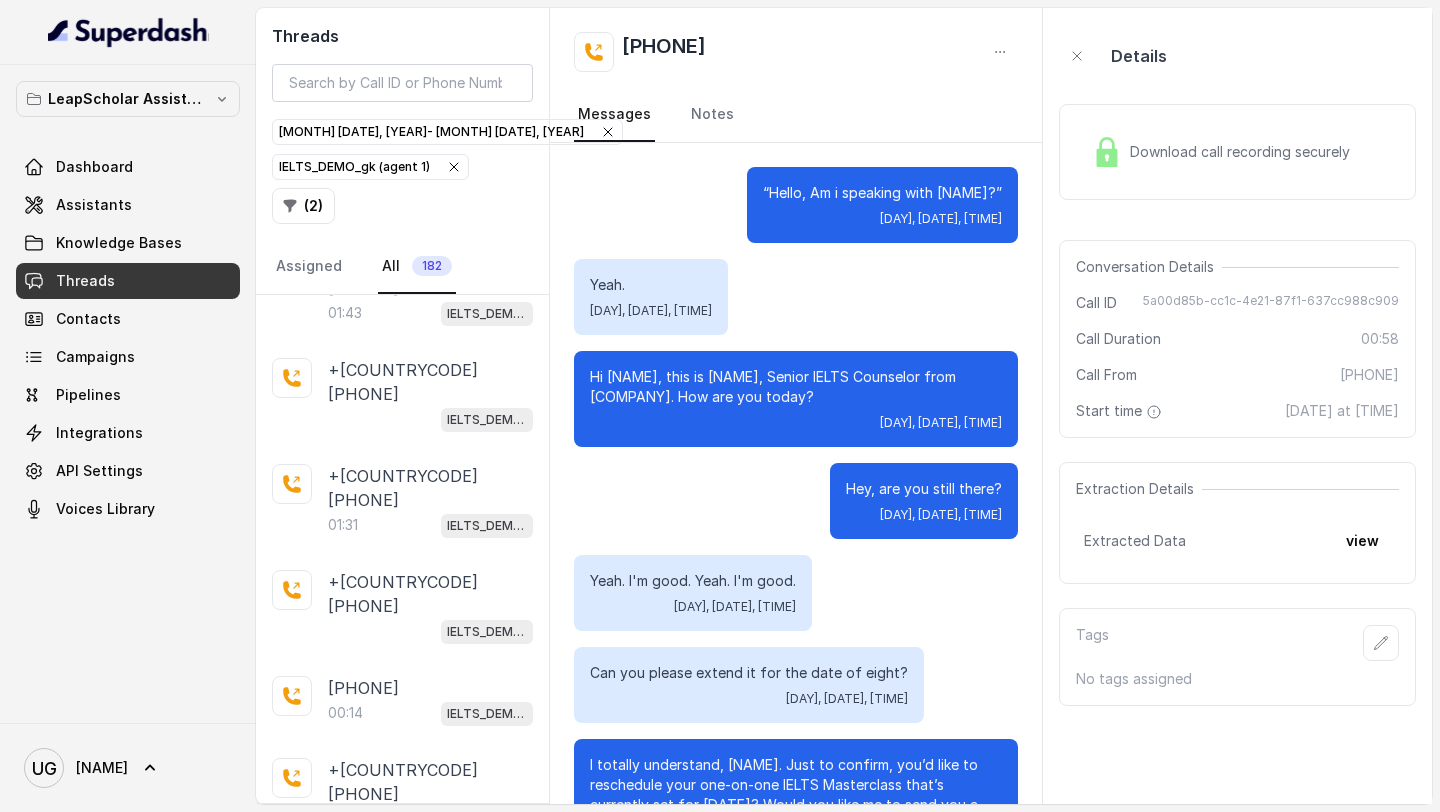 scroll, scrollTop: 319, scrollLeft: 0, axis: vertical 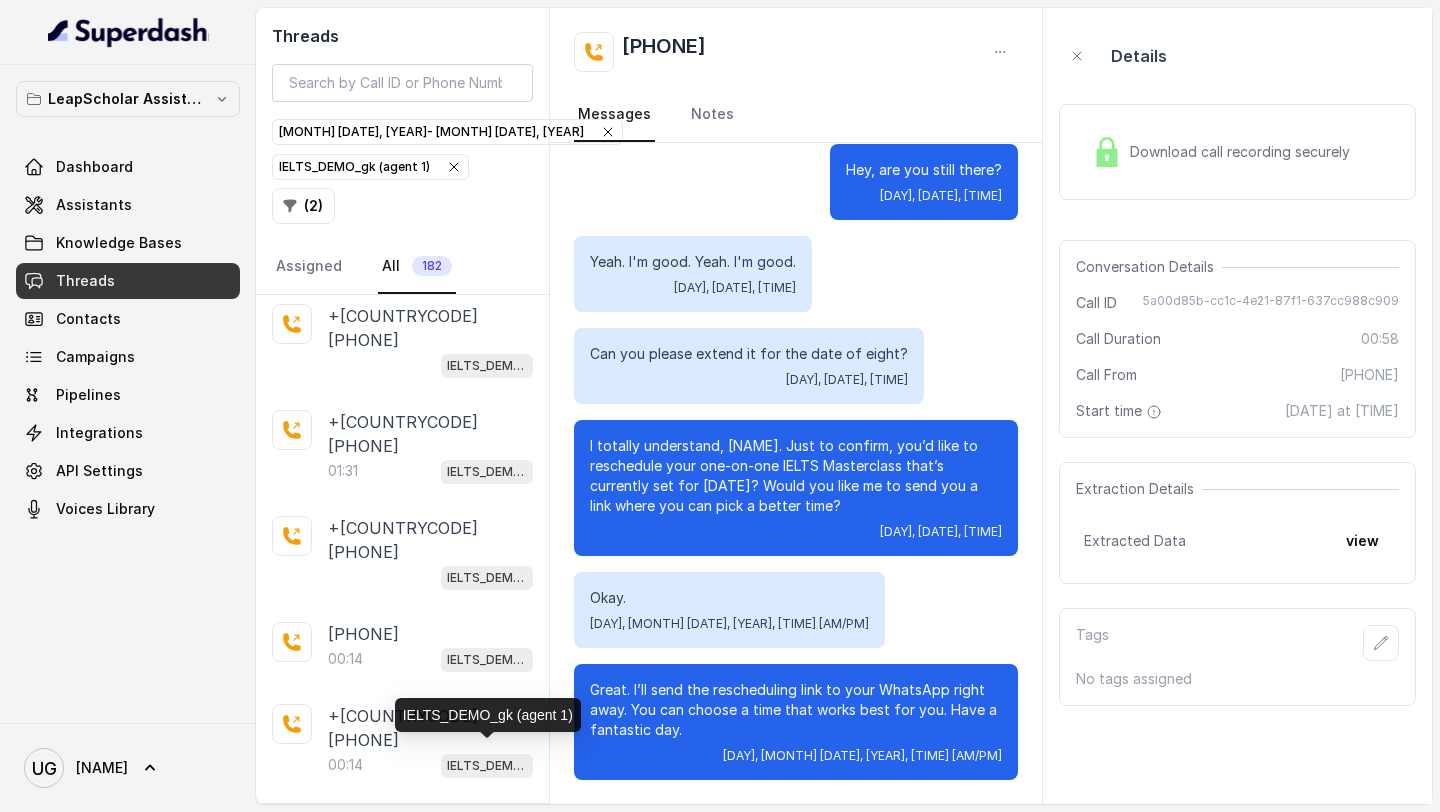 click on "[TIME] [PRODUCT]" at bounding box center (430, 1411) 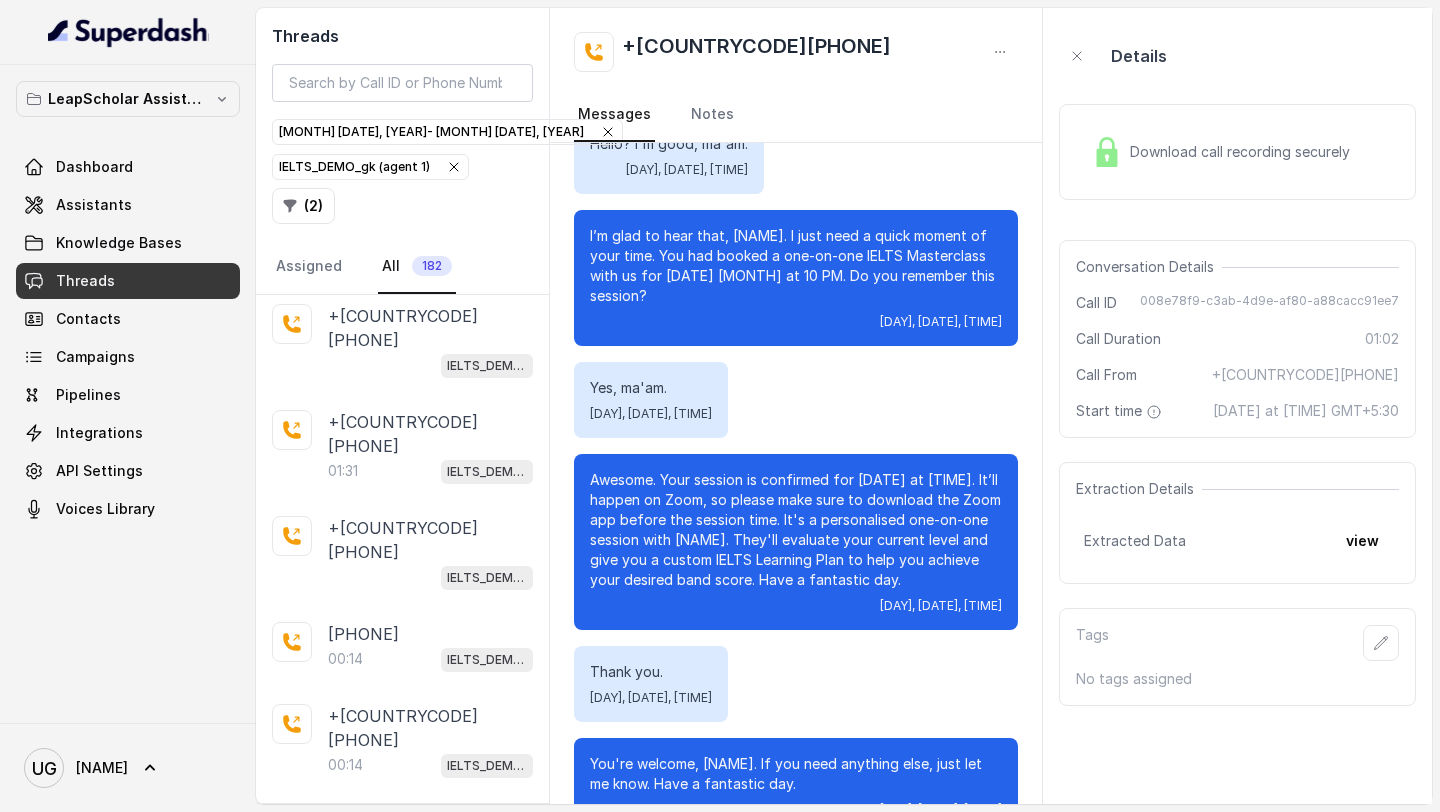 scroll, scrollTop: 339, scrollLeft: 0, axis: vertical 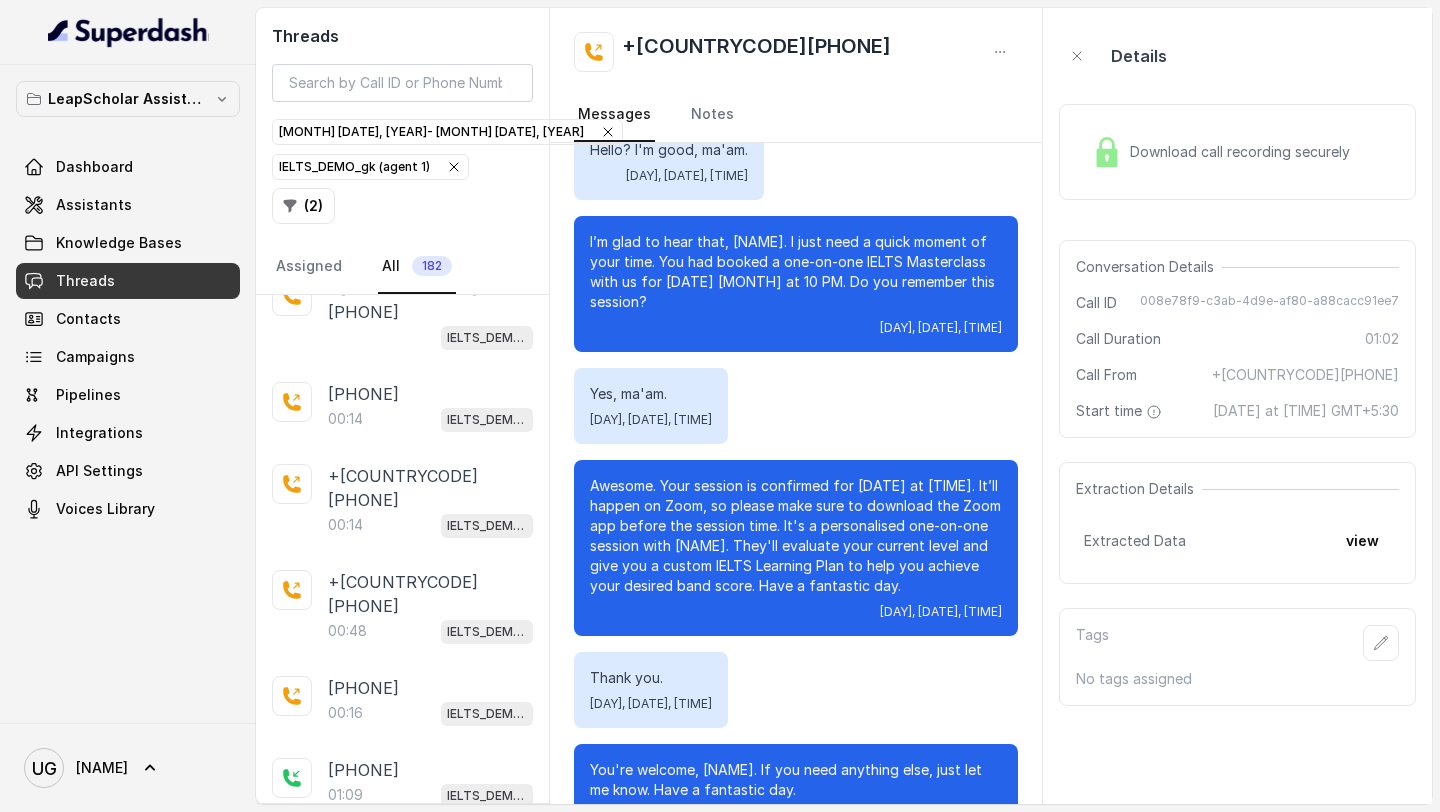 click on "[PHONE] [TIME] [PRODUCT]" at bounding box center (402, 1241) 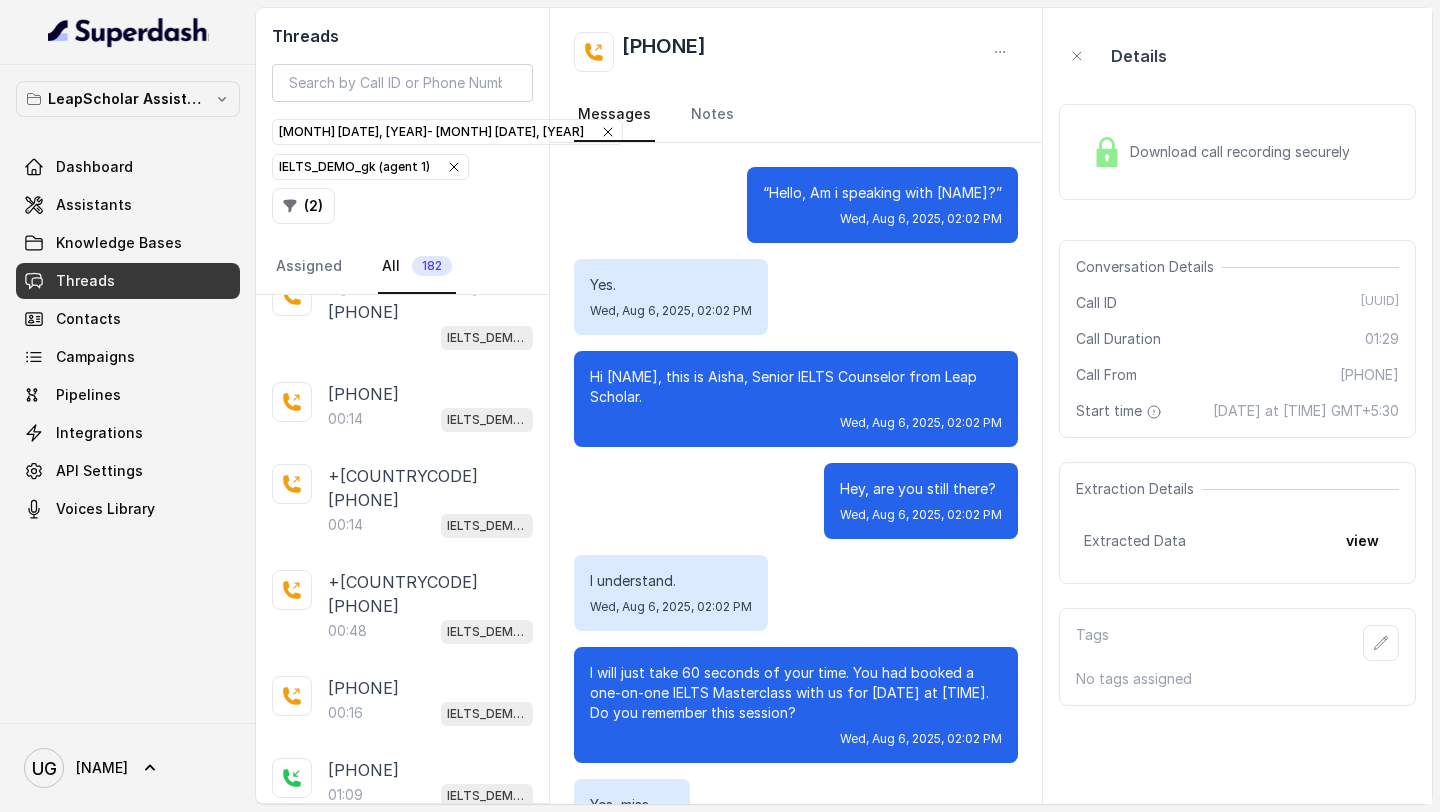 scroll, scrollTop: 807, scrollLeft: 0, axis: vertical 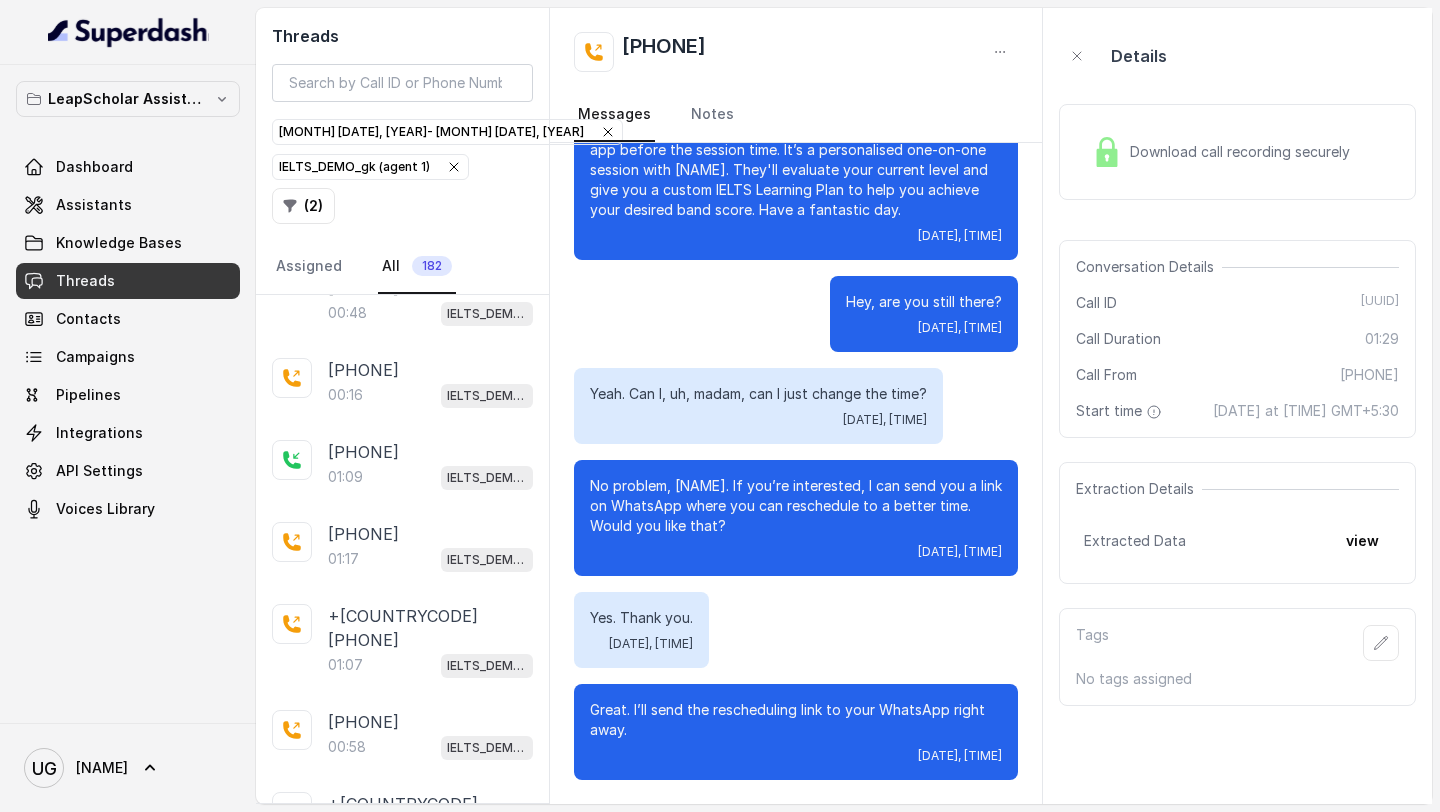 click on "[PHONE]" at bounding box center (363, 1680) 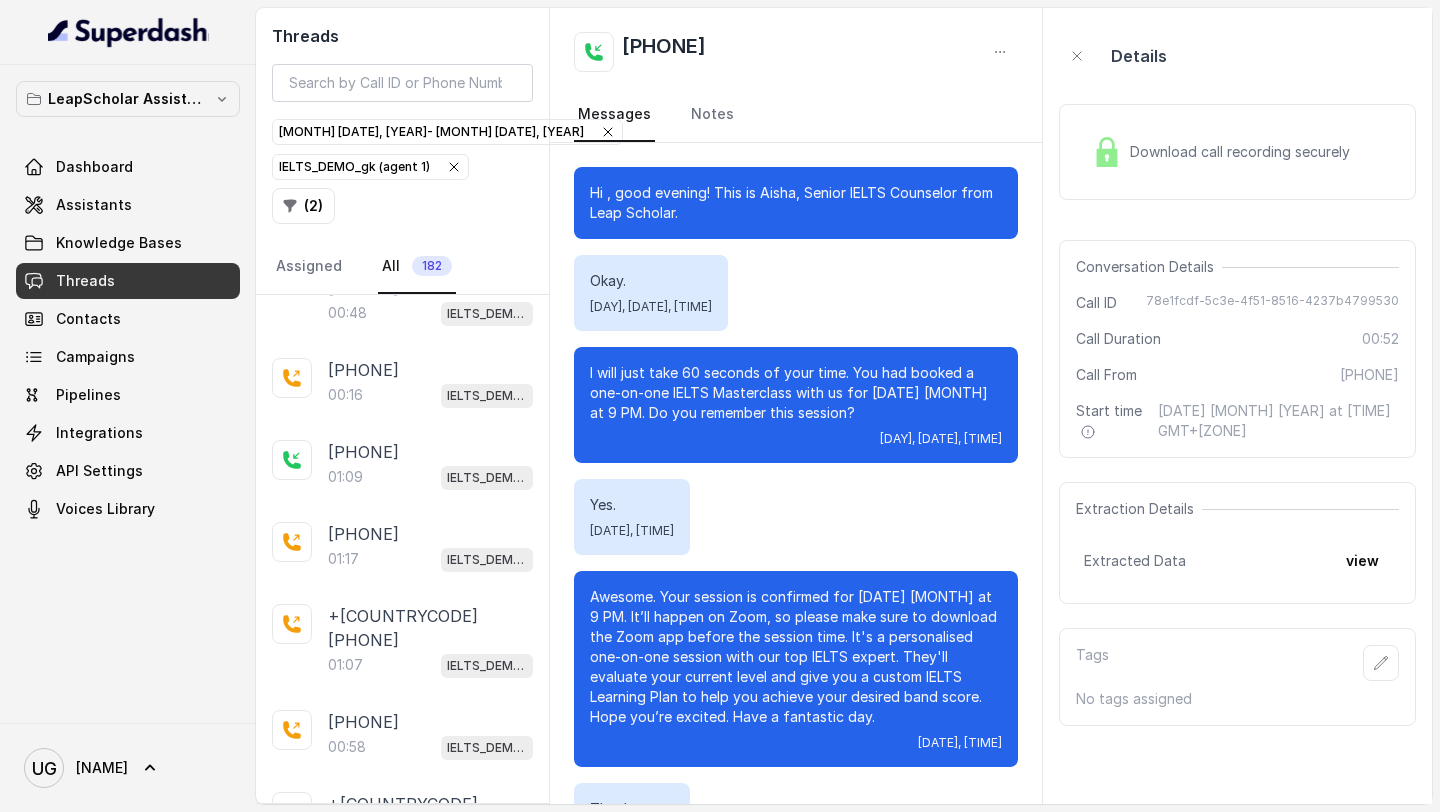 scroll, scrollTop: 375, scrollLeft: 0, axis: vertical 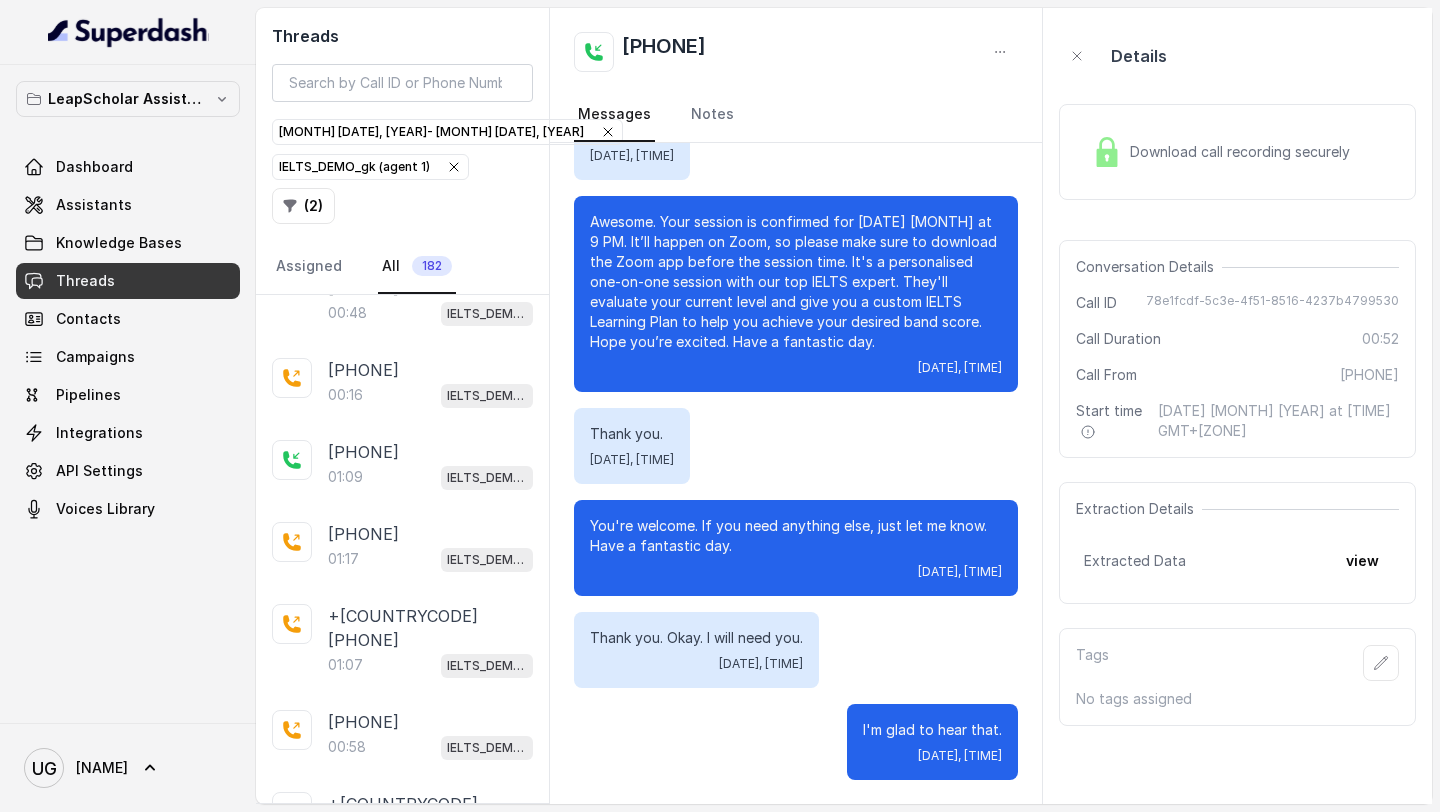 click on "+[COUNTRYCODE][PHONE]" at bounding box center [430, 1774] 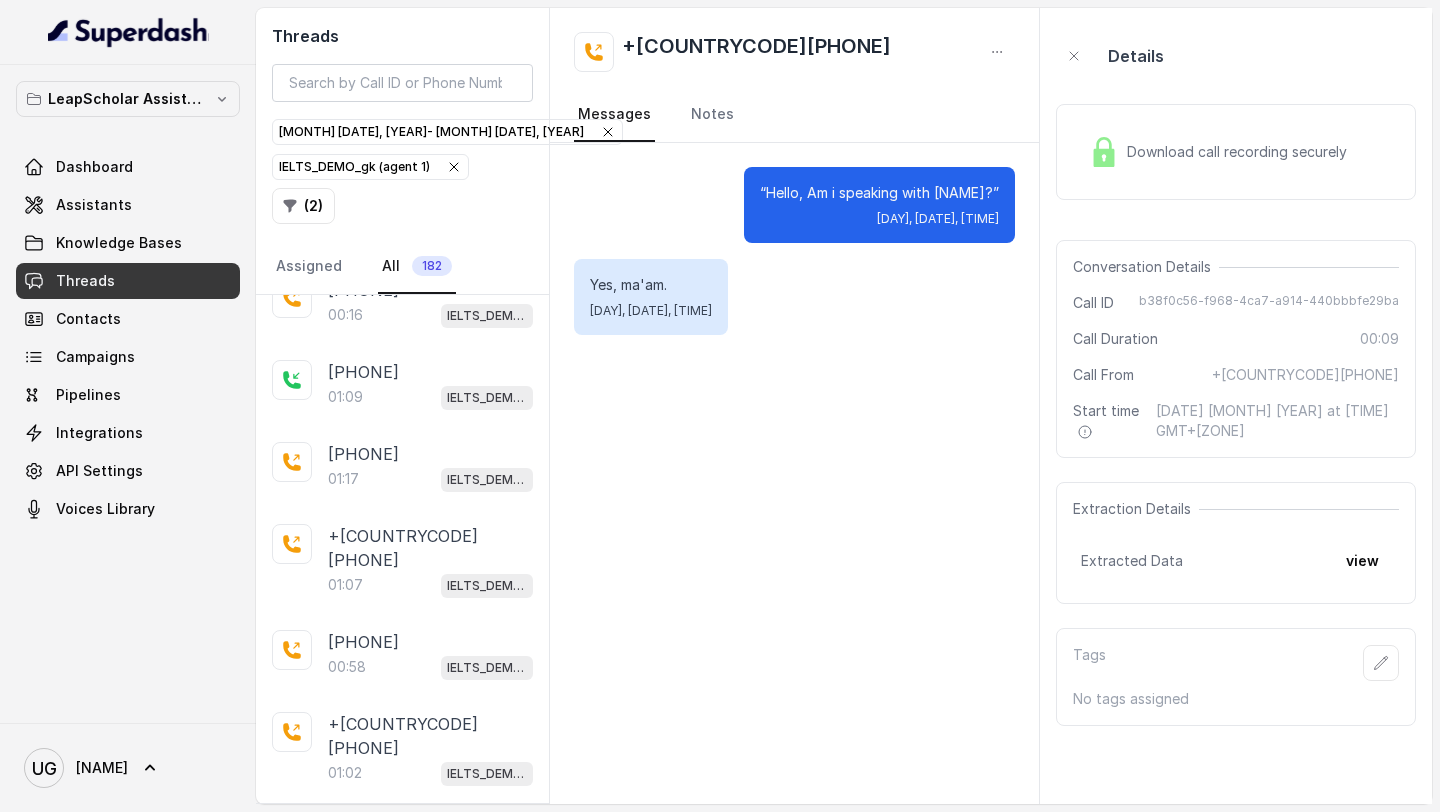 scroll, scrollTop: 5649, scrollLeft: 0, axis: vertical 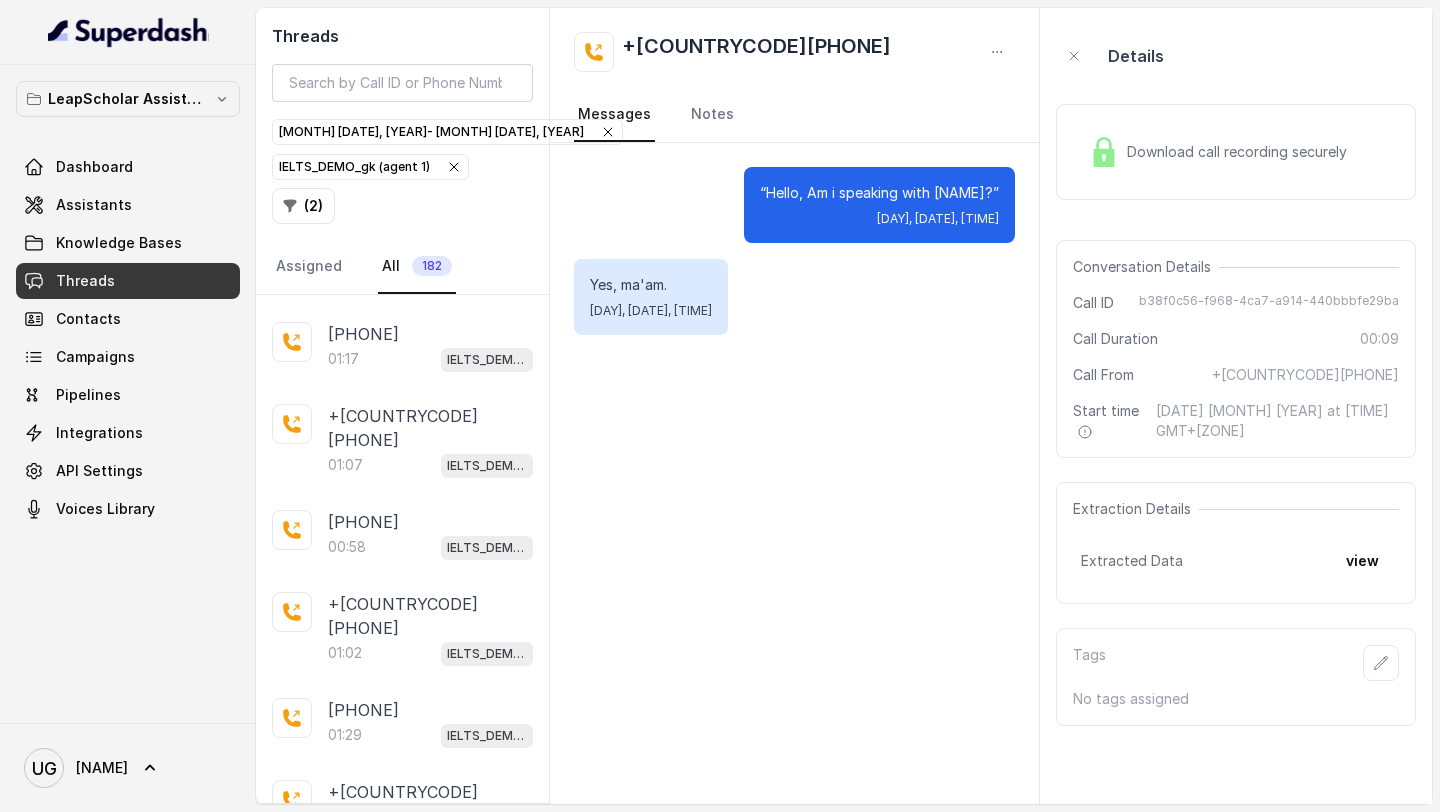 click on "IELTS_DEMO_gk (agent 1)" at bounding box center [430, 1693] 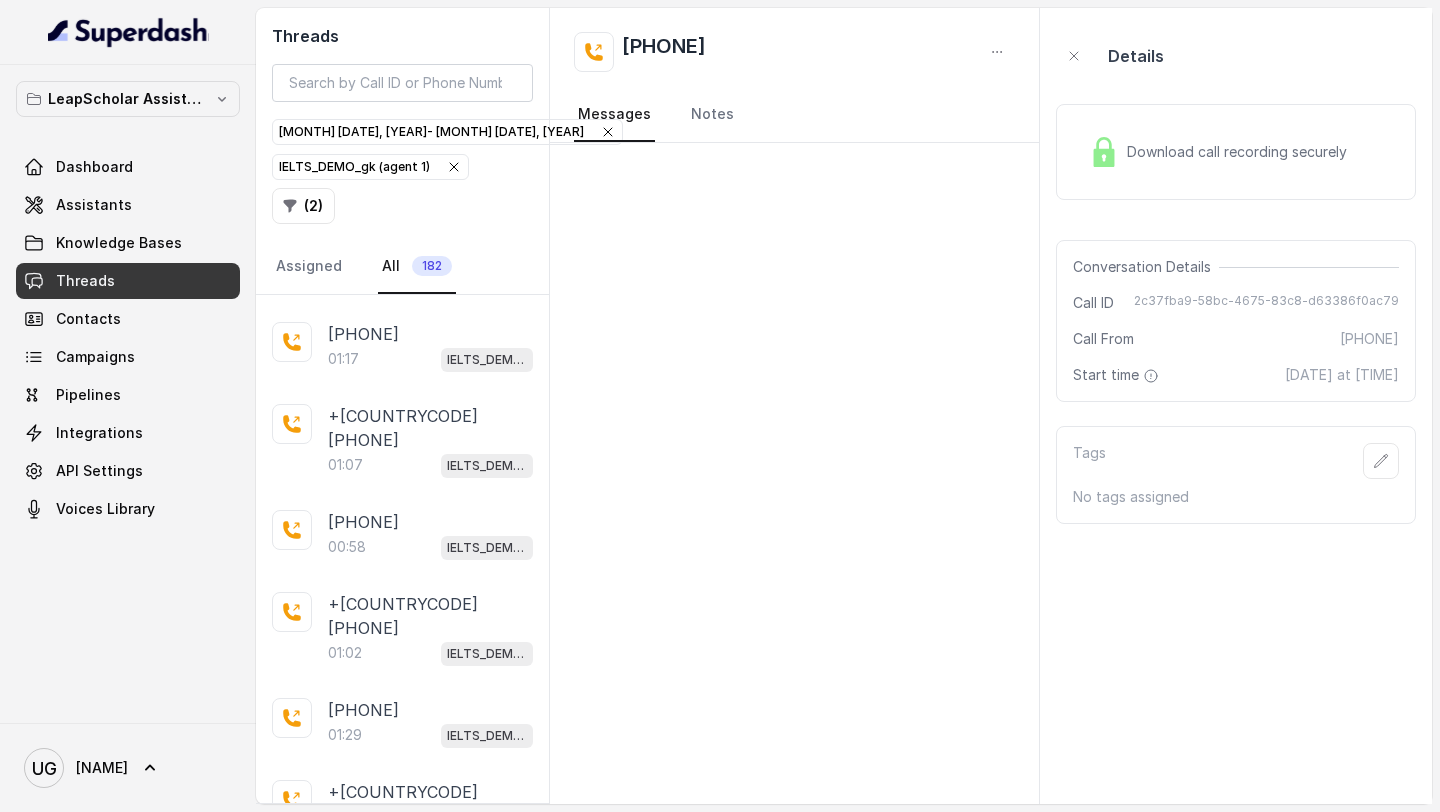 click on "00:59 IELTS_DEMO_gk (agent 1)" at bounding box center [430, 1799] 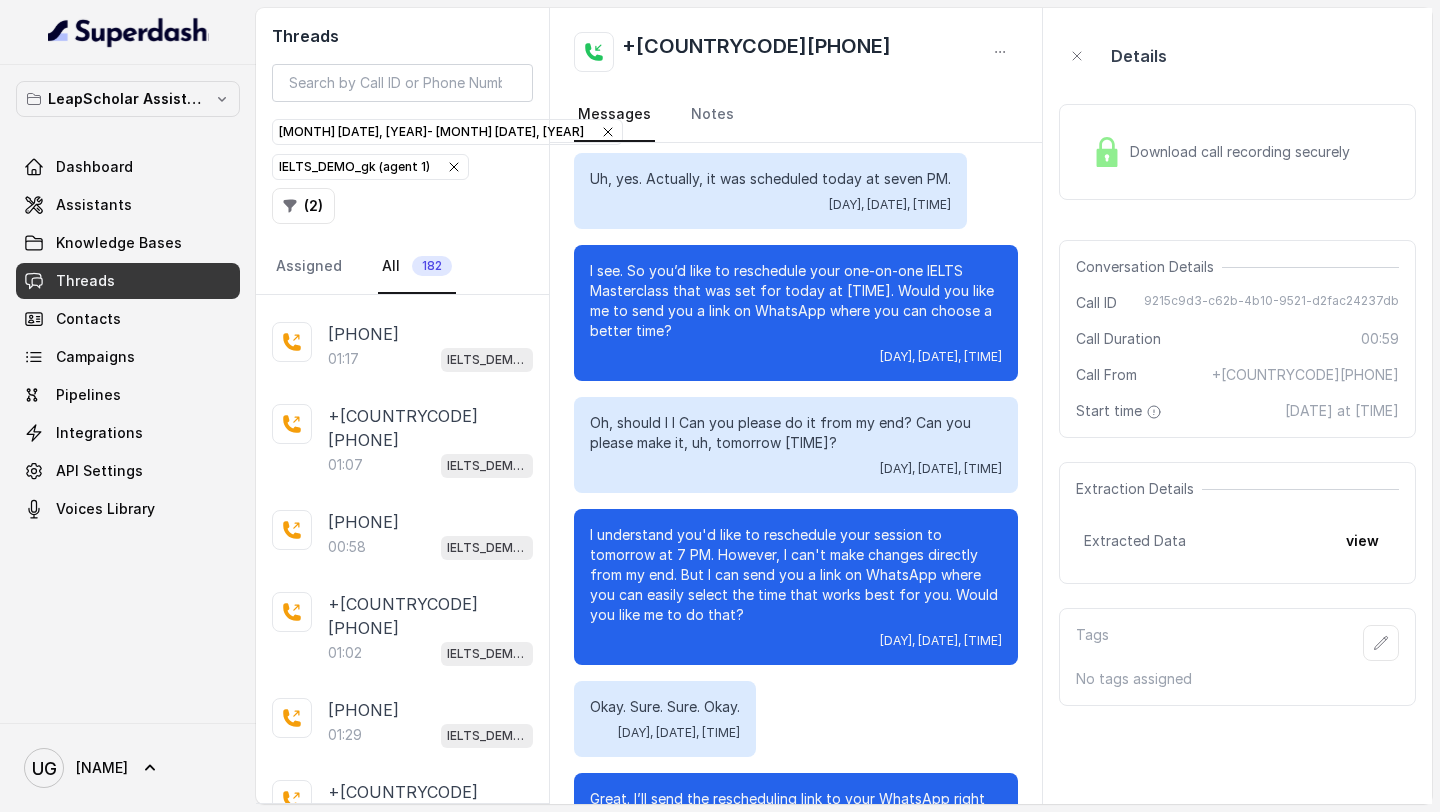 scroll, scrollTop: 395, scrollLeft: 0, axis: vertical 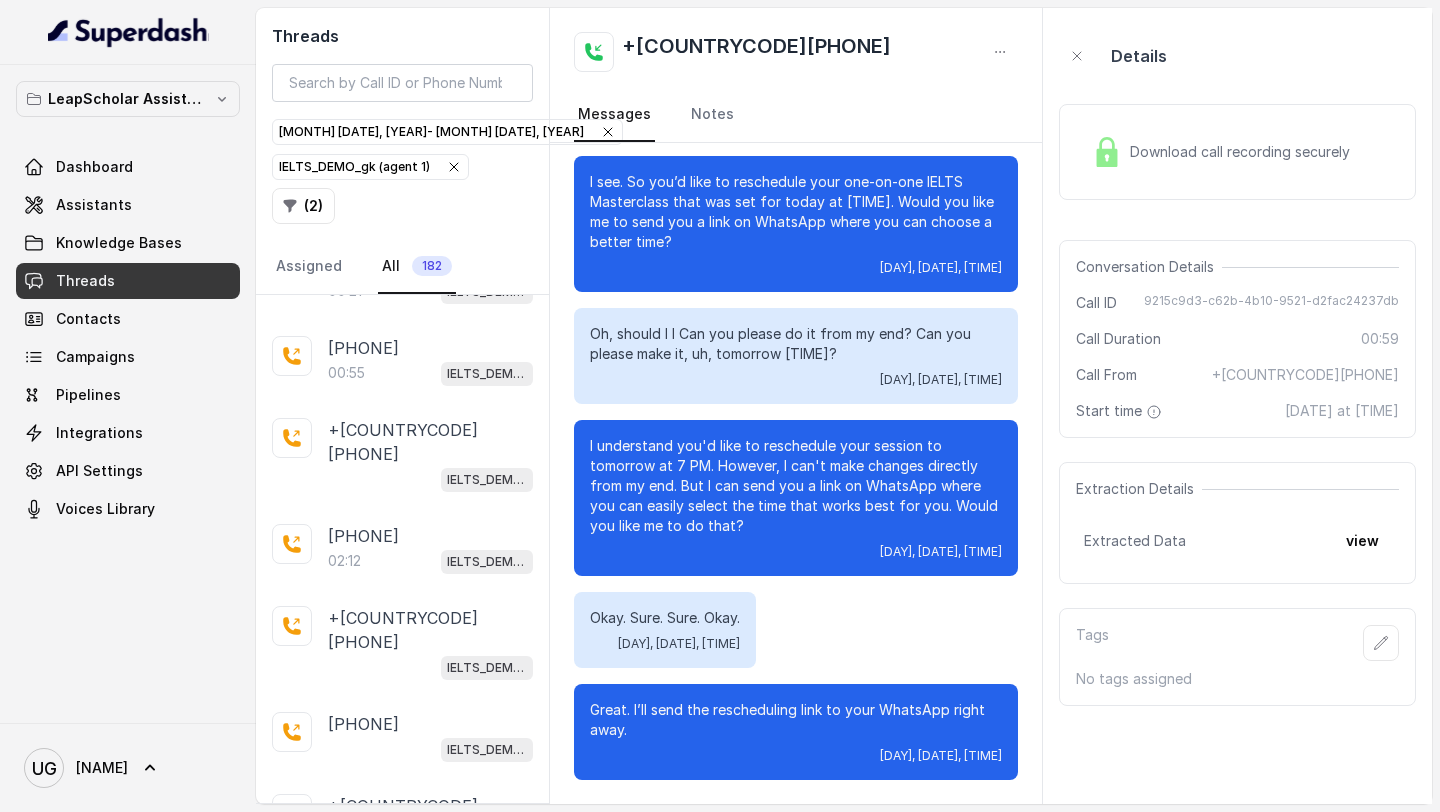 click on "[PHONE]" at bounding box center [363, 1968] 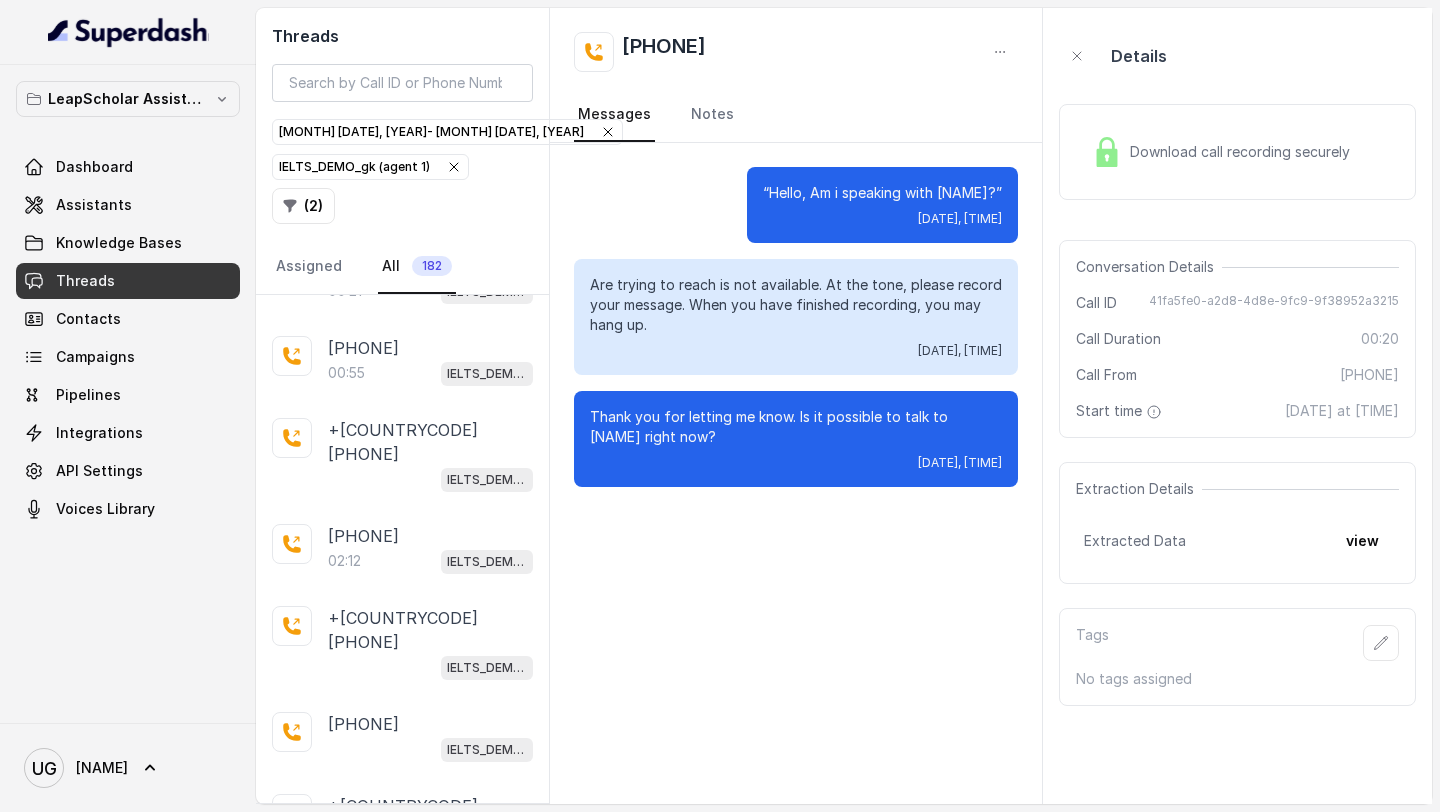 click on "[PHONE]   [TIME] IELTS_DEMO_gk (agent 1)" at bounding box center [402, 1981] 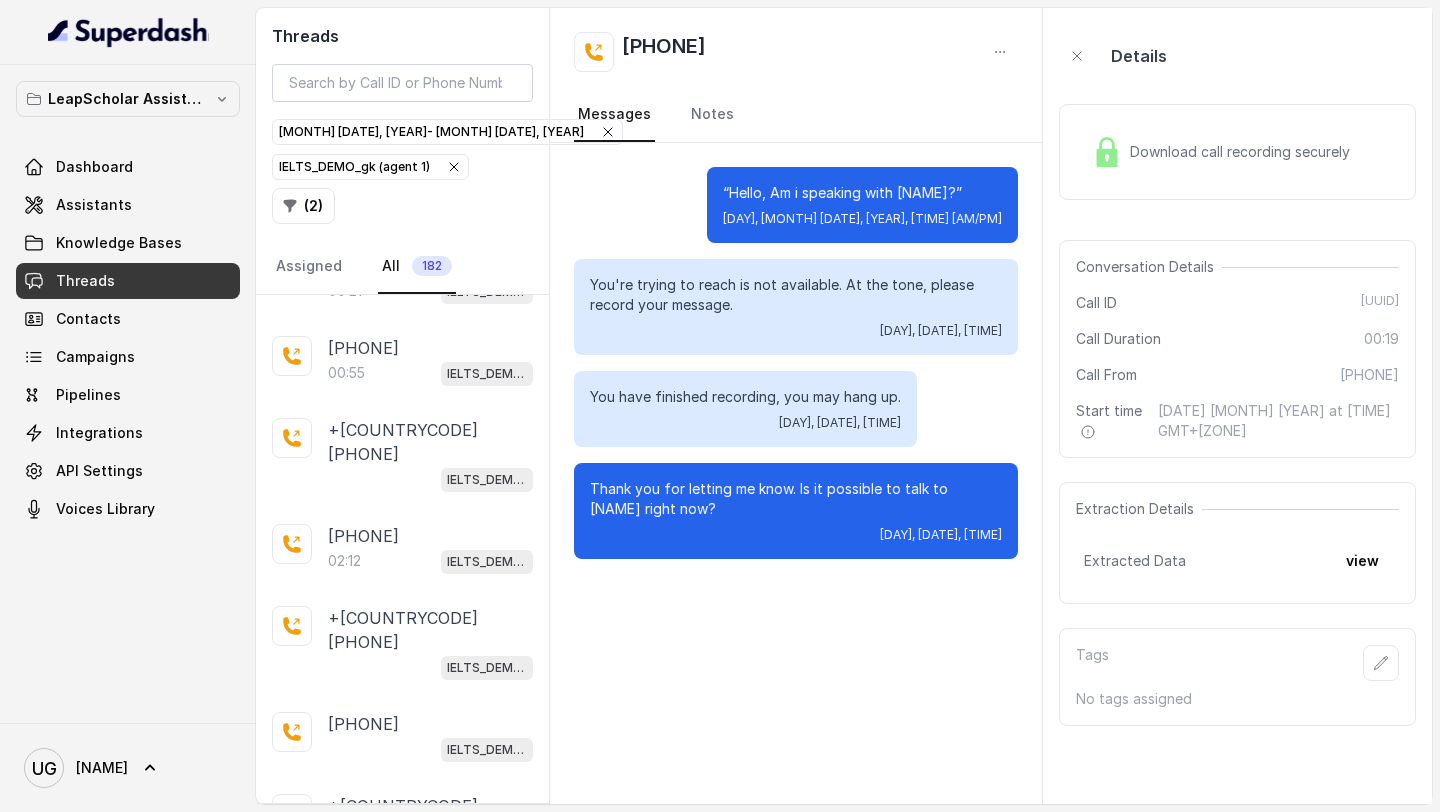 click on "00:50 IELTS_DEMO_gk (agent 1)" at bounding box center [430, 1641] 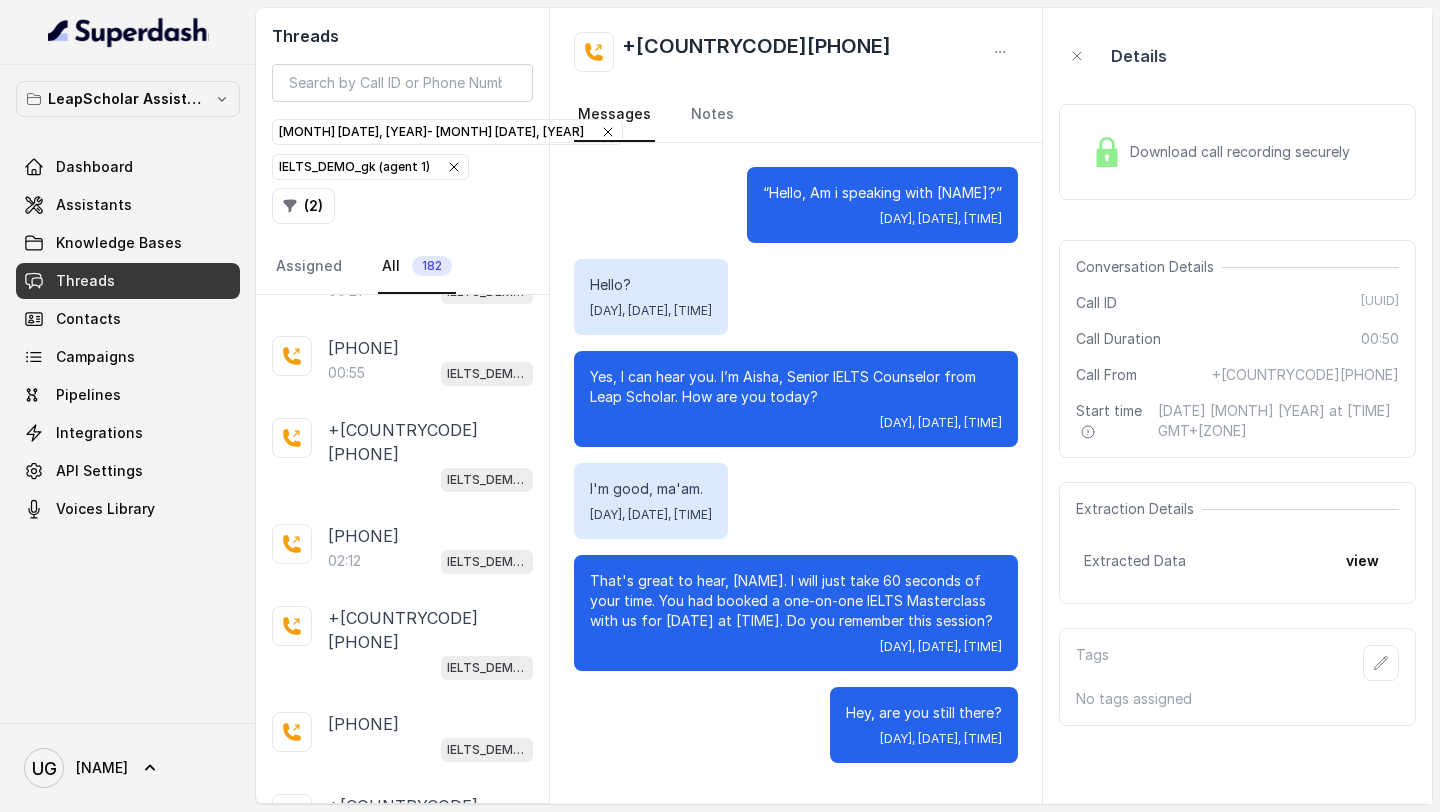 scroll, scrollTop: 7650, scrollLeft: 0, axis: vertical 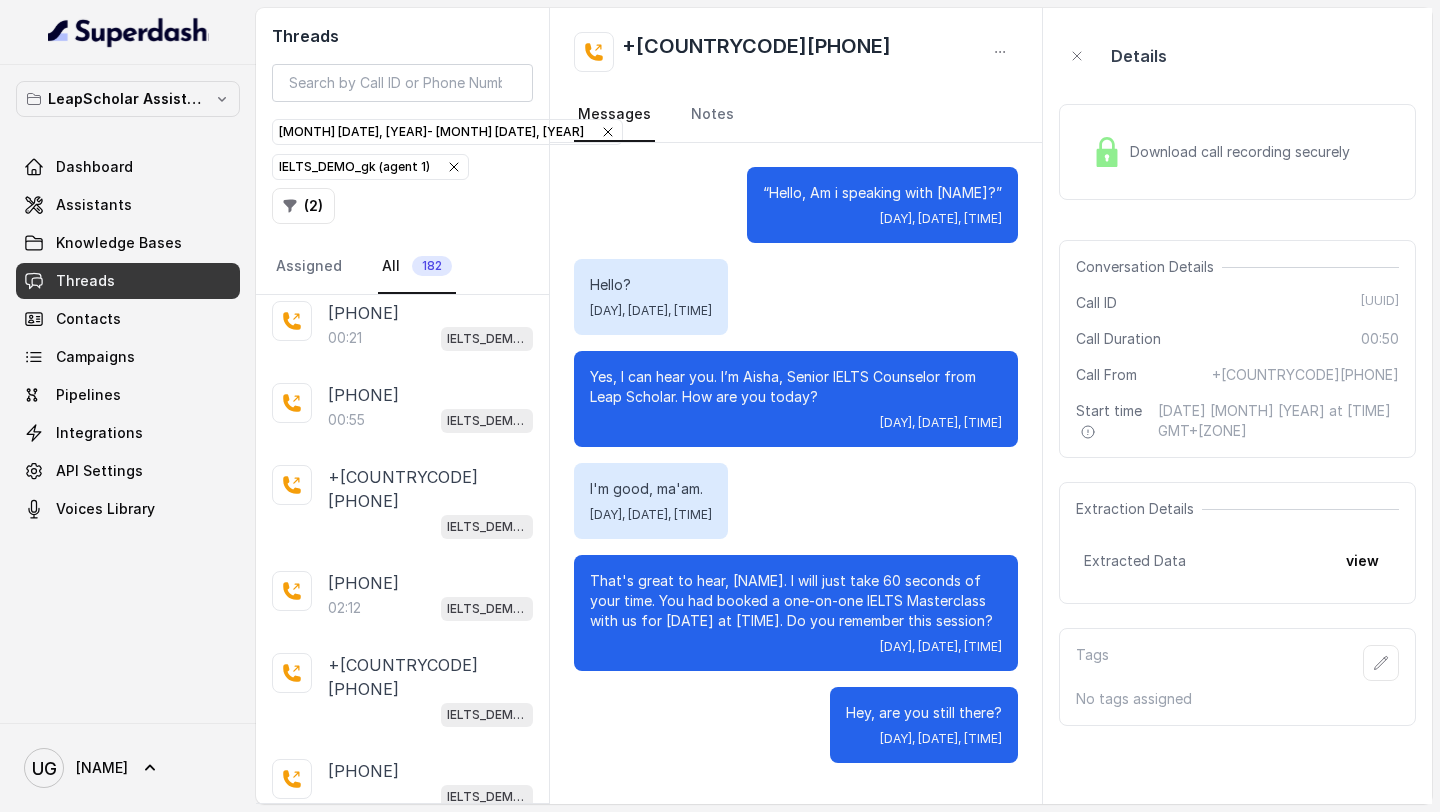 click on "[TIME] [PRODUCT]" at bounding box center [430, 1582] 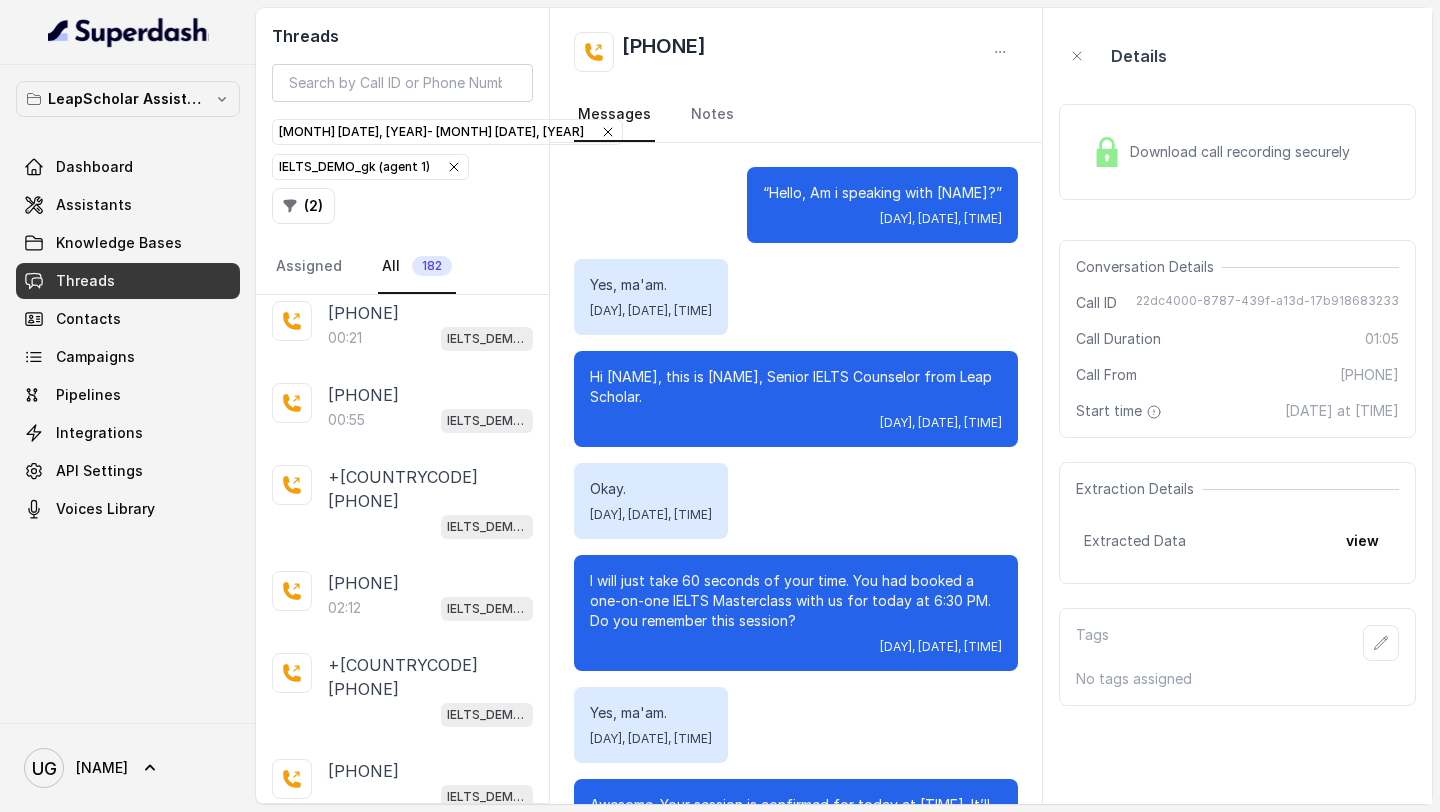 scroll, scrollTop: 471, scrollLeft: 0, axis: vertical 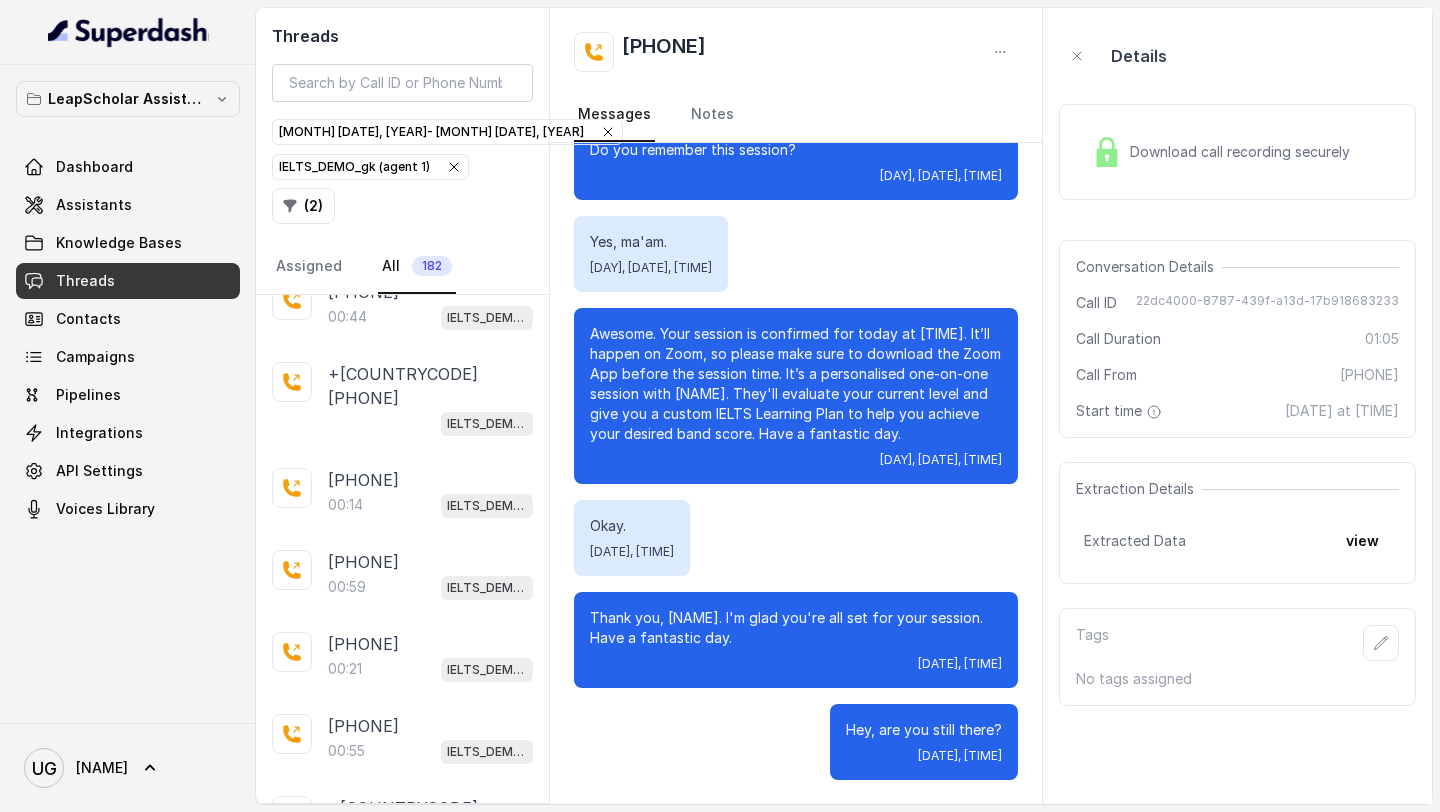 click on "00:59 IELTS_DEMO_gk (agent 1)" at bounding box center [430, 1667] 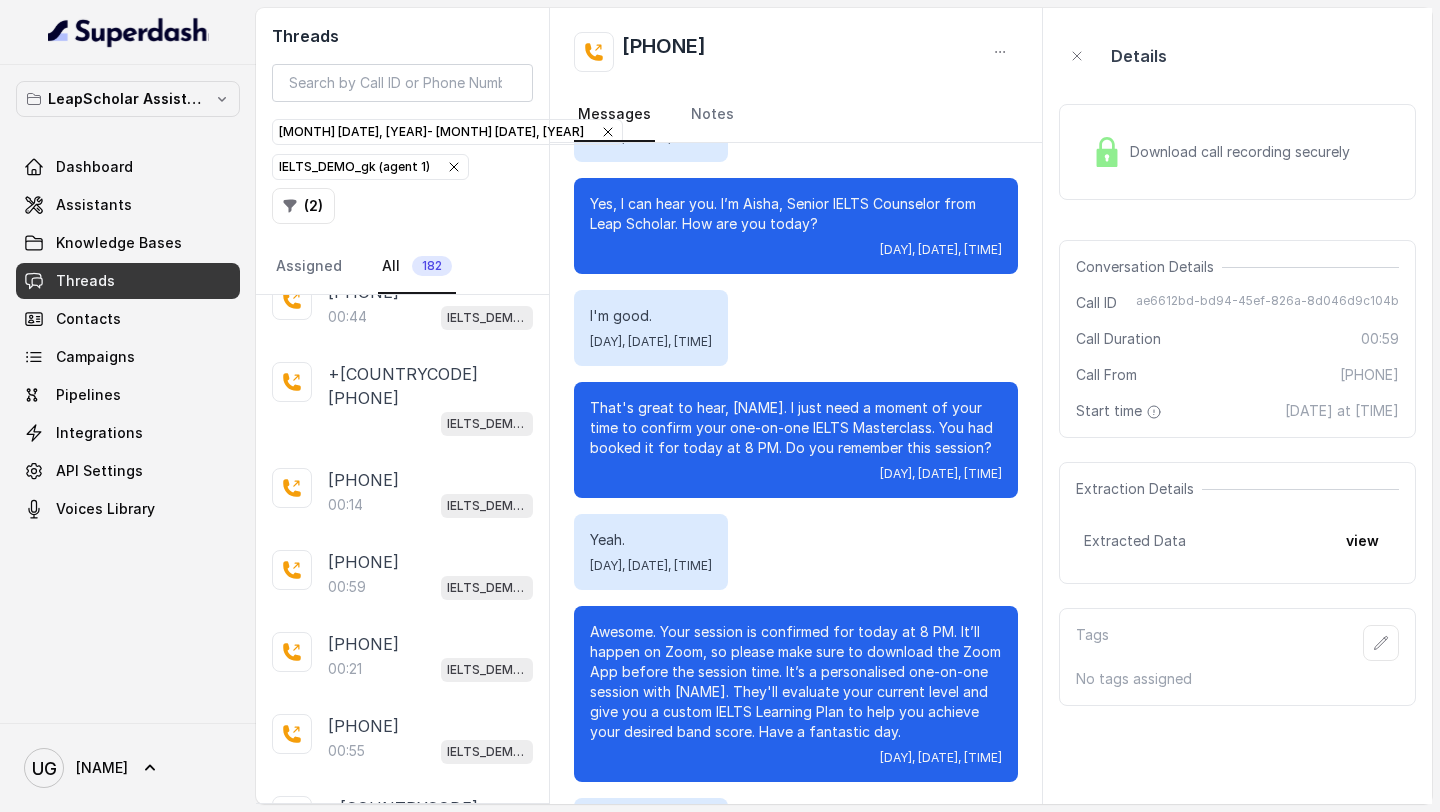 scroll, scrollTop: 356, scrollLeft: 0, axis: vertical 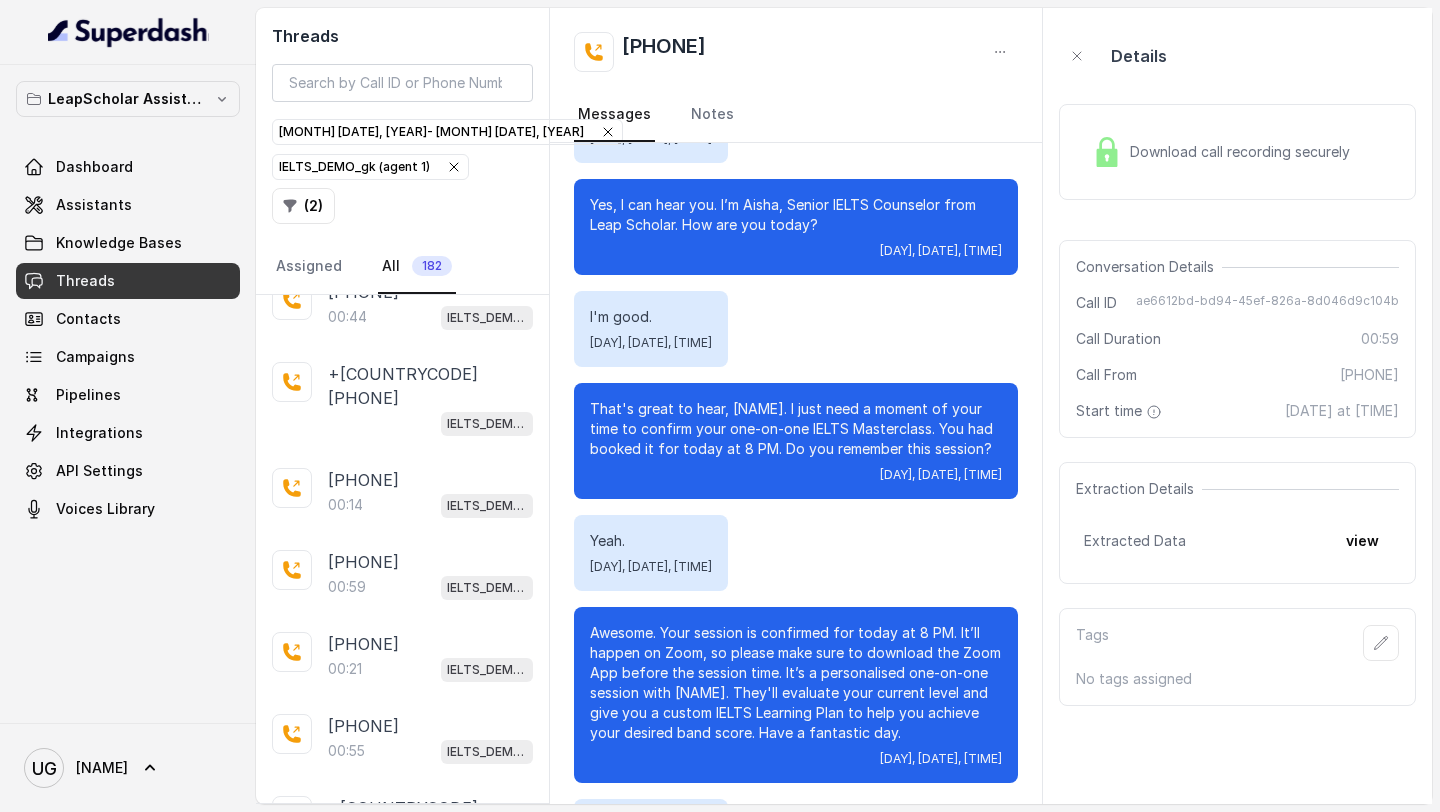 click on "01:05" at bounding box center [345, 1913] 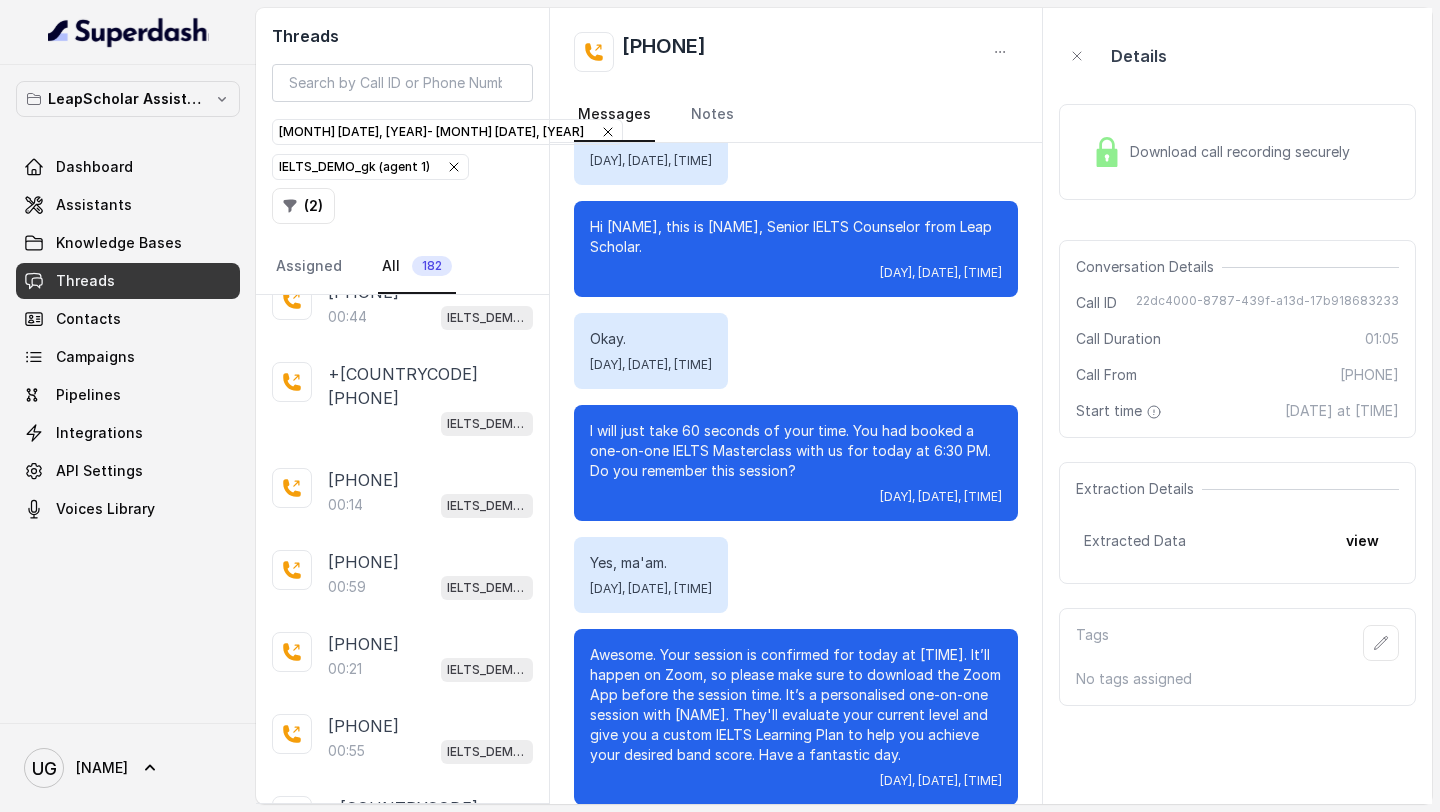 scroll, scrollTop: 184, scrollLeft: 0, axis: vertical 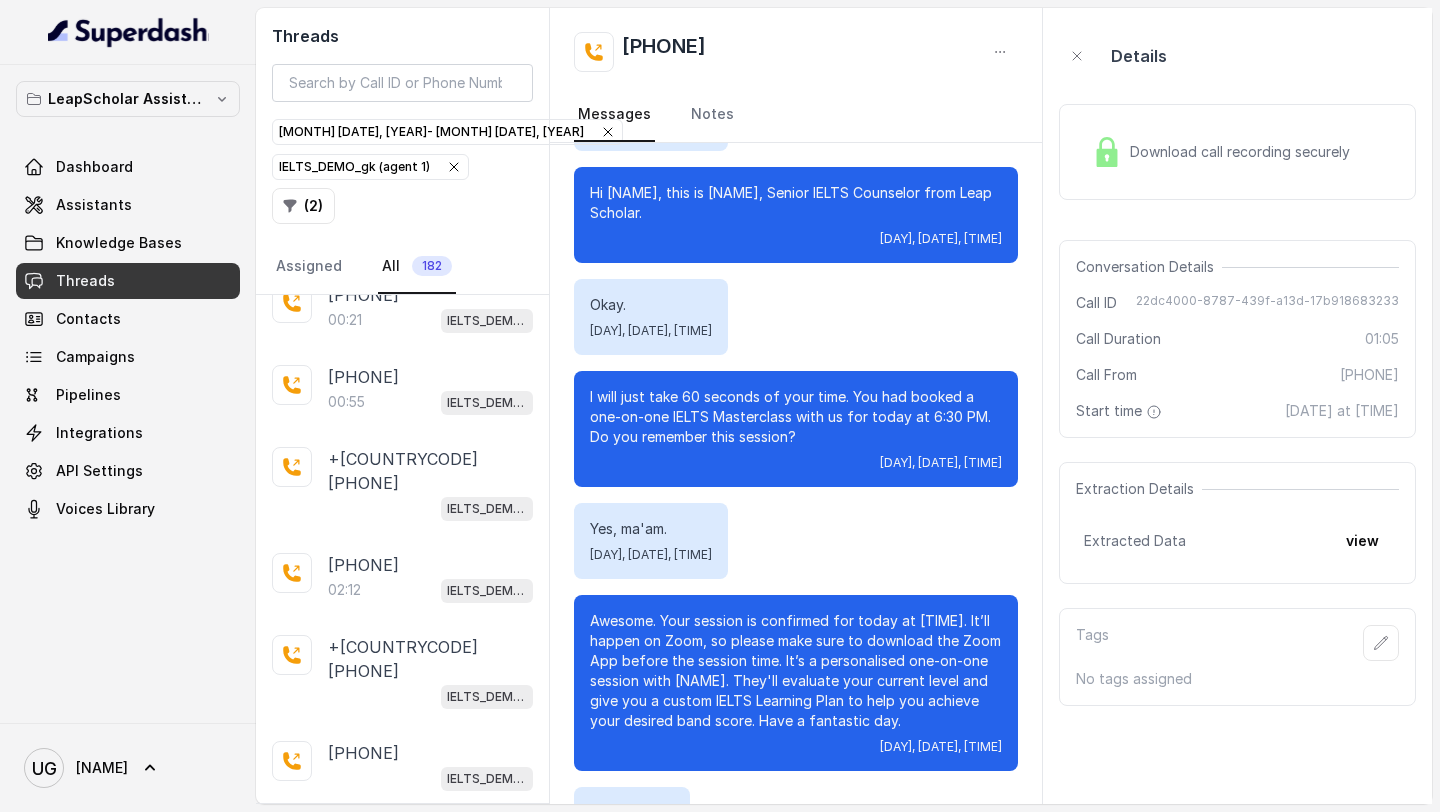 click on "+[COUNTRYCODE][PHONE] 00:19 IELTS_DEMO_gk (agent 1)" at bounding box center [402, 1928] 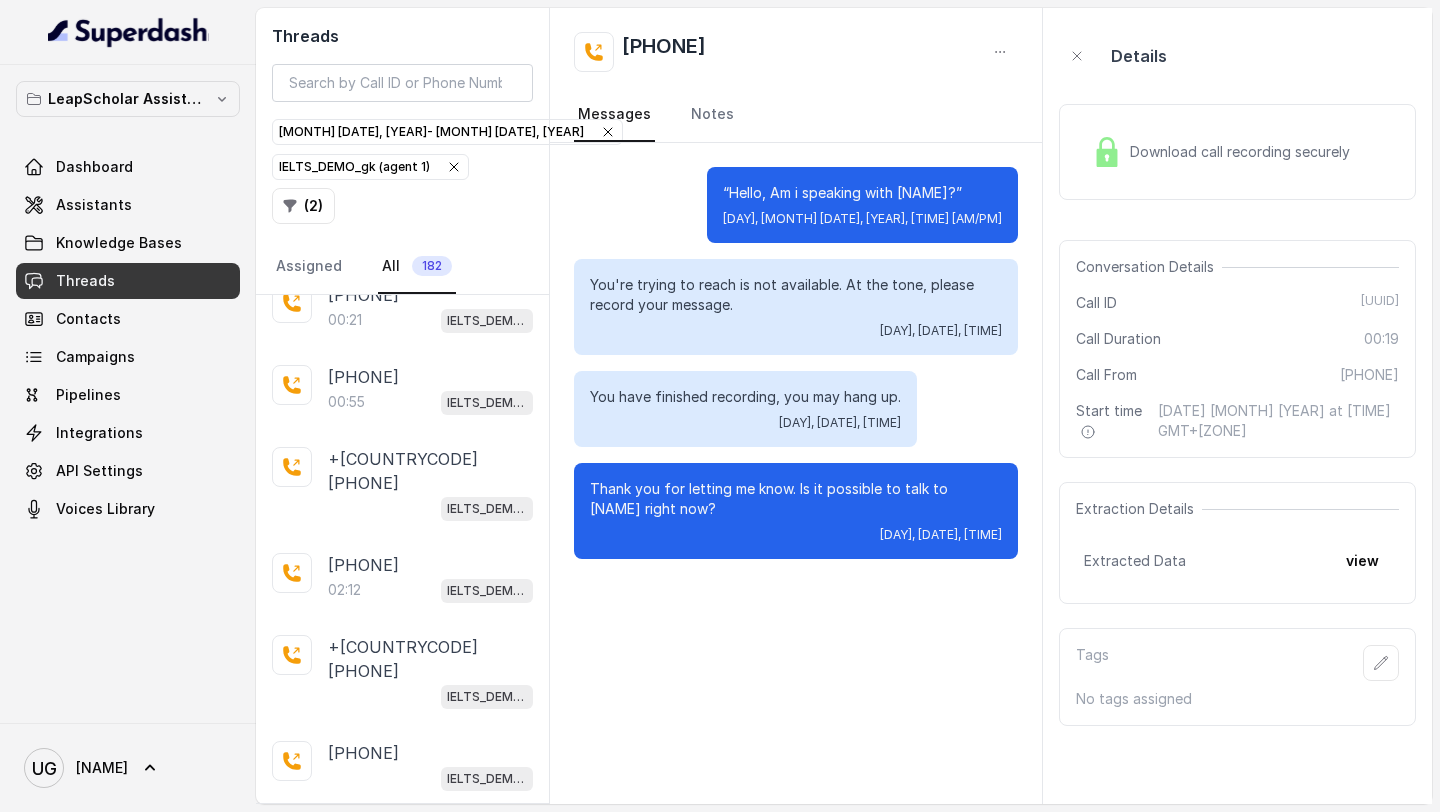 click on "00:20 IELTS_DEMO_gk (agent 1)" at bounding box center [430, 2022] 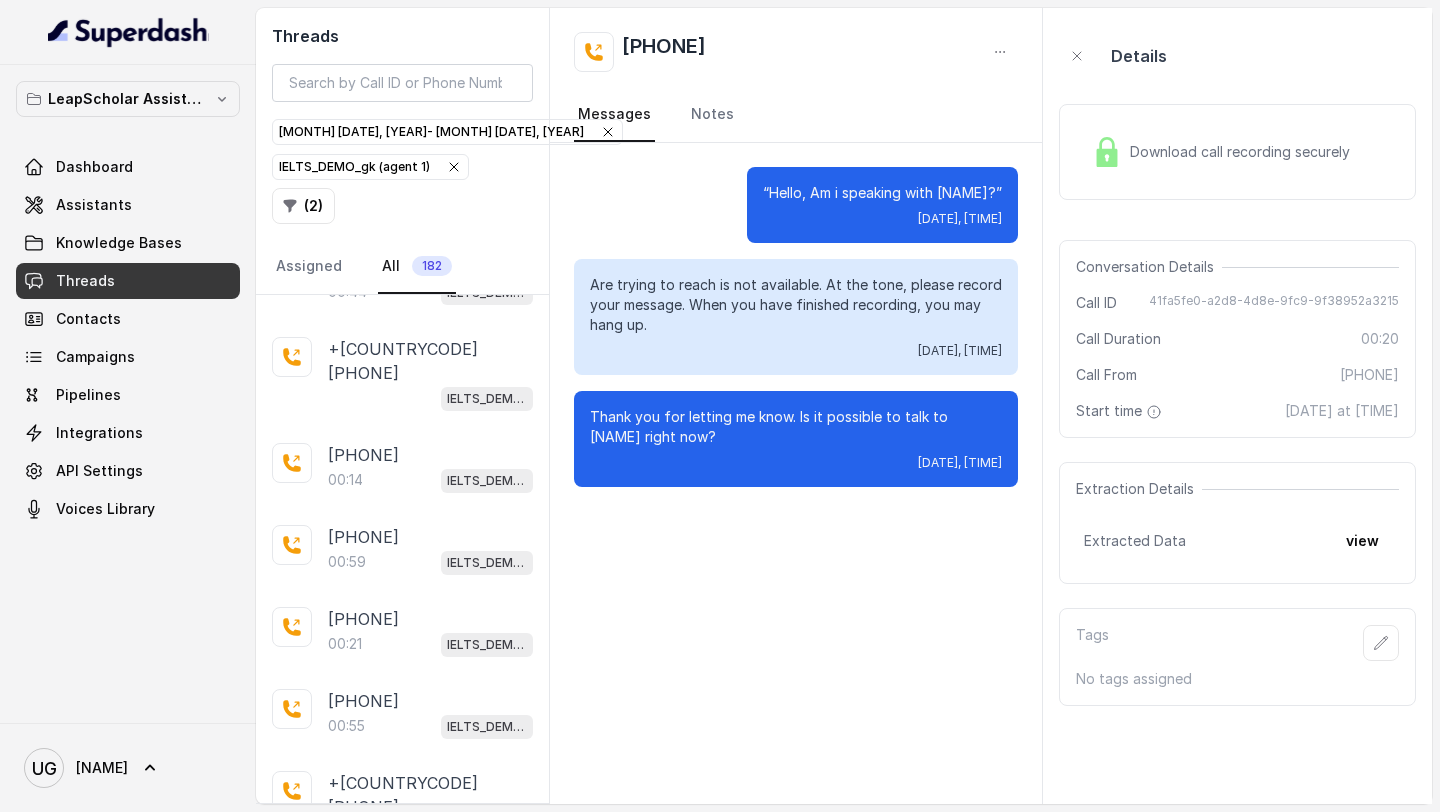 scroll, scrollTop: 6975, scrollLeft: 0, axis: vertical 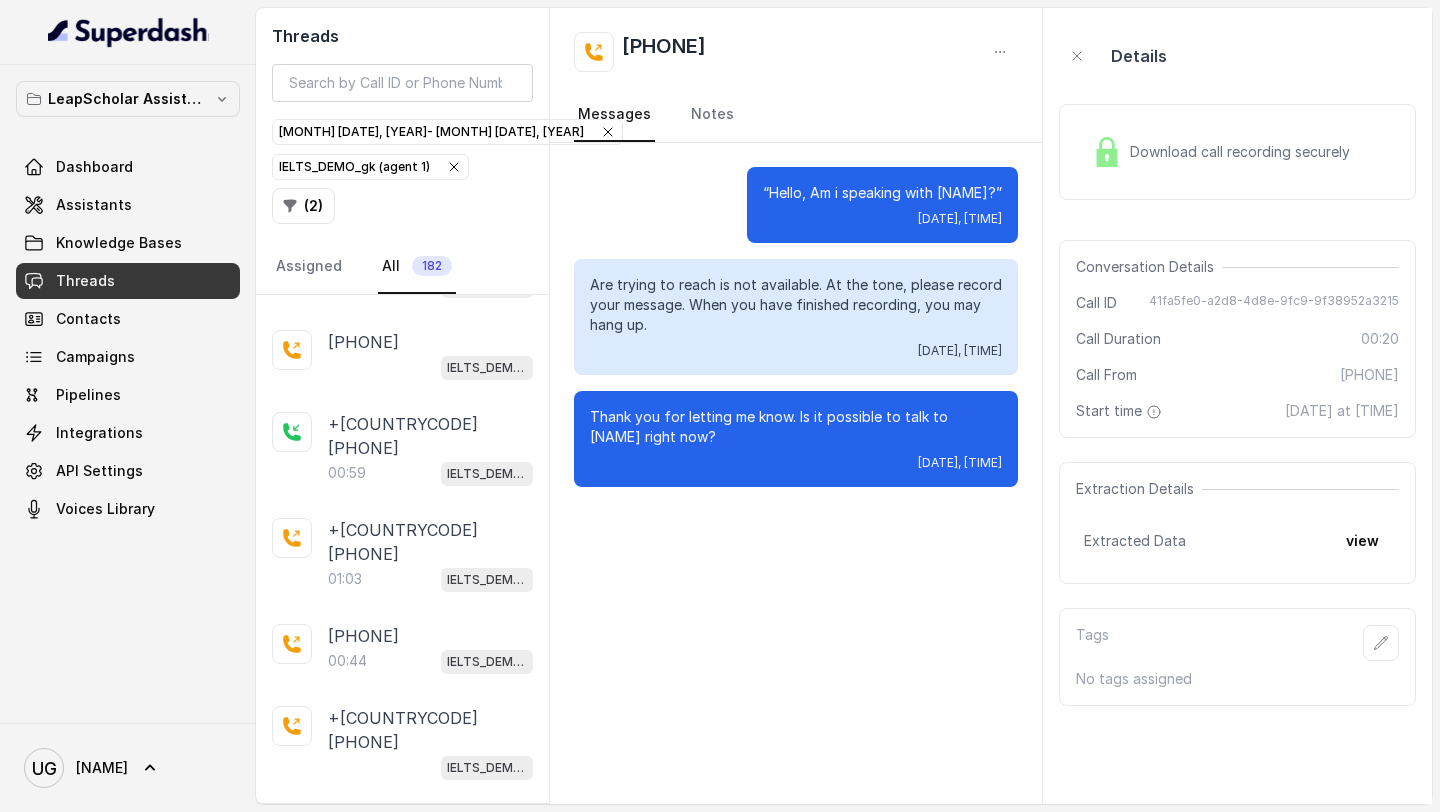 click on "[TIME] [PRODUCT]" at bounding box center [430, 1765] 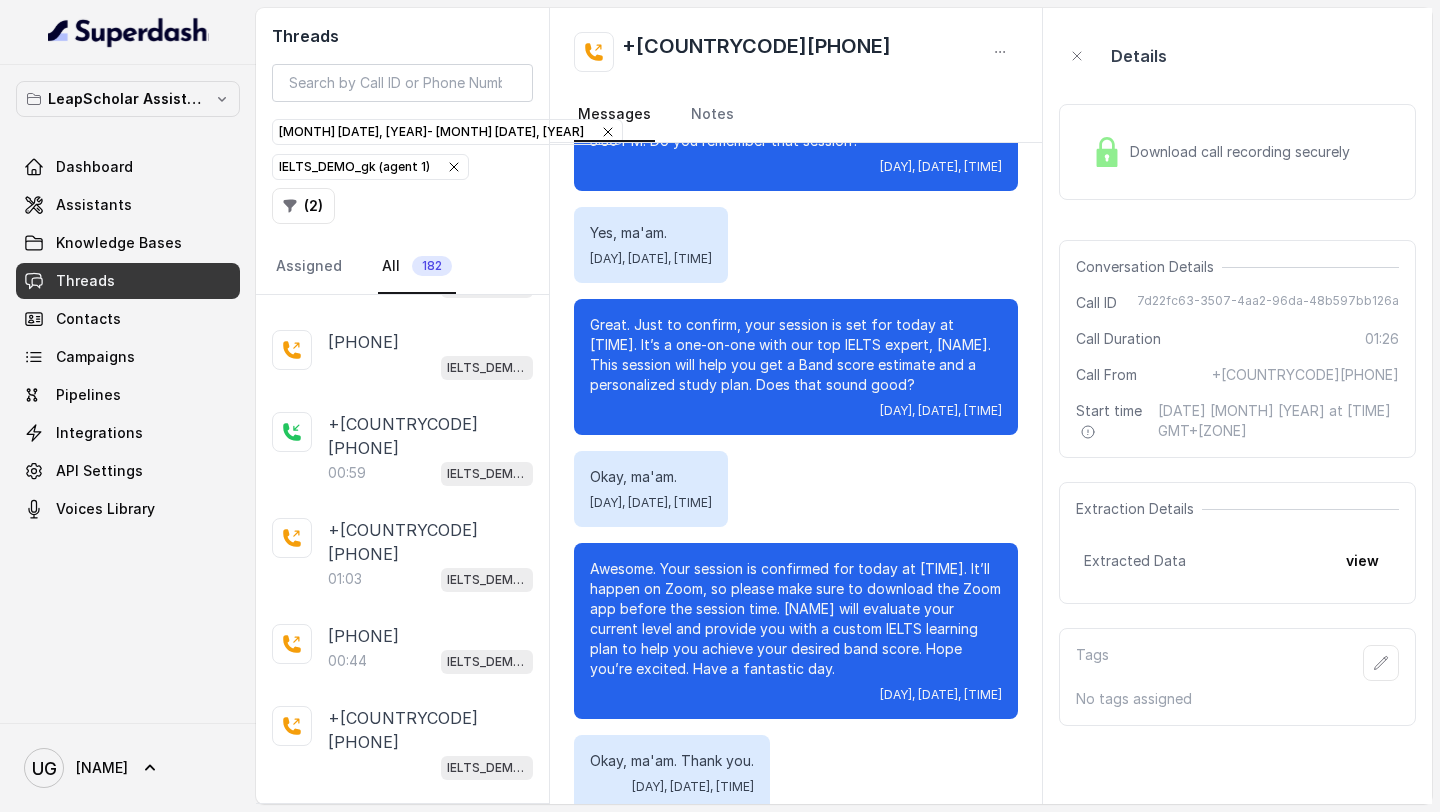 scroll, scrollTop: 867, scrollLeft: 0, axis: vertical 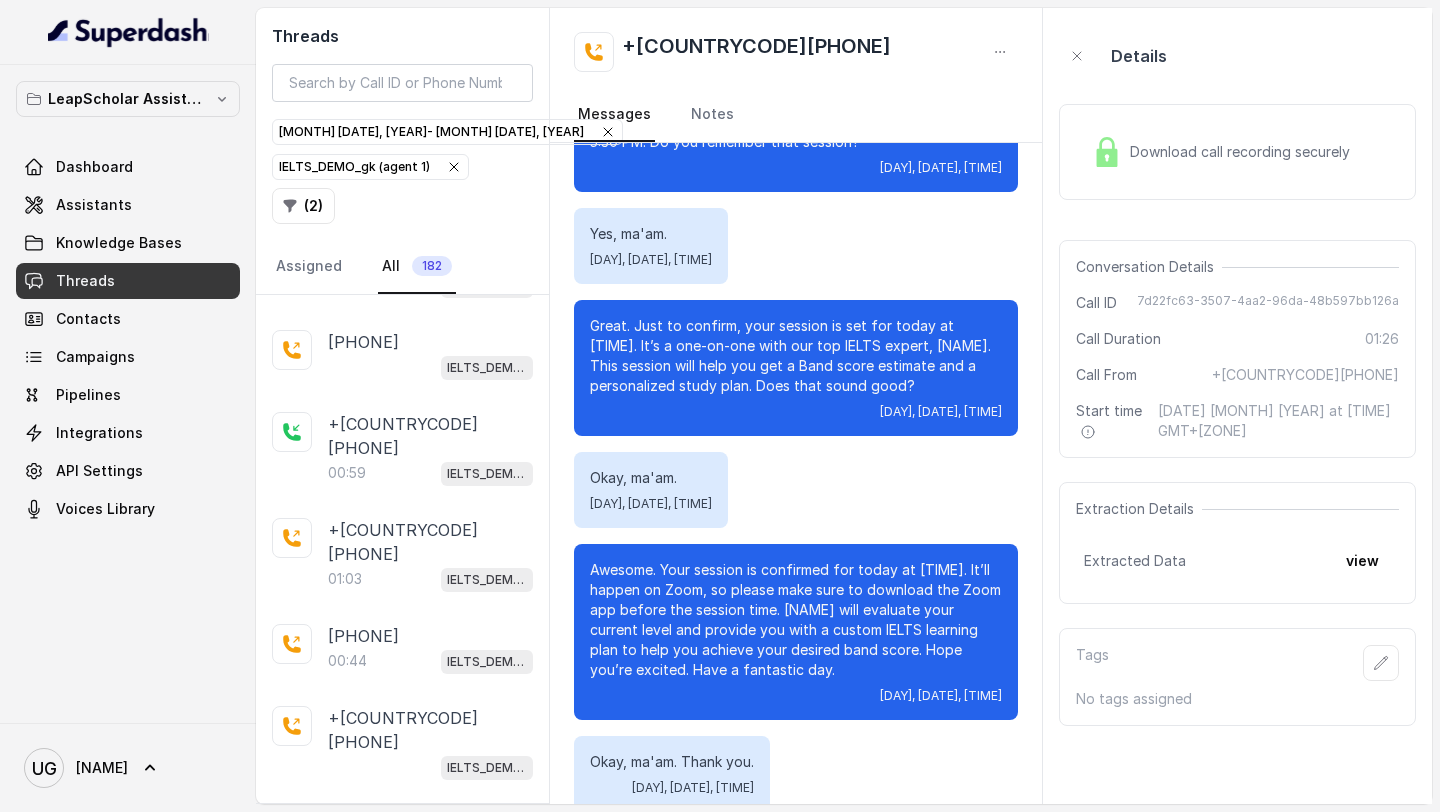 click on "[PHONE]" at bounding box center (363, 1904) 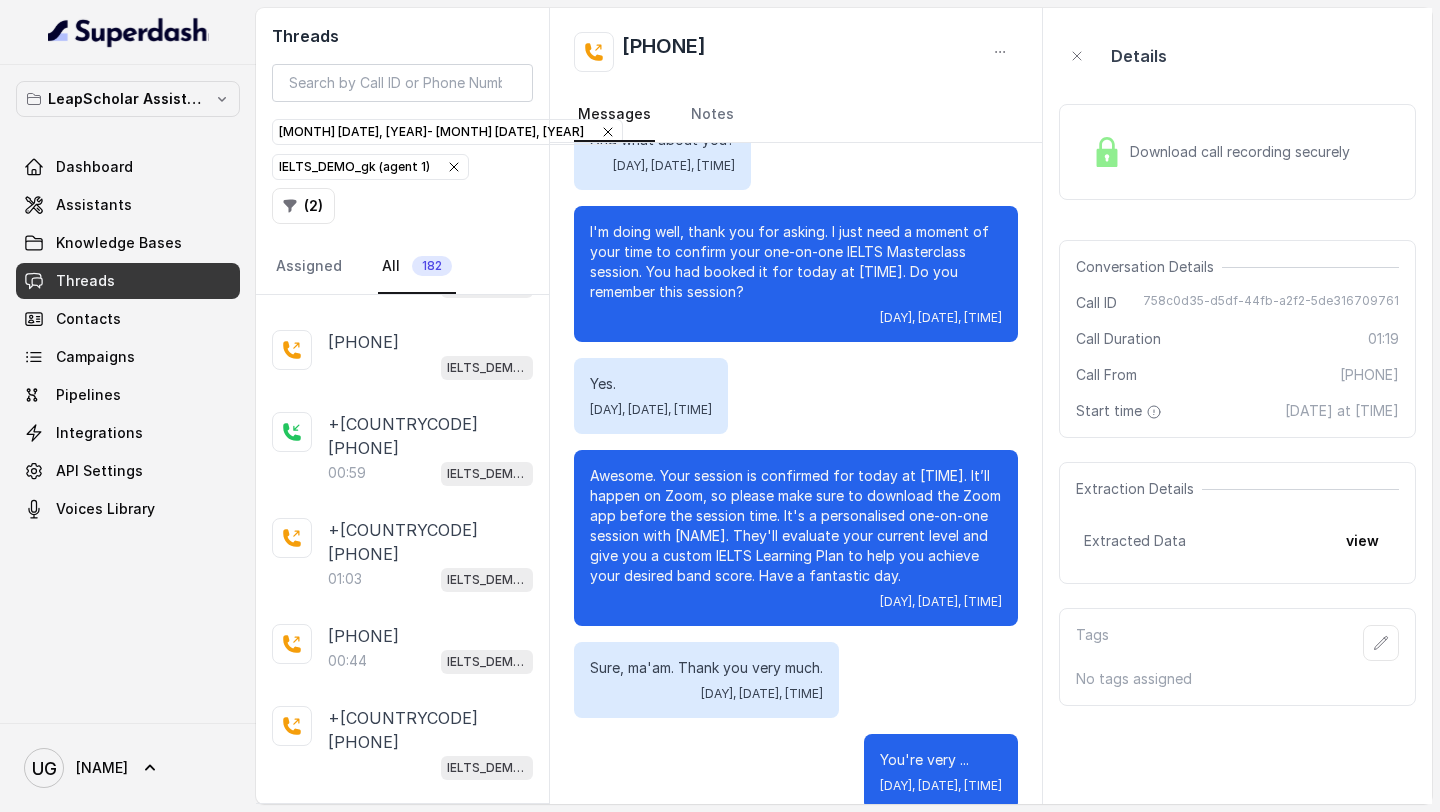 scroll, scrollTop: 620, scrollLeft: 0, axis: vertical 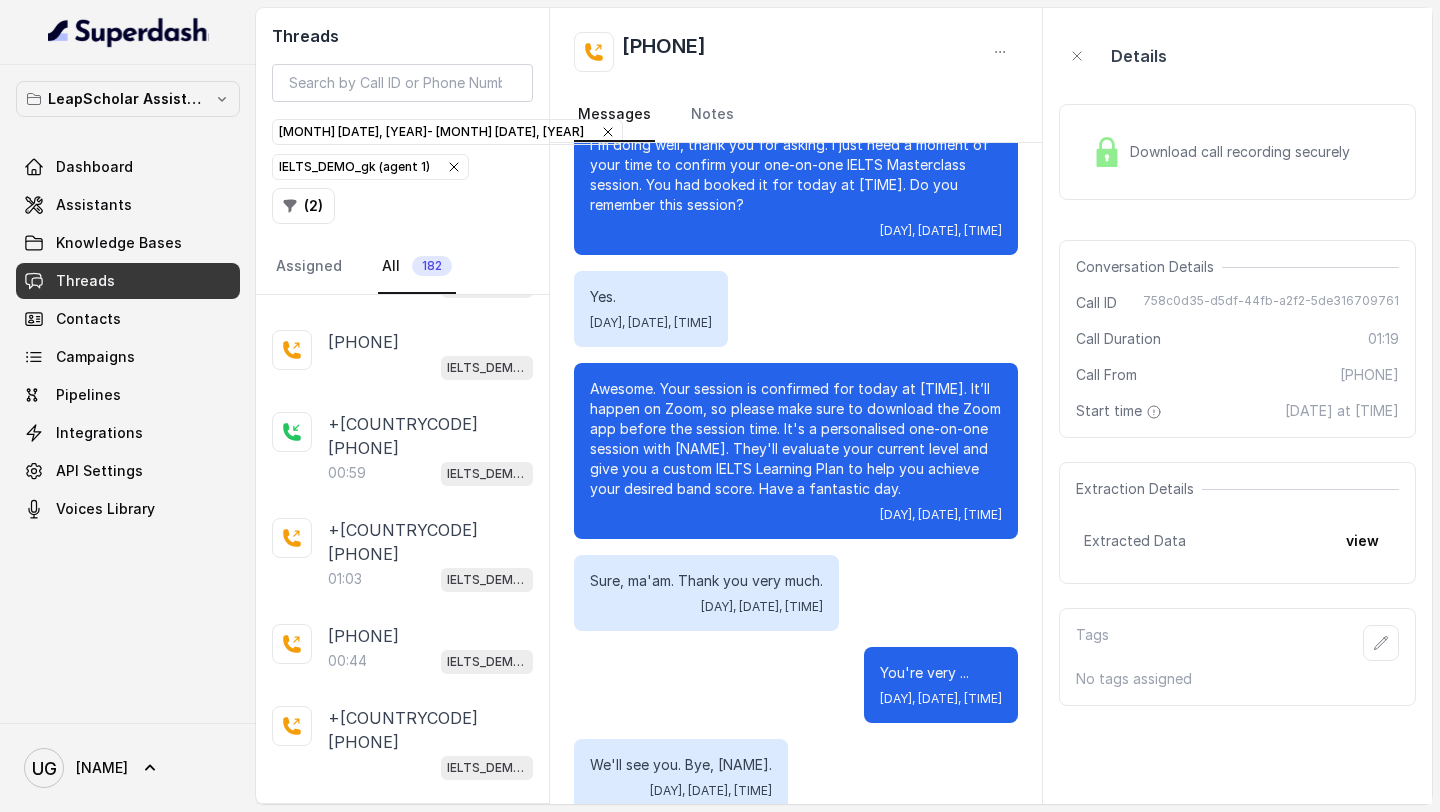 click on "[PHONE] [TIME] [PRODUCT]" at bounding box center [402, 1741] 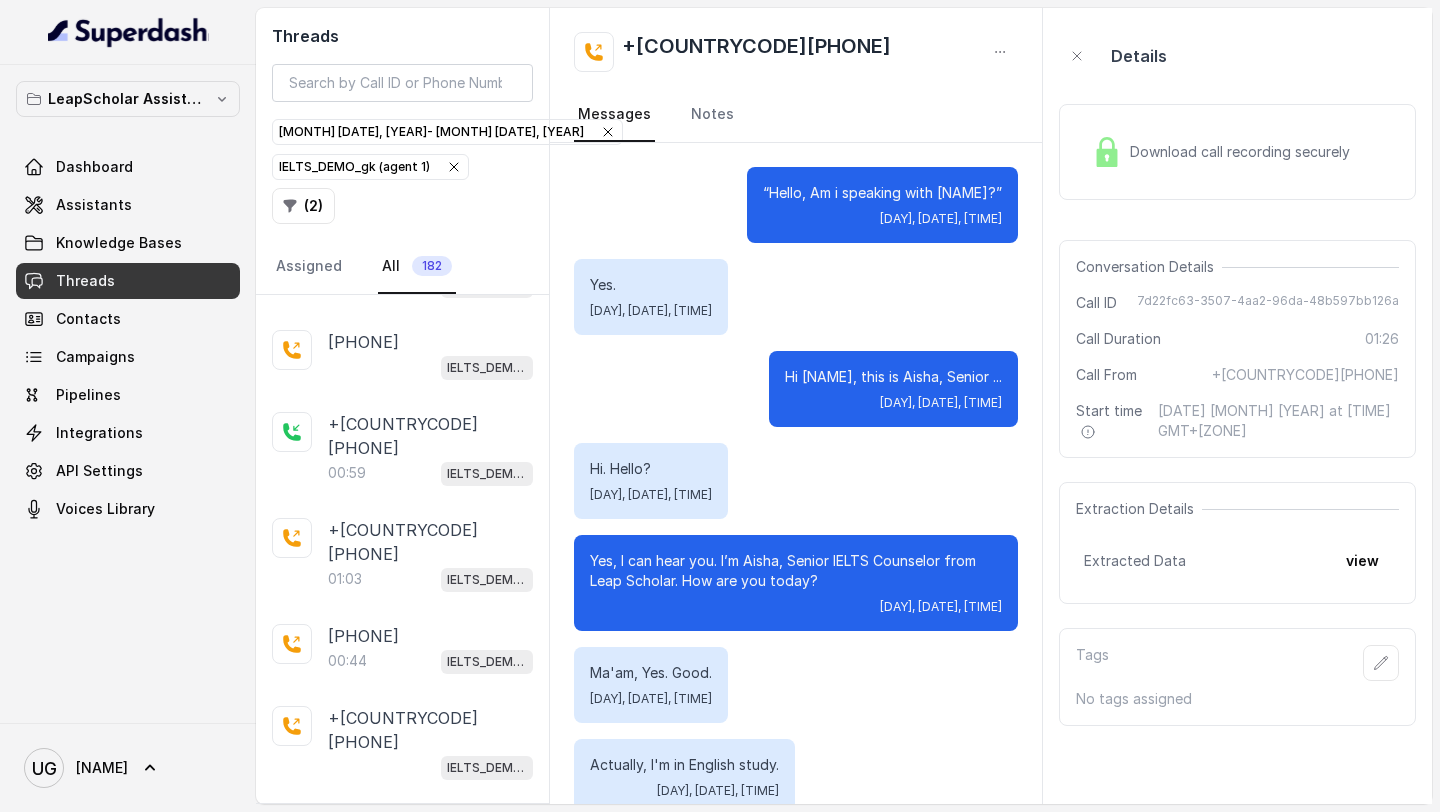 scroll, scrollTop: 1103, scrollLeft: 0, axis: vertical 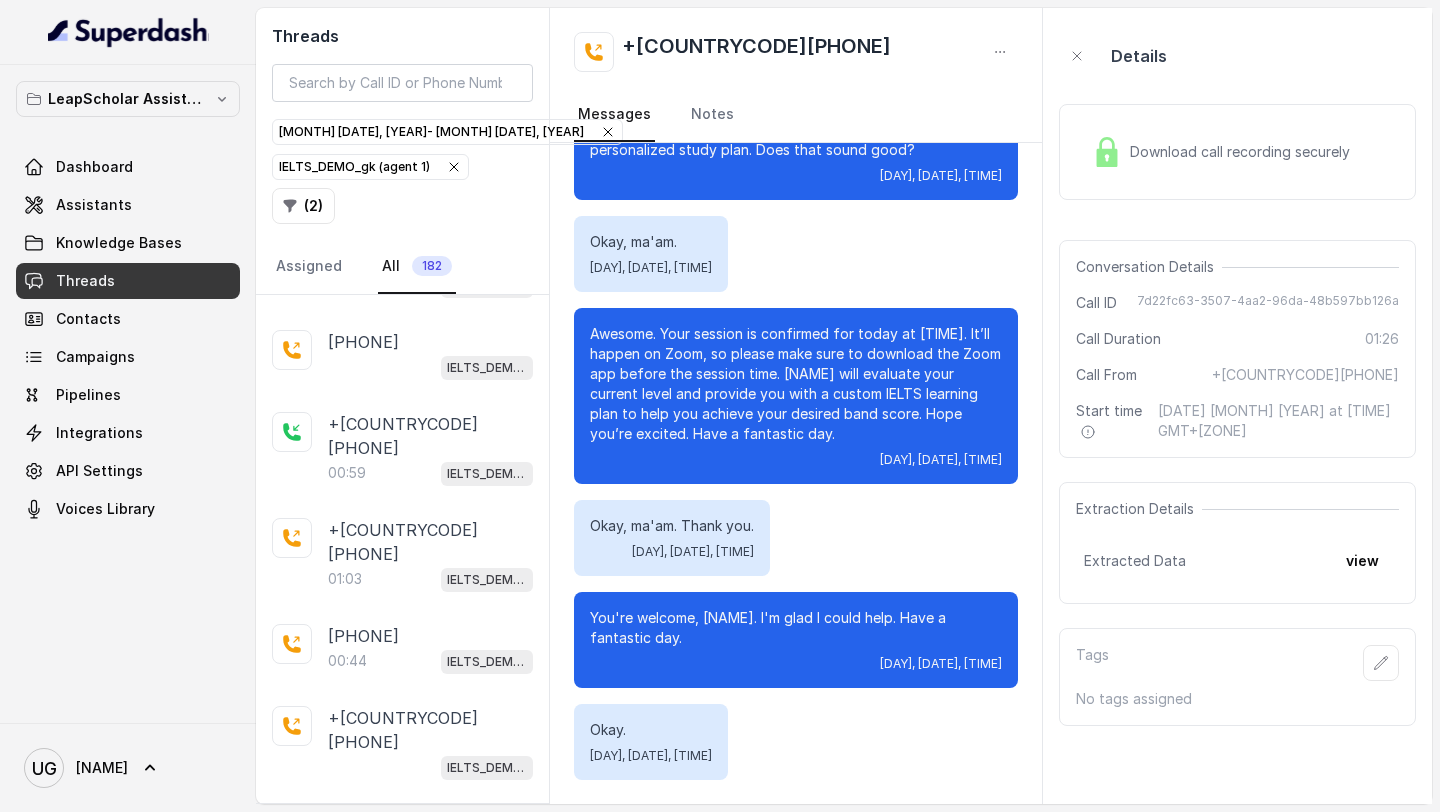 click on "[TIME] [PRODUCT]" at bounding box center [430, 1765] 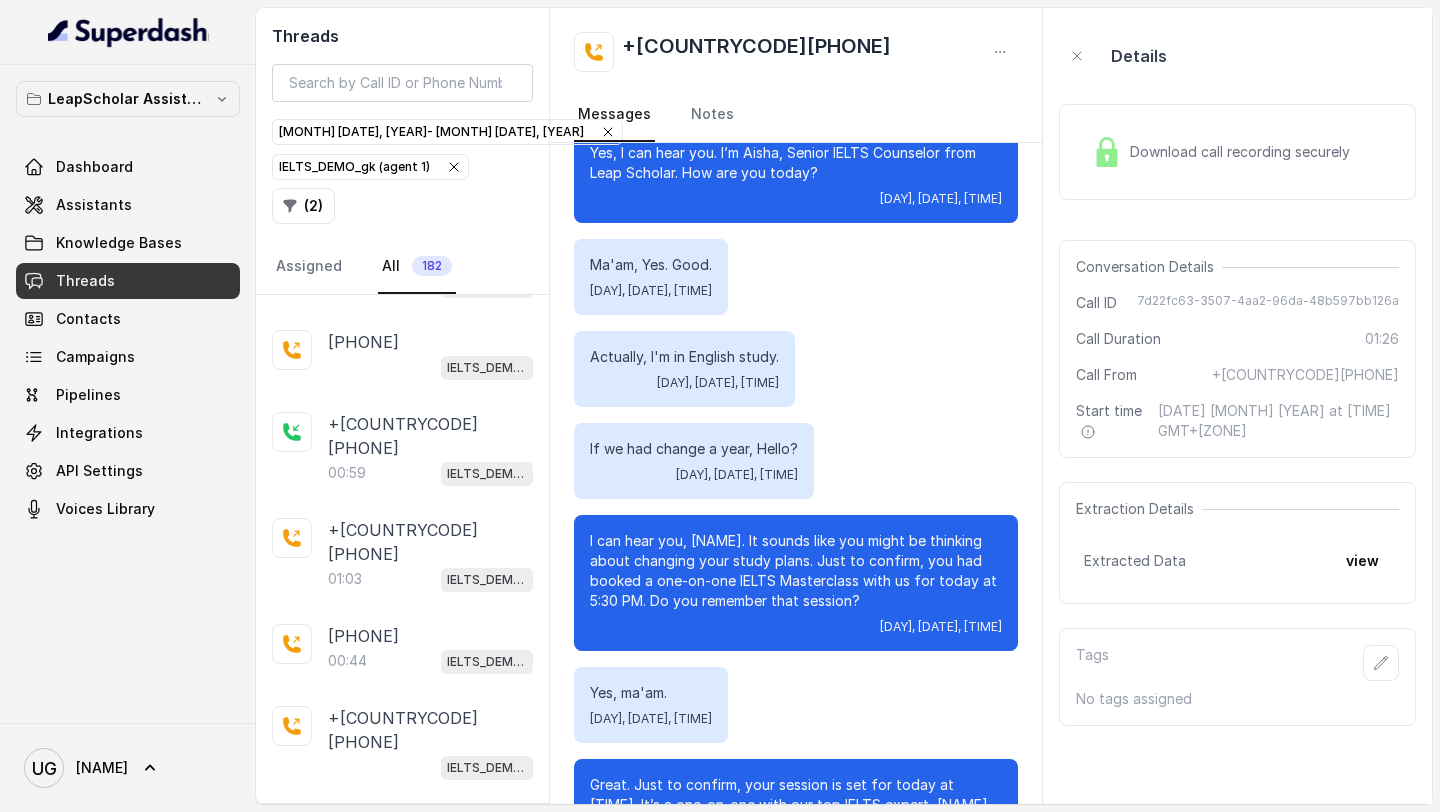 scroll, scrollTop: 0, scrollLeft: 0, axis: both 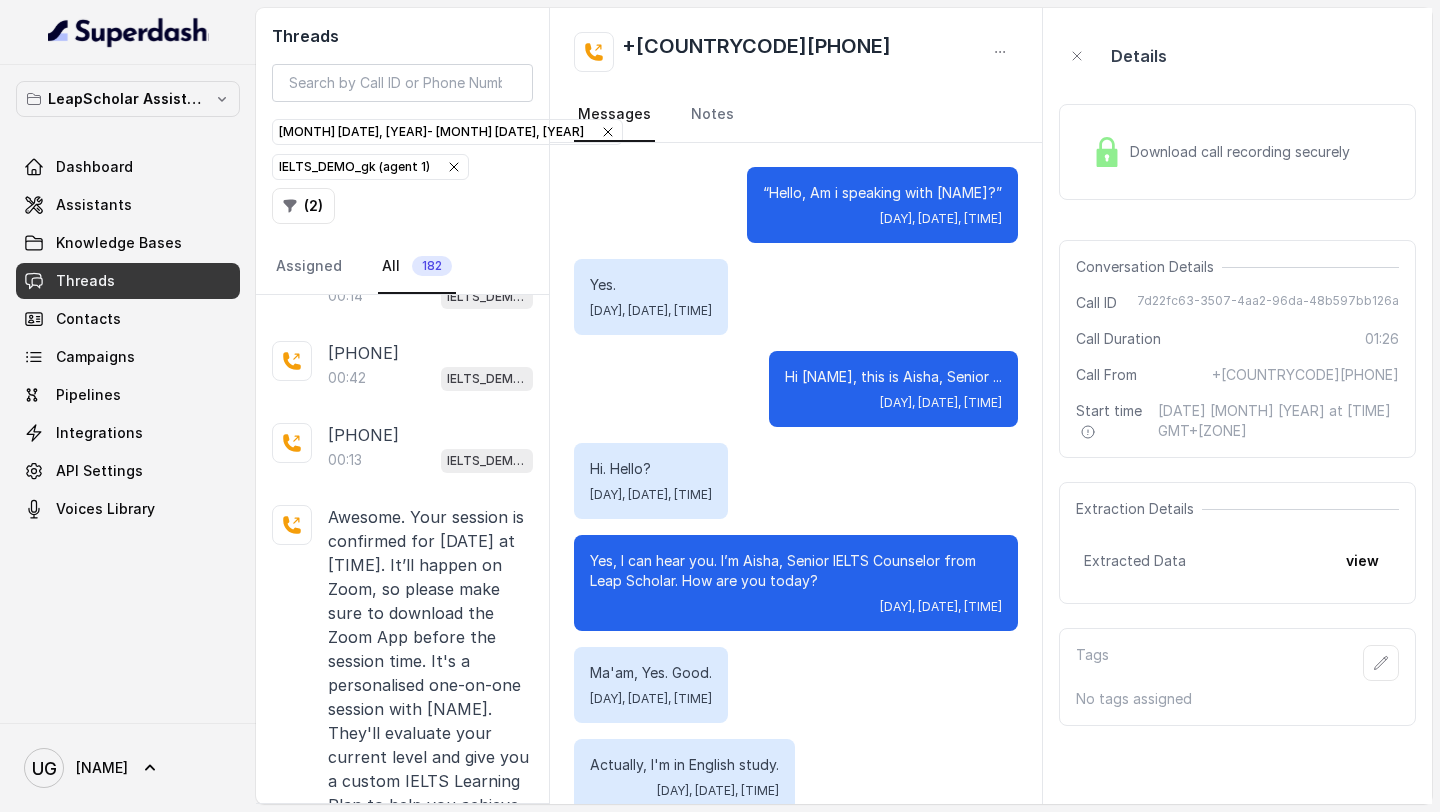 click on "00:21 IELTS_DEMO_gk (agent 1)" at bounding box center [430, 1794] 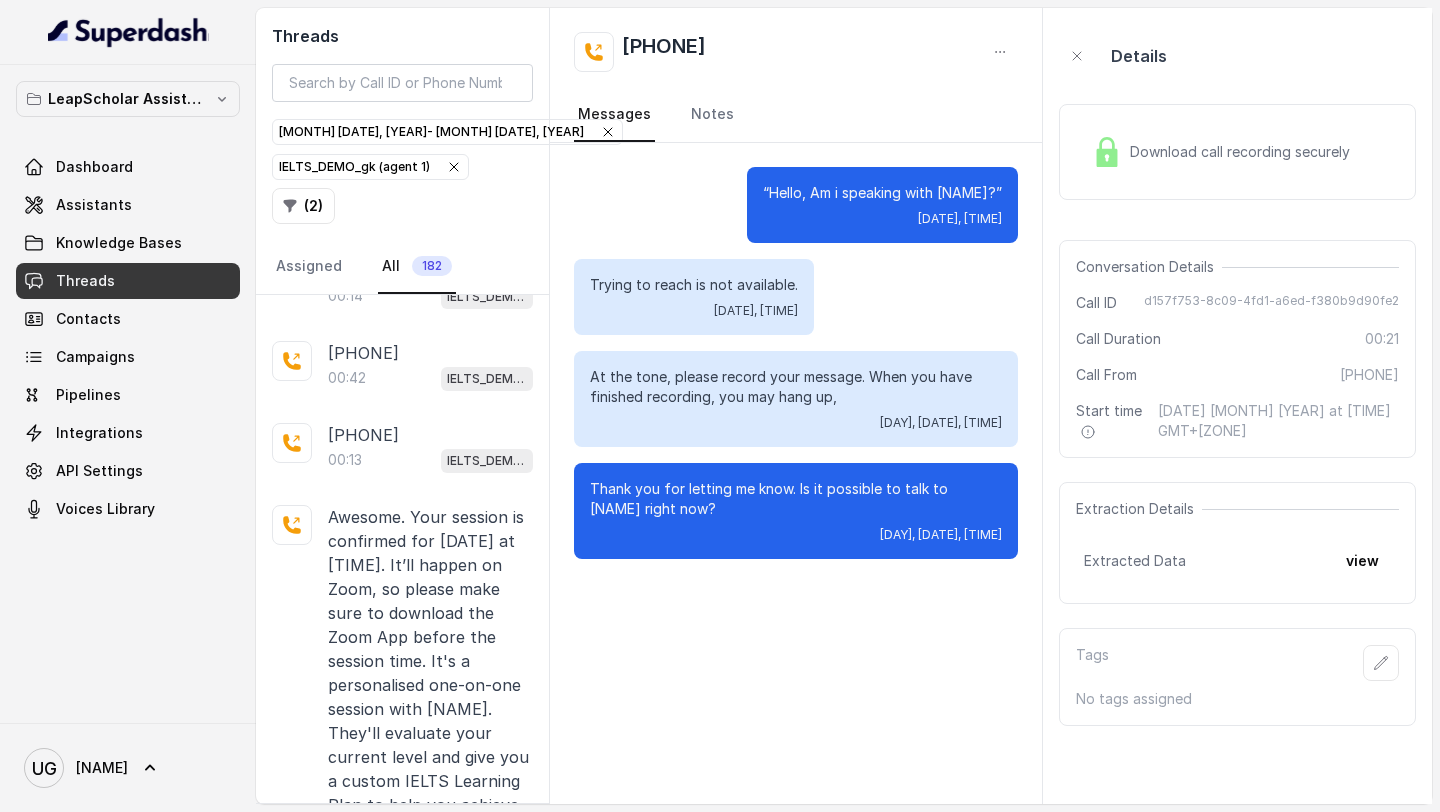 click on "[PHONE]" at bounding box center [363, 1605] 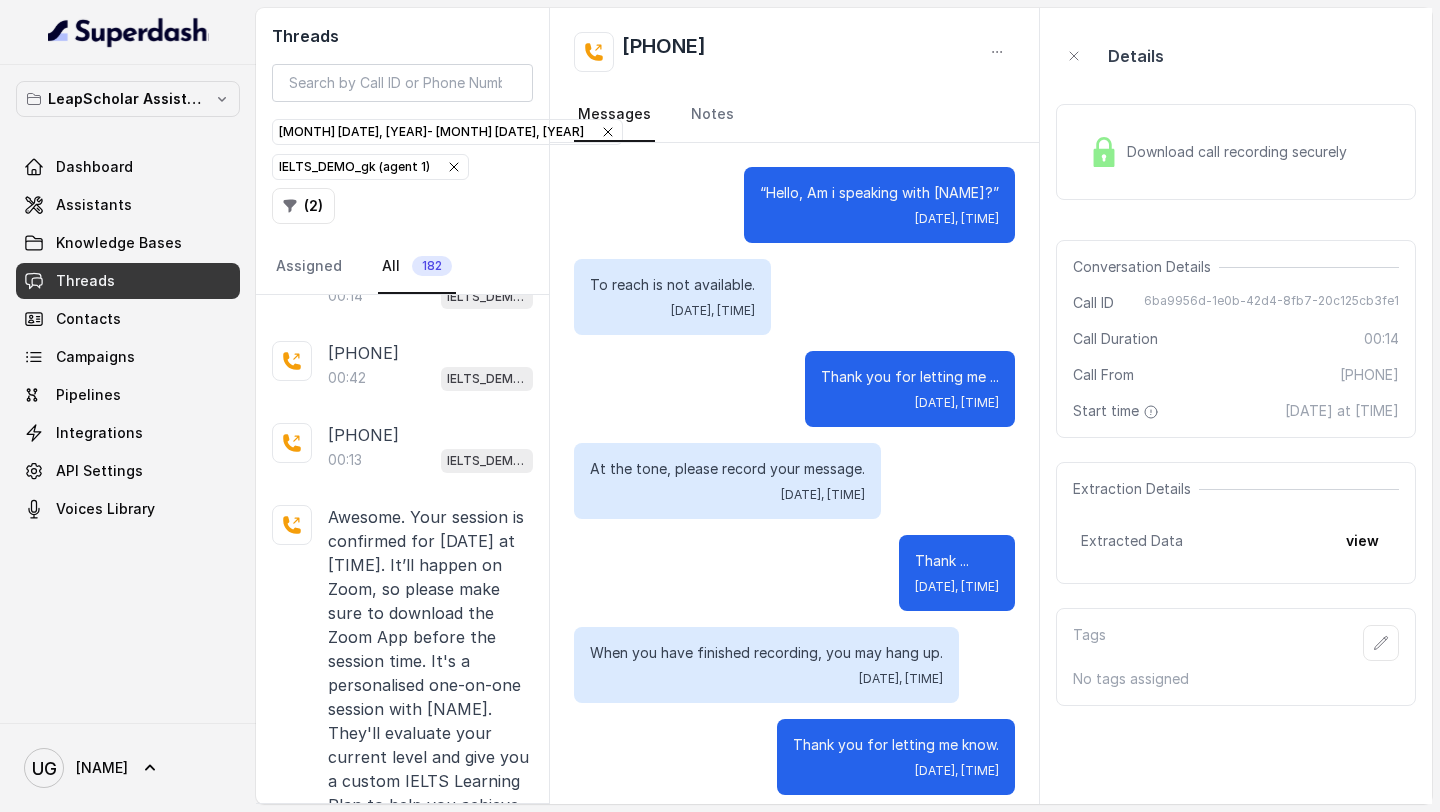 scroll, scrollTop: 15, scrollLeft: 0, axis: vertical 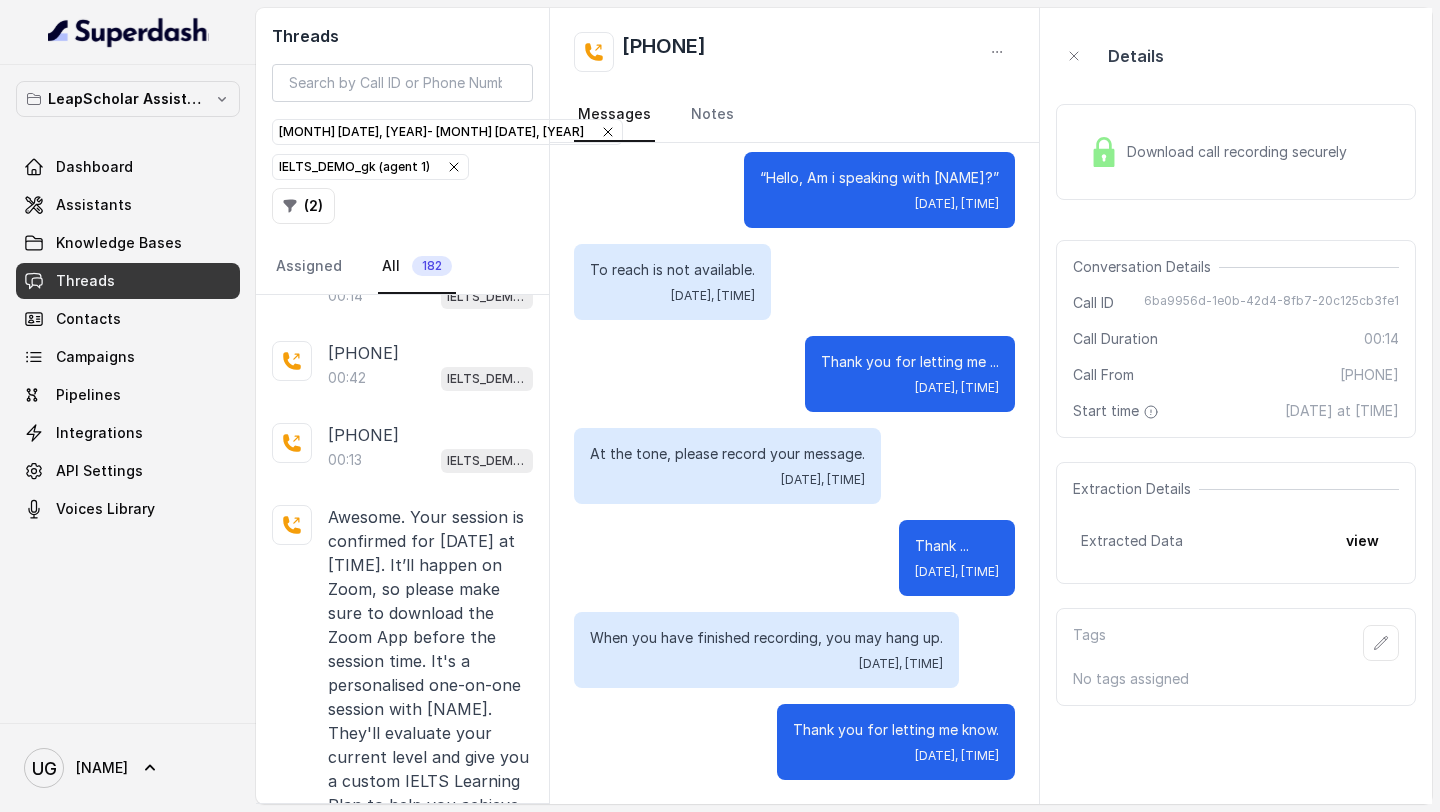 click on "00:59 IELTS_DEMO_gk (agent 1)" at bounding box center (430, 1712) 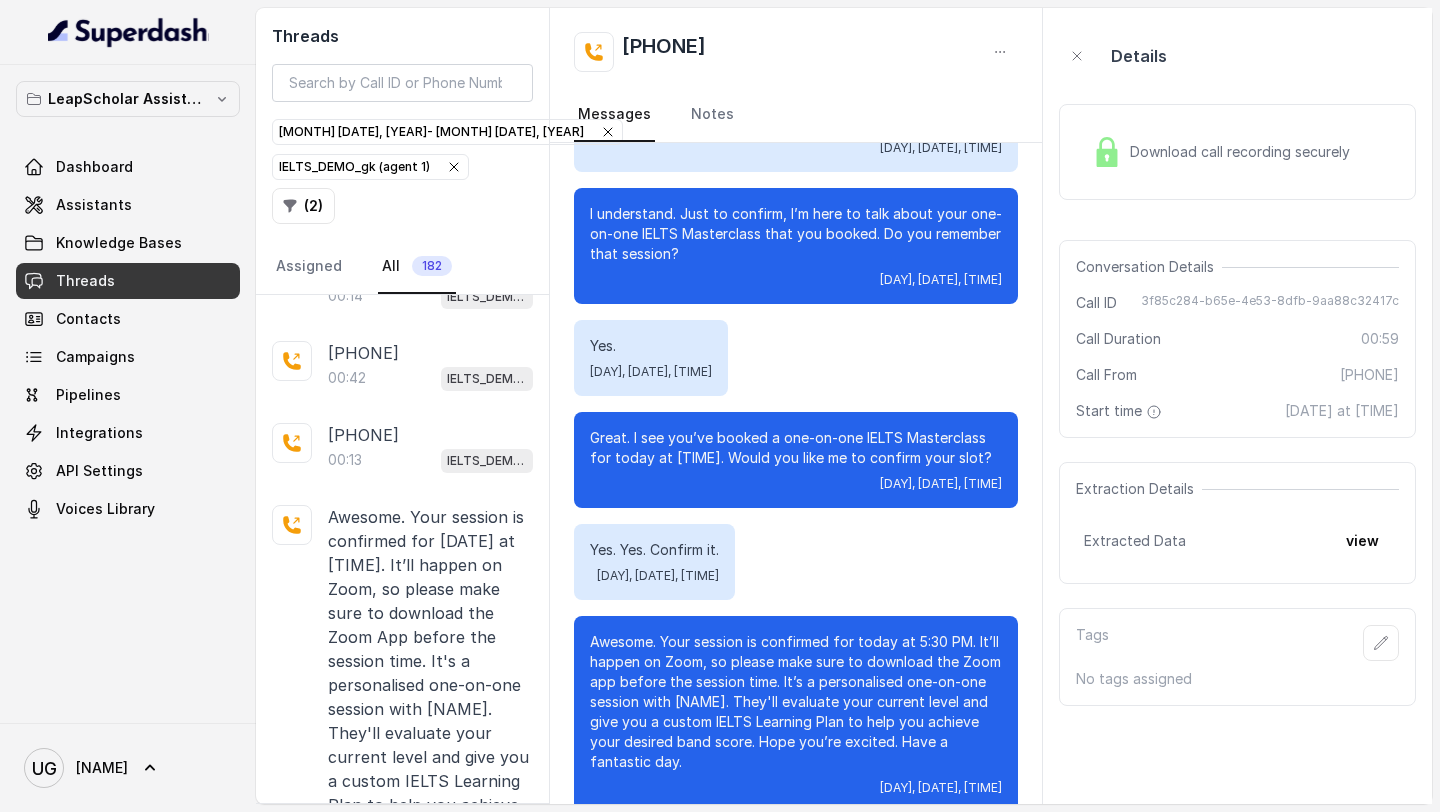 scroll, scrollTop: 386, scrollLeft: 0, axis: vertical 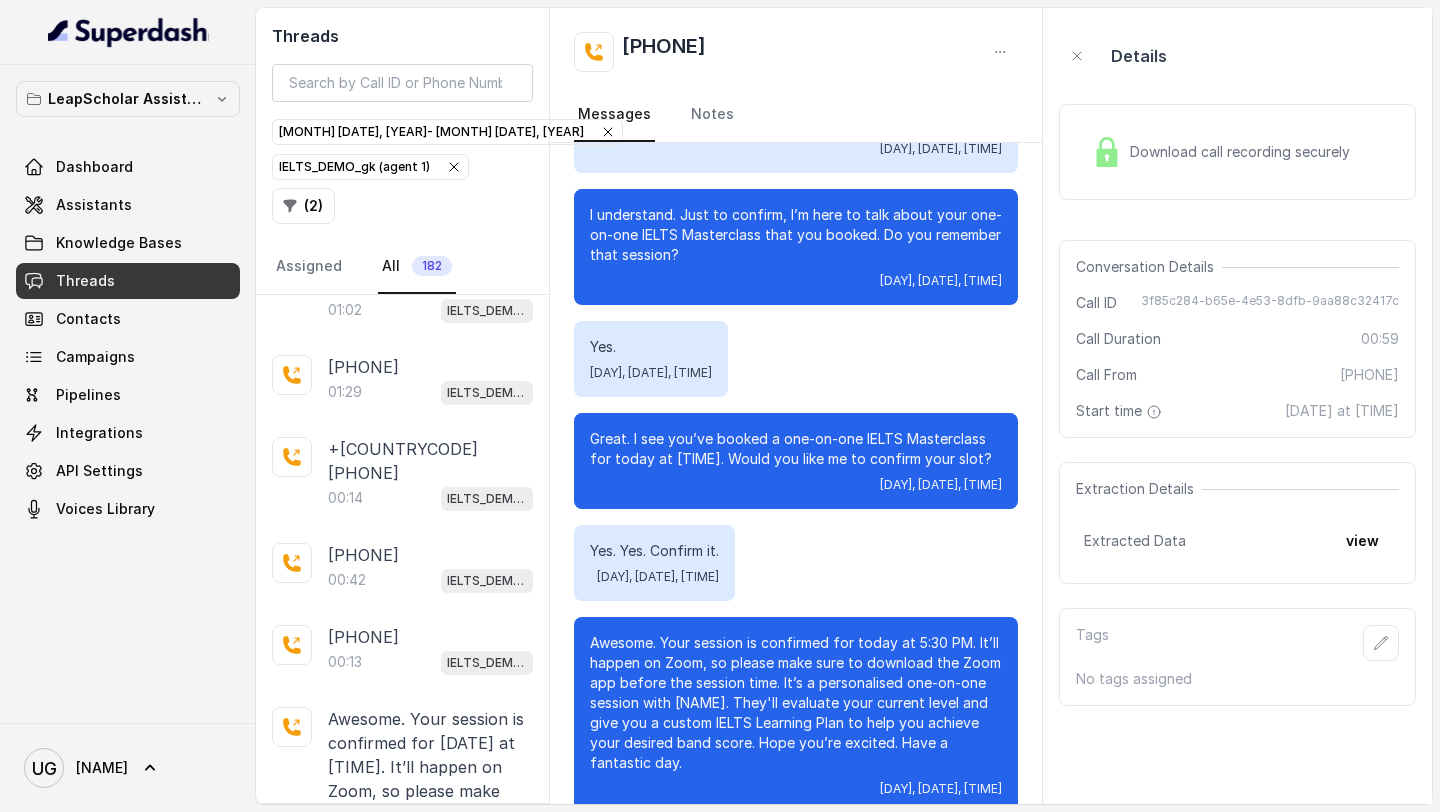 click on "[TIME] [PRODUCT]" at bounding box center [430, 1644] 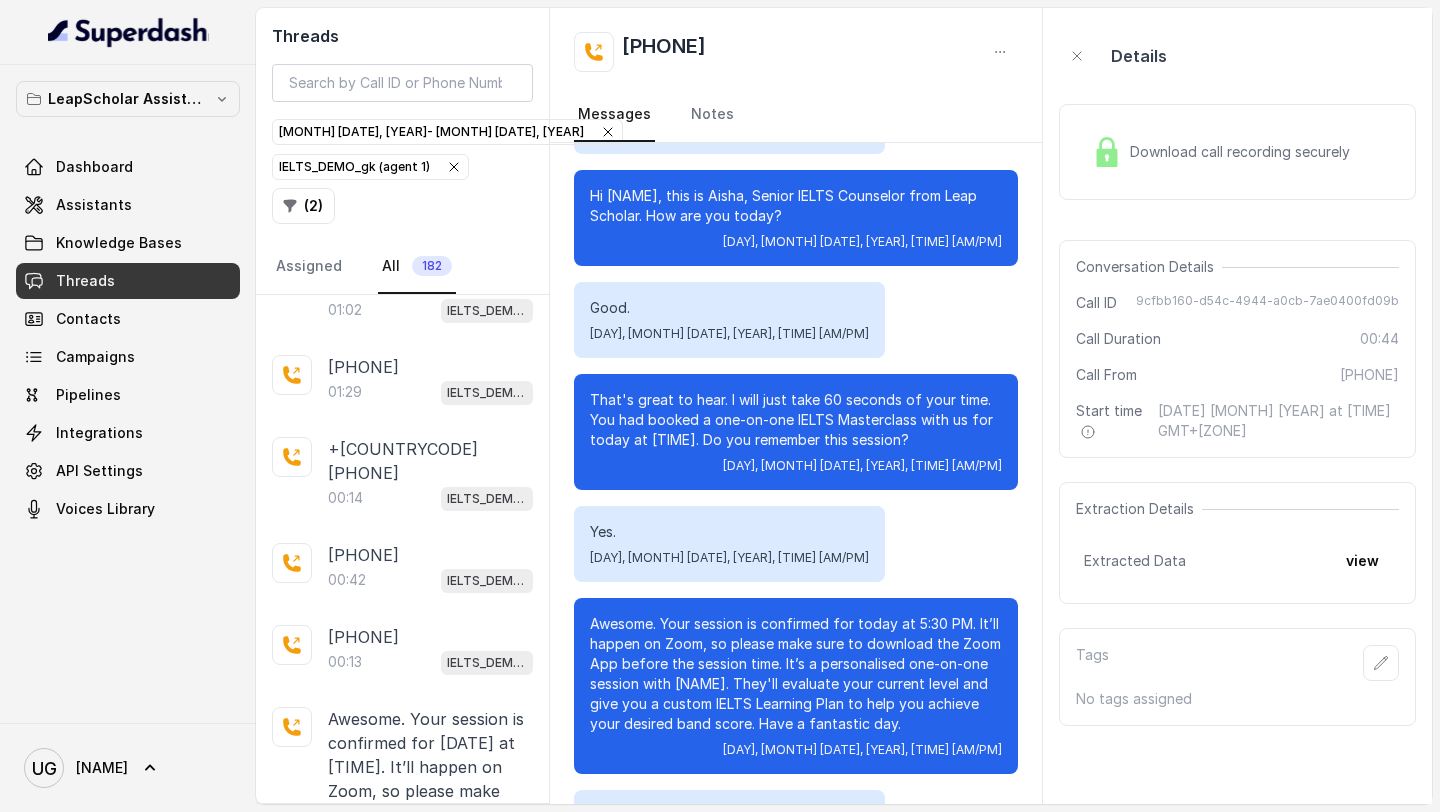 scroll, scrollTop: 188, scrollLeft: 0, axis: vertical 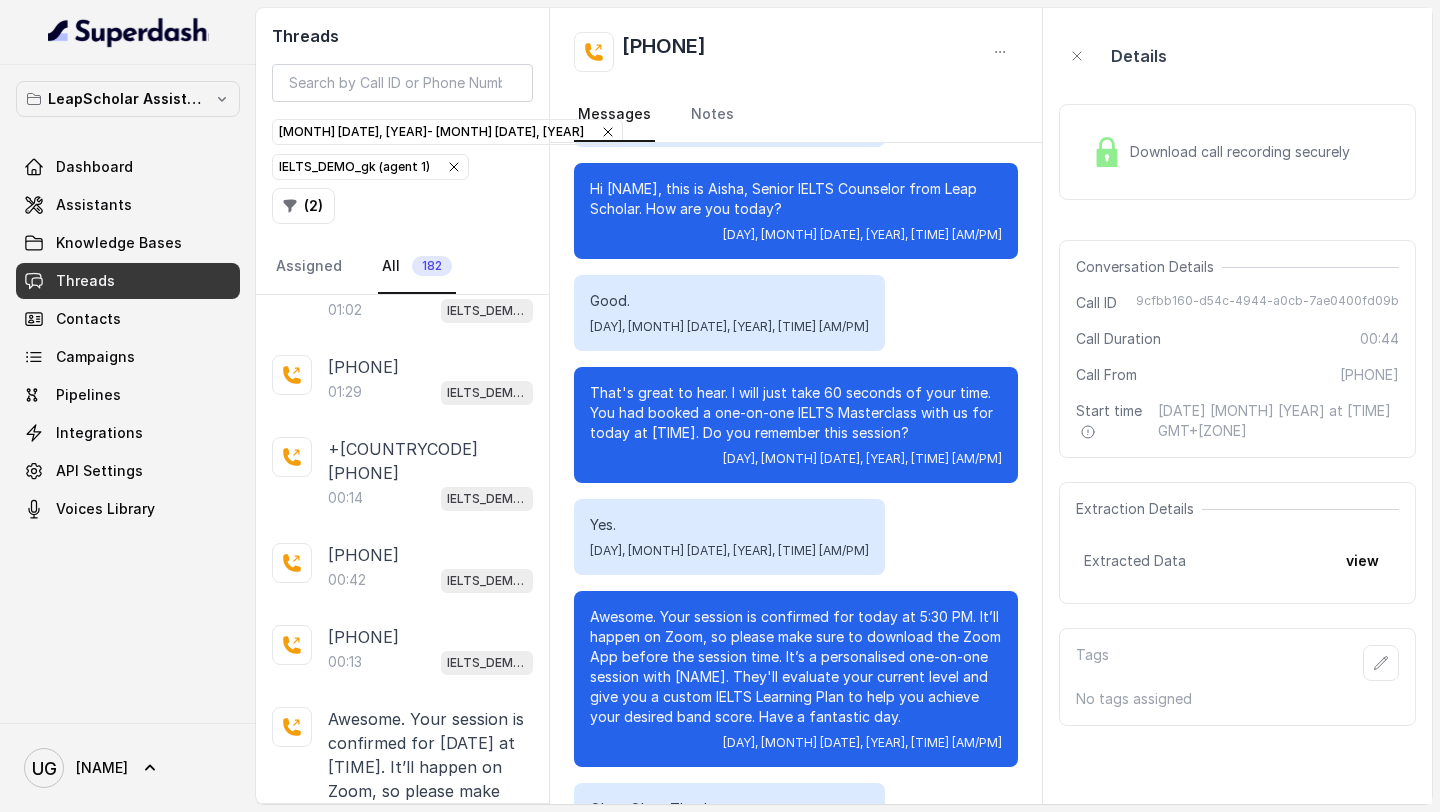 click on "+[COUNTRYCODE][PHONE]" at bounding box center [430, 1525] 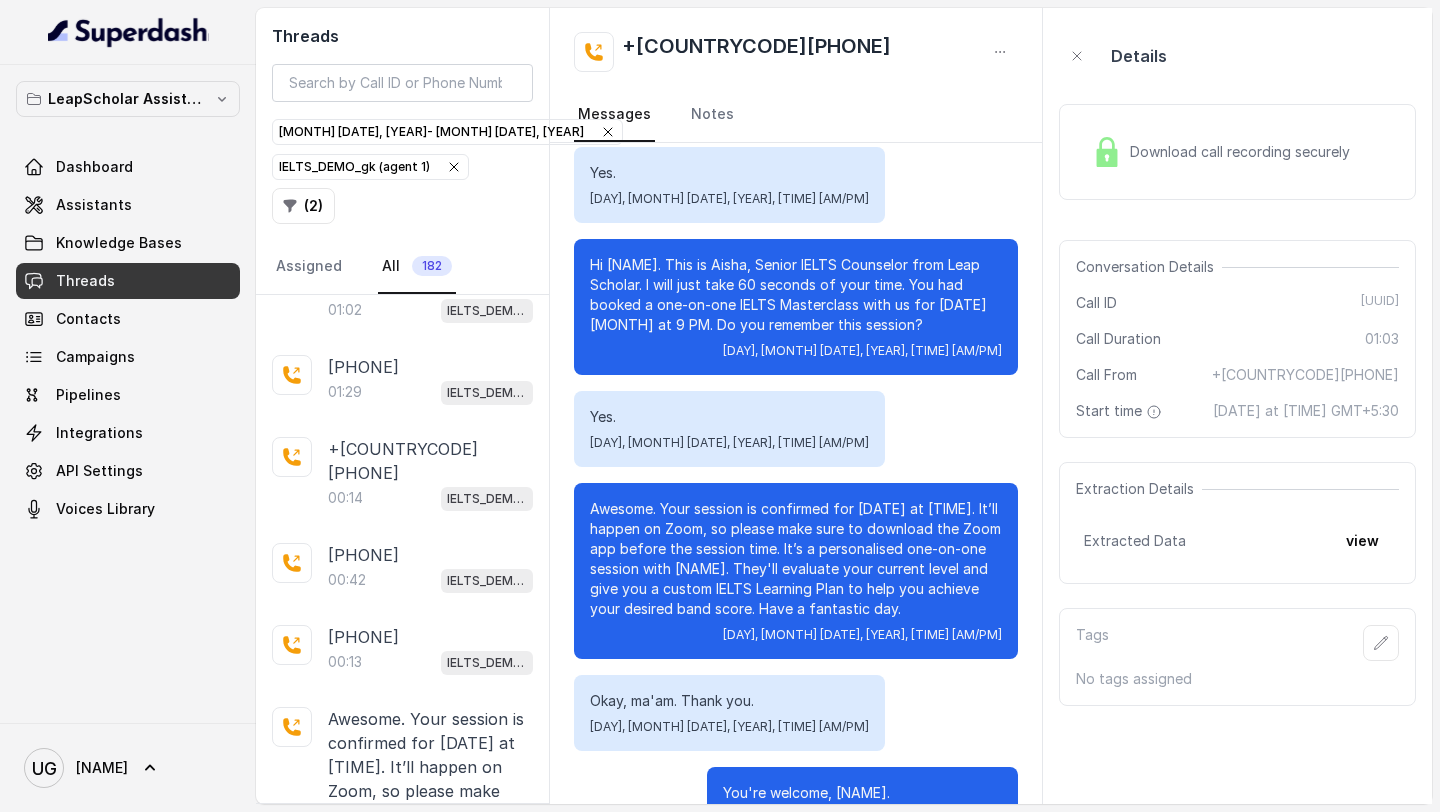 scroll, scrollTop: 474, scrollLeft: 0, axis: vertical 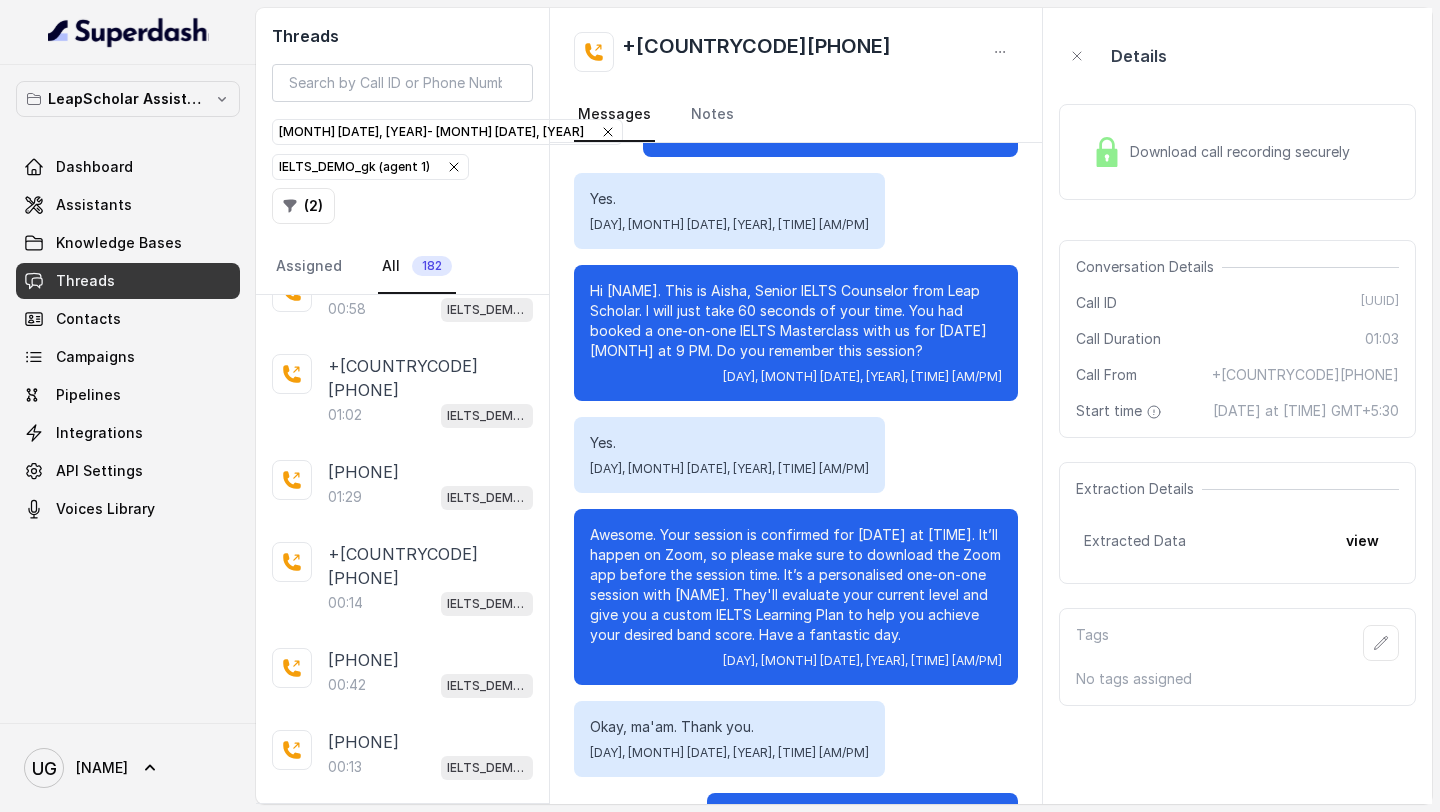 click on "+[COUNTRYCODE][PHONE]" at bounding box center [430, 1524] 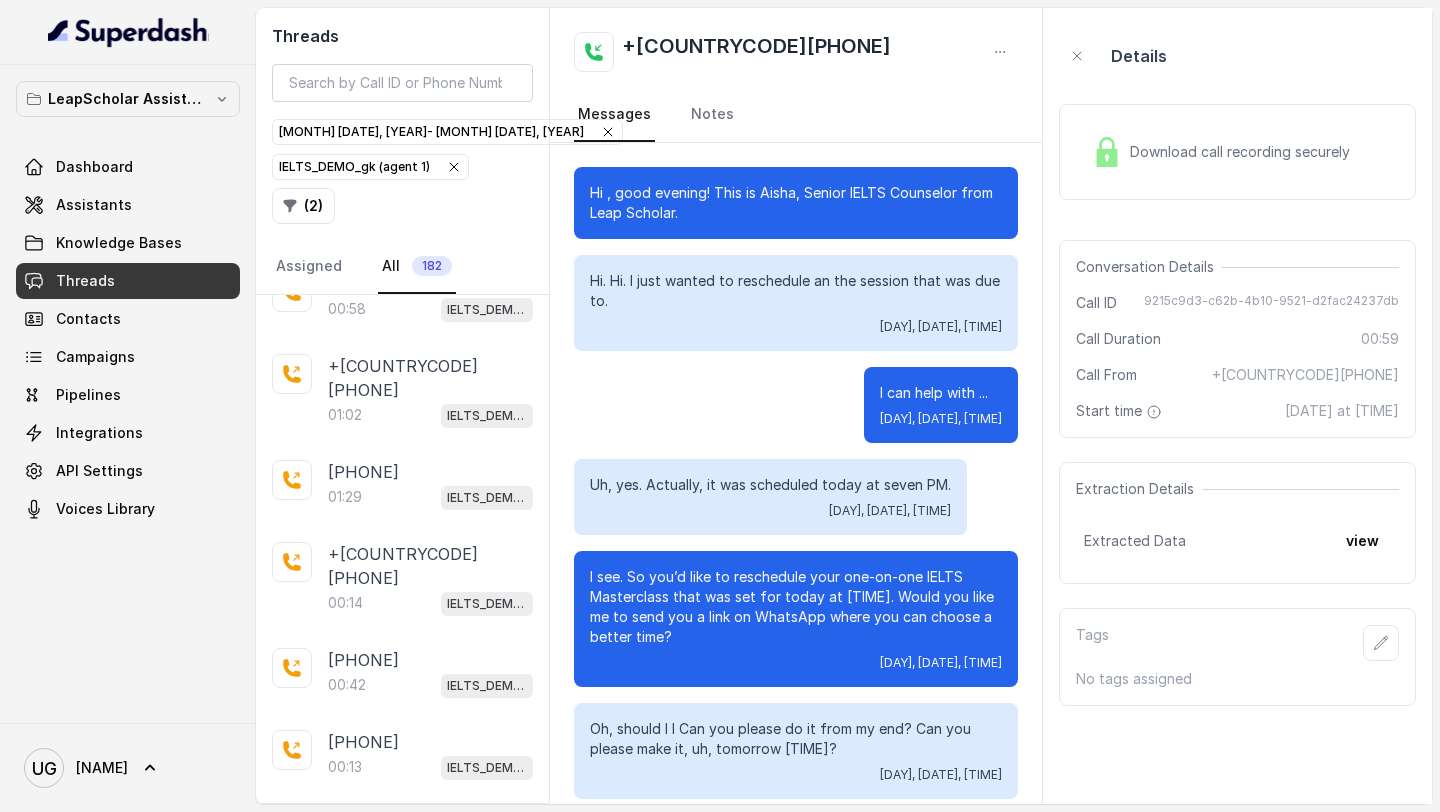 scroll, scrollTop: 395, scrollLeft: 0, axis: vertical 